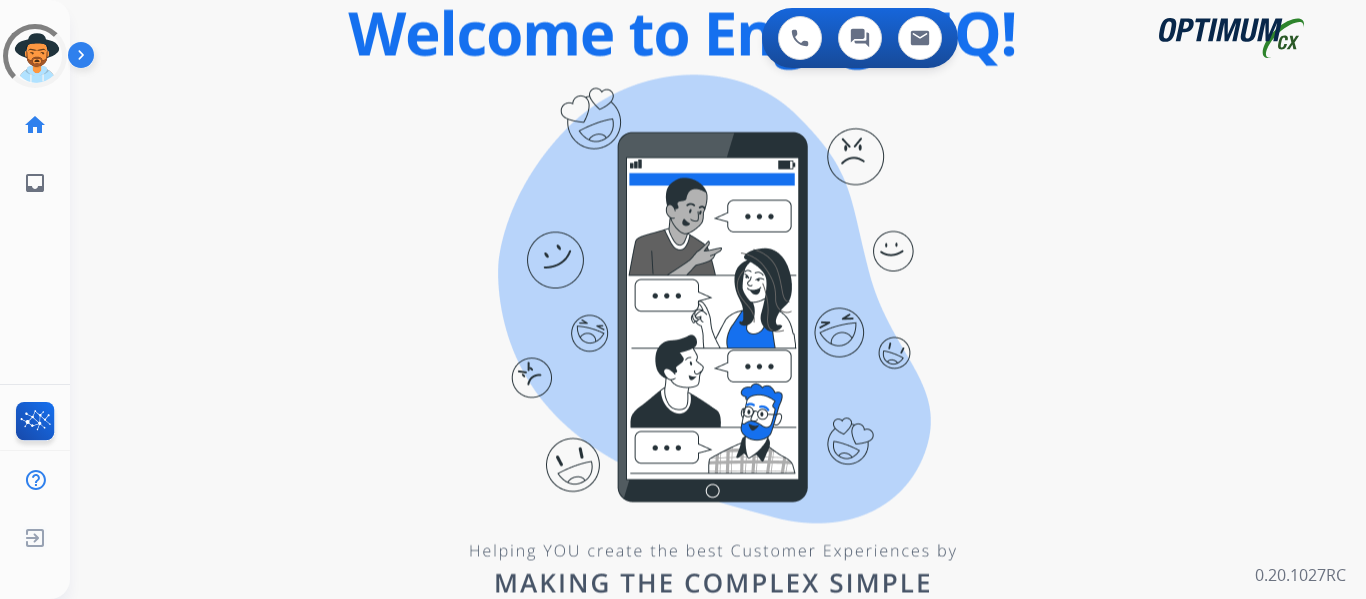 scroll, scrollTop: 0, scrollLeft: 0, axis: both 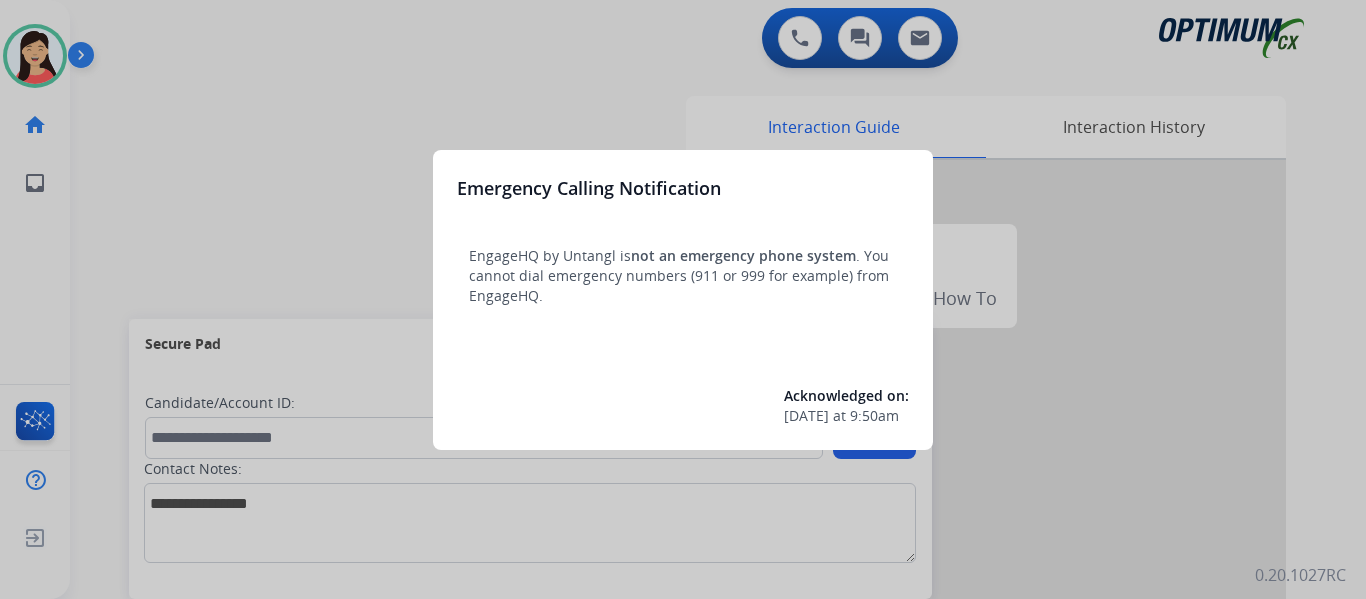 click at bounding box center [683, 299] 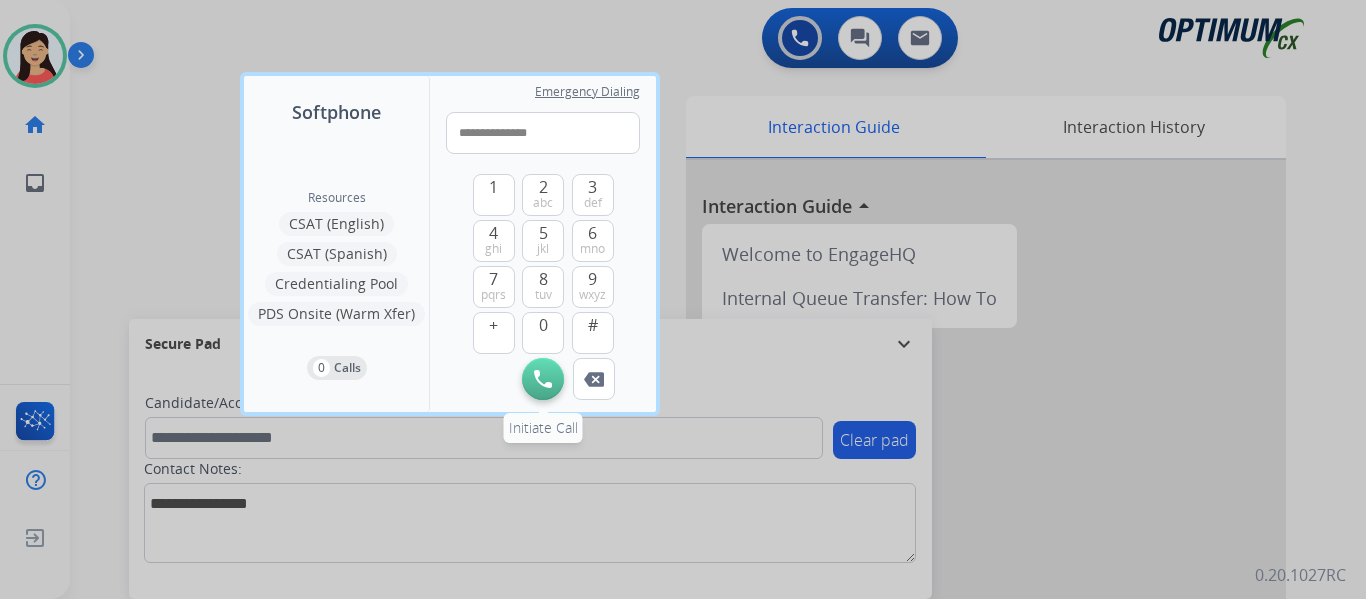 type on "**********" 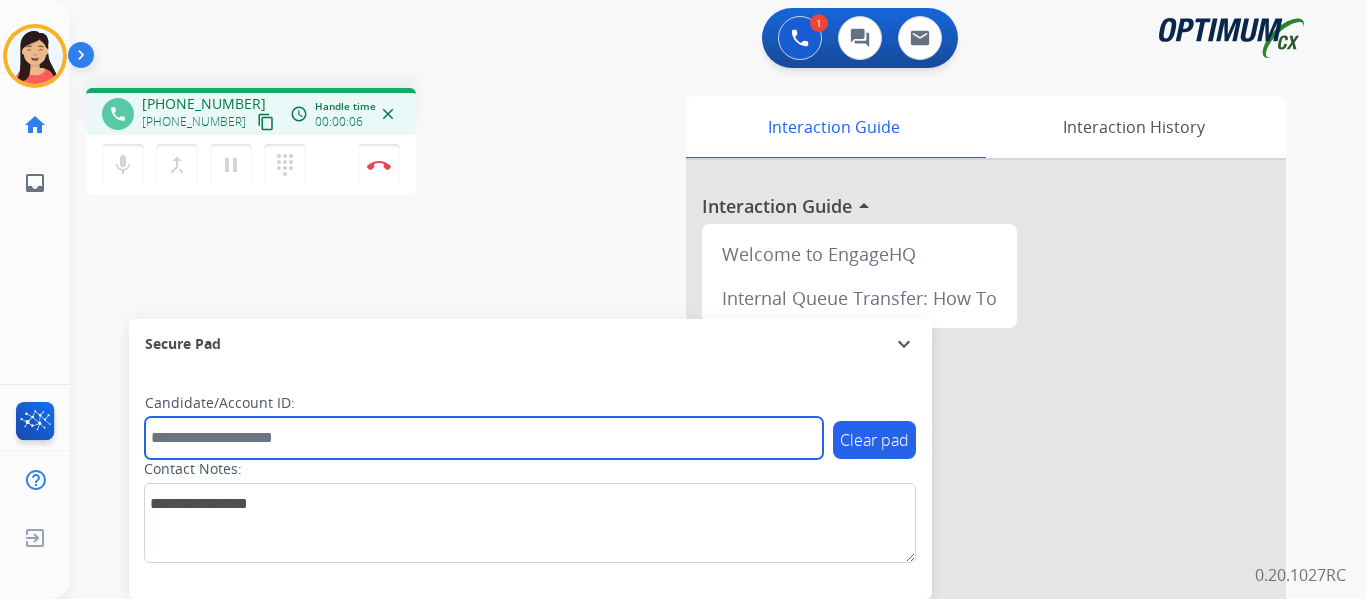 click at bounding box center (484, 438) 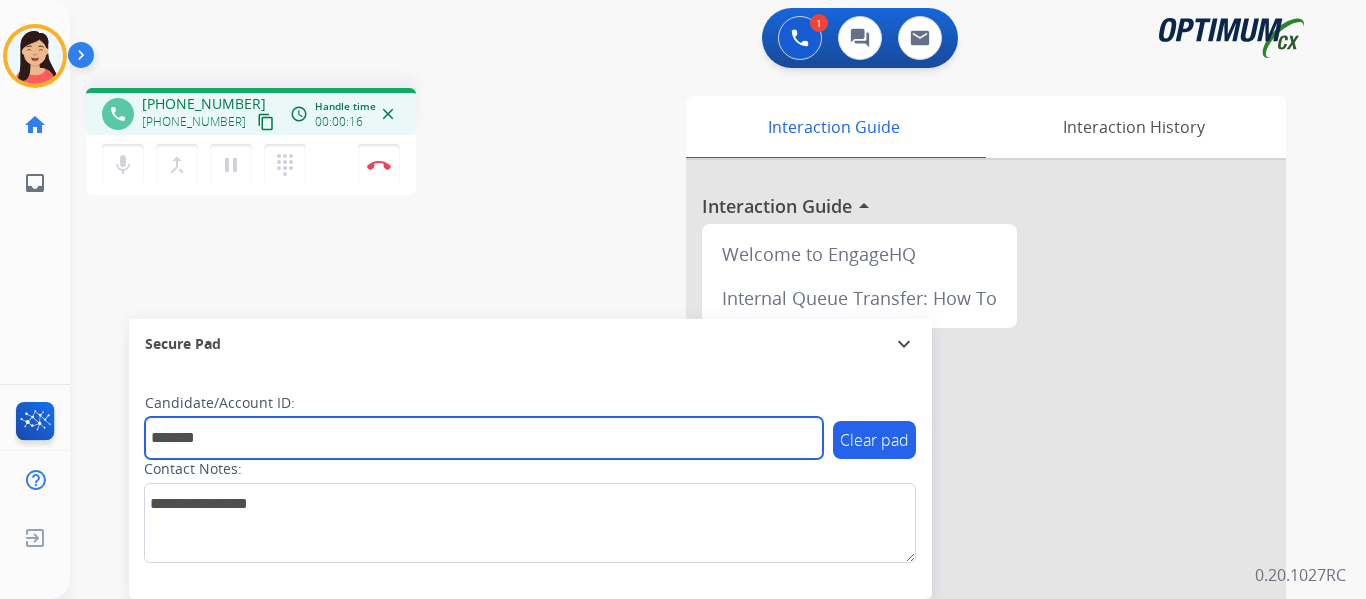 type on "*******" 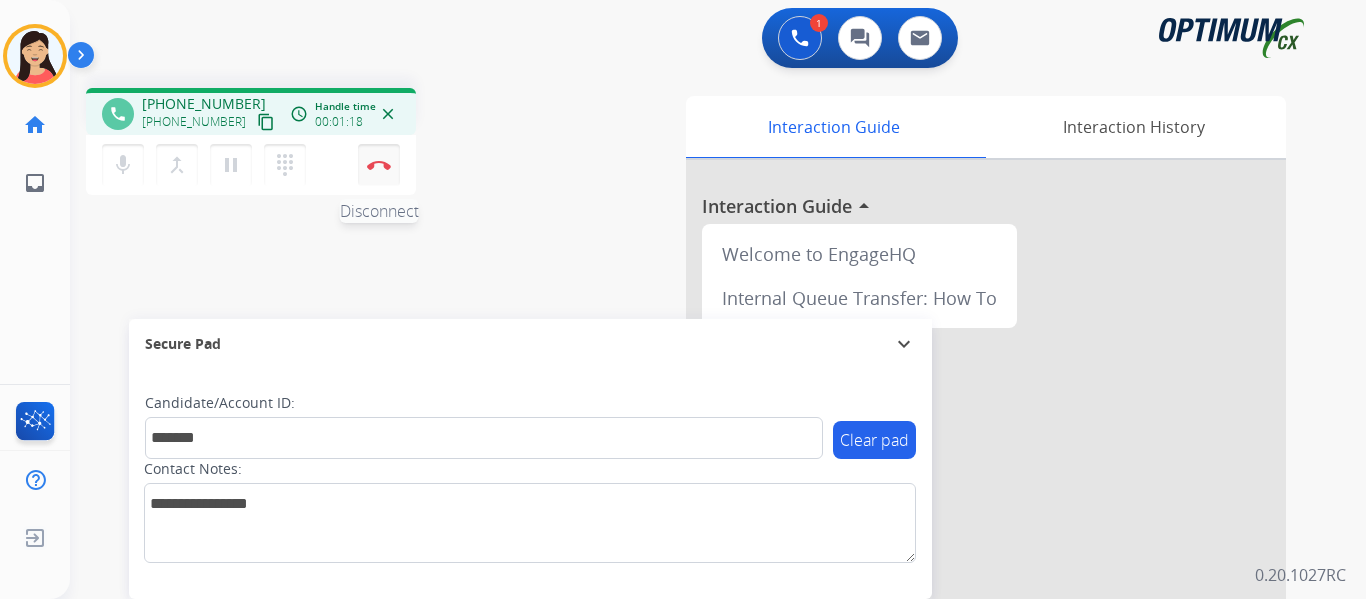 click at bounding box center [379, 165] 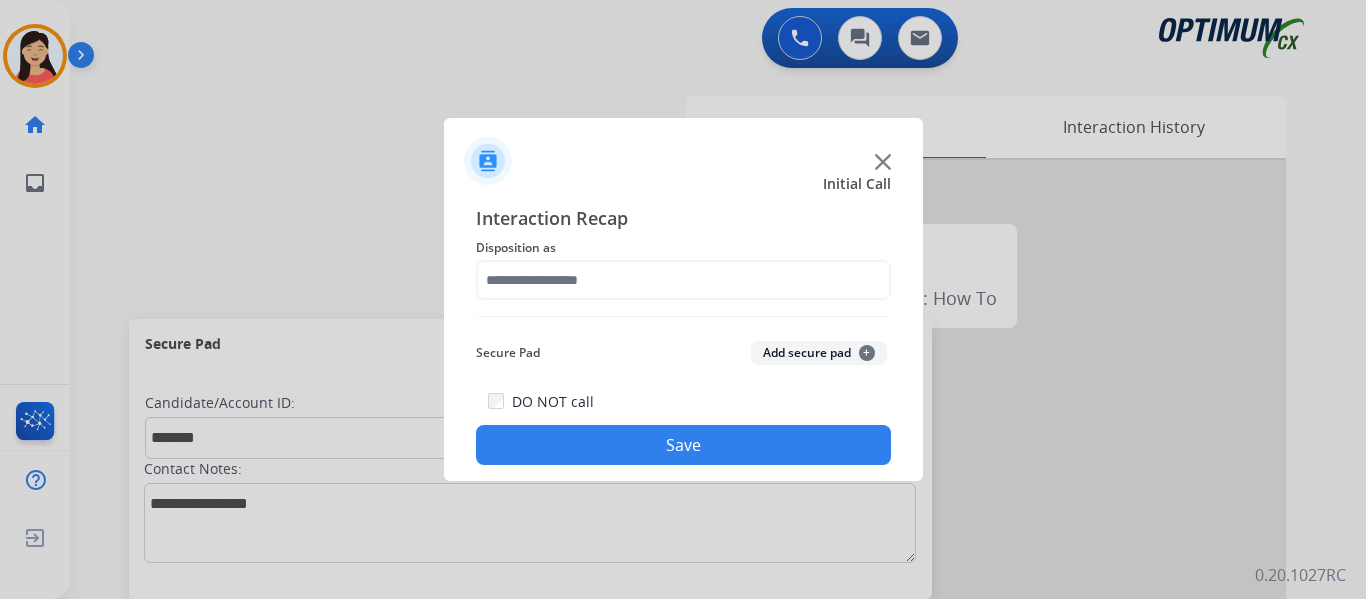 click on "Add secure pad  +" 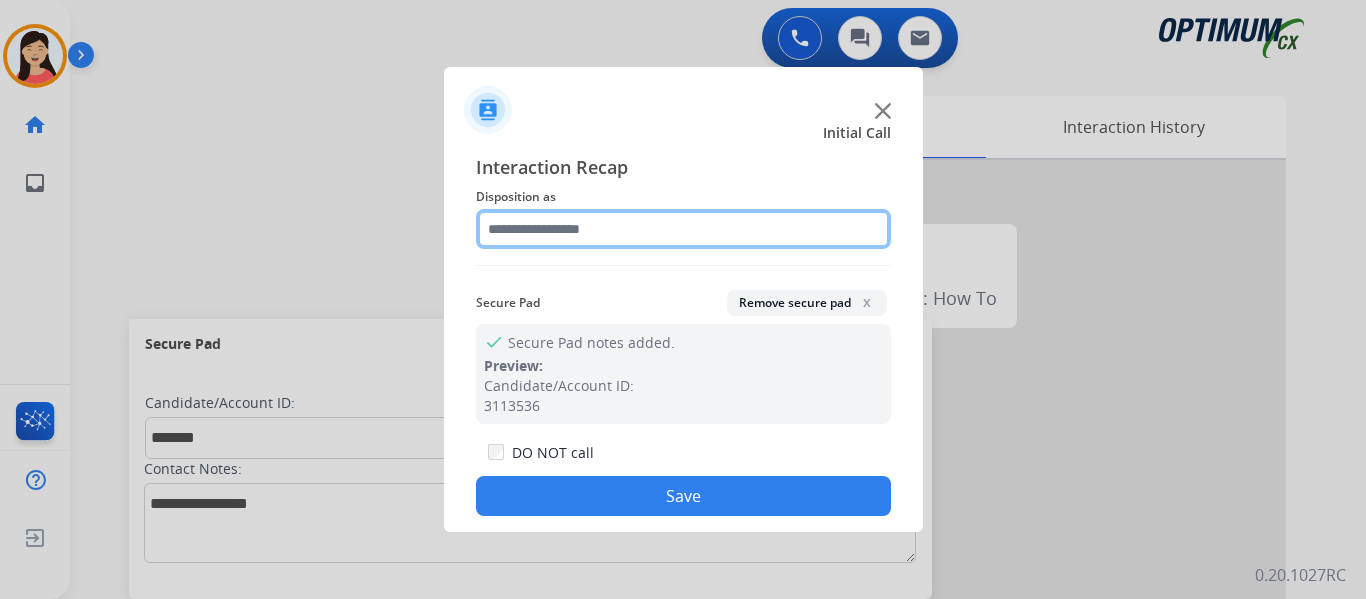 click 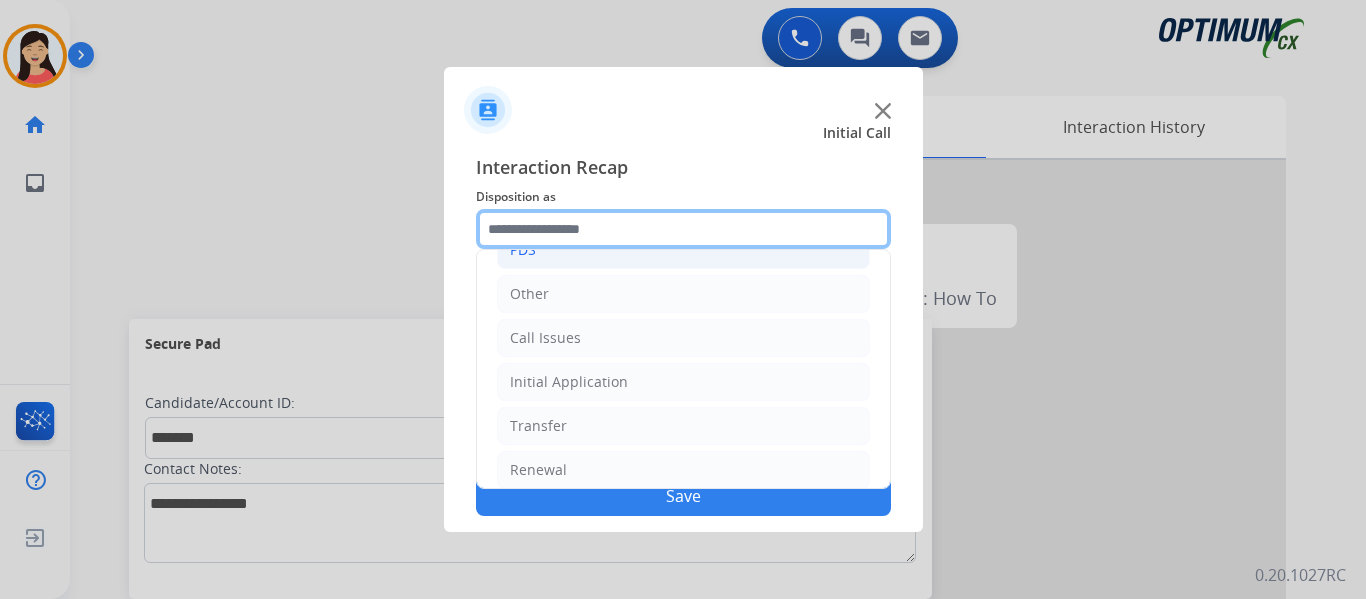scroll, scrollTop: 136, scrollLeft: 0, axis: vertical 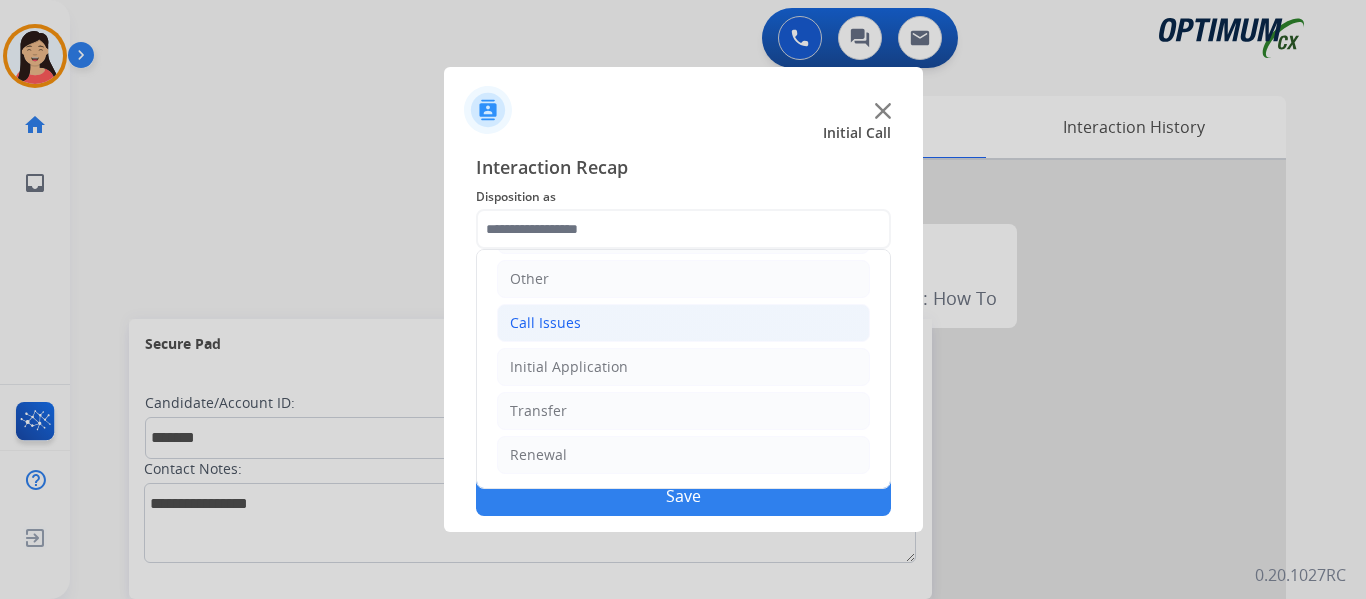 click on "Call Issues" 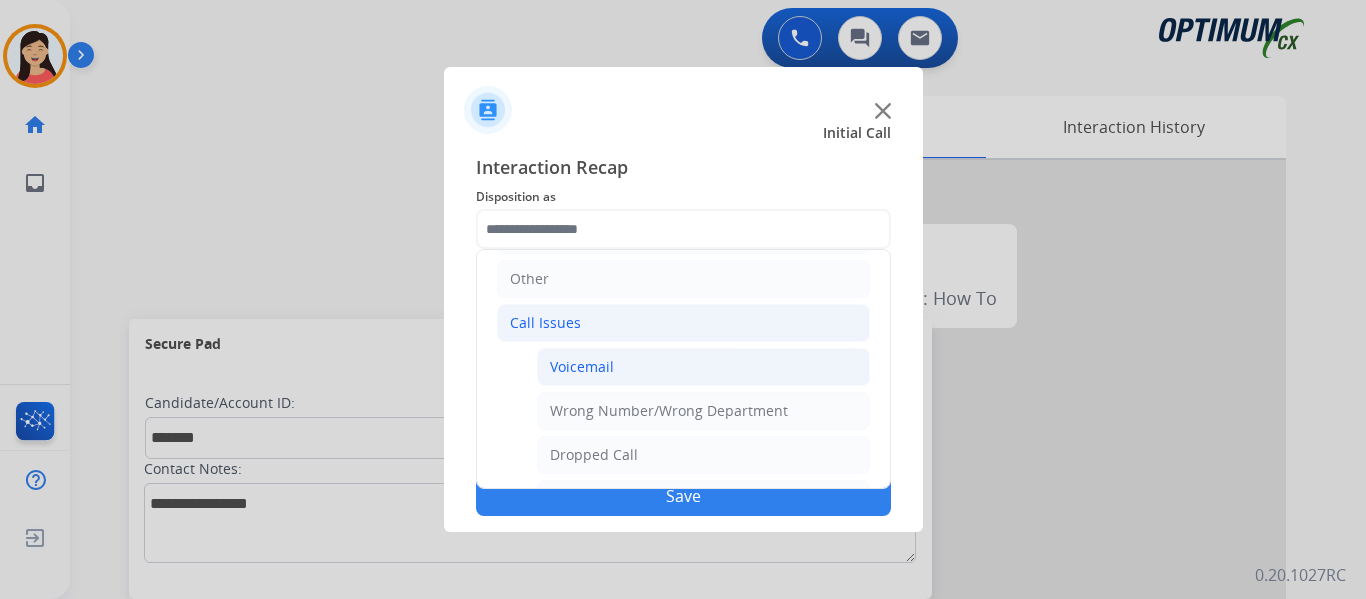 click on "Voicemail" 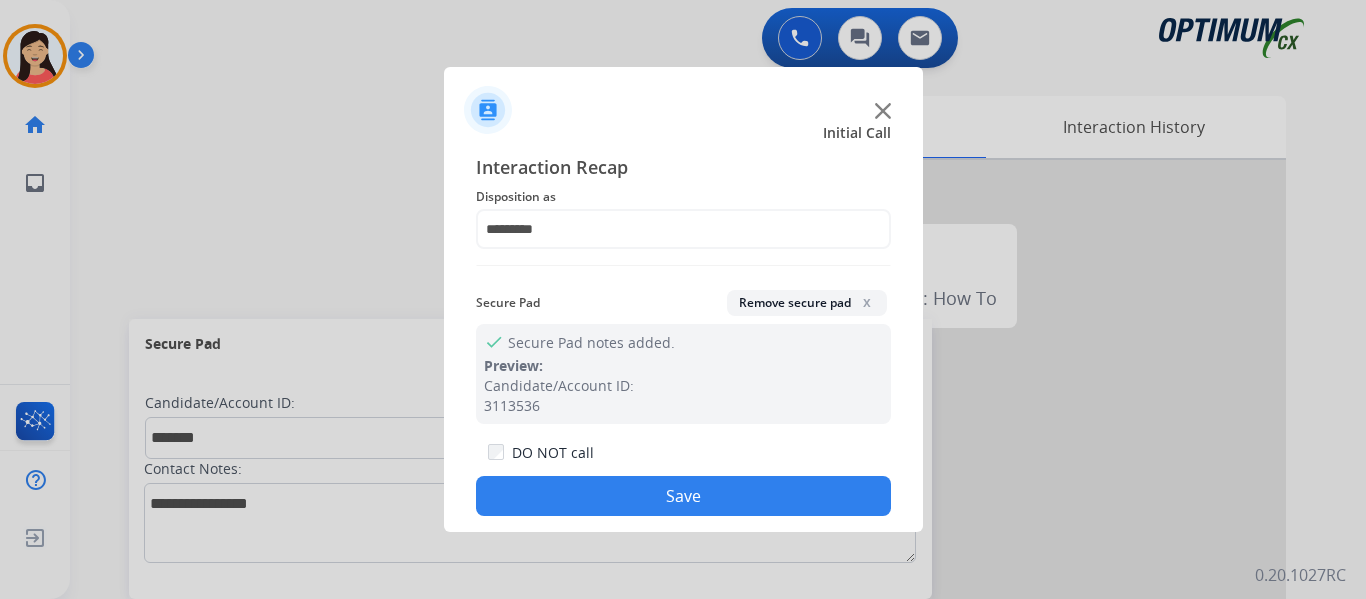 drag, startPoint x: 707, startPoint y: 497, endPoint x: 752, endPoint y: 531, distance: 56.400356 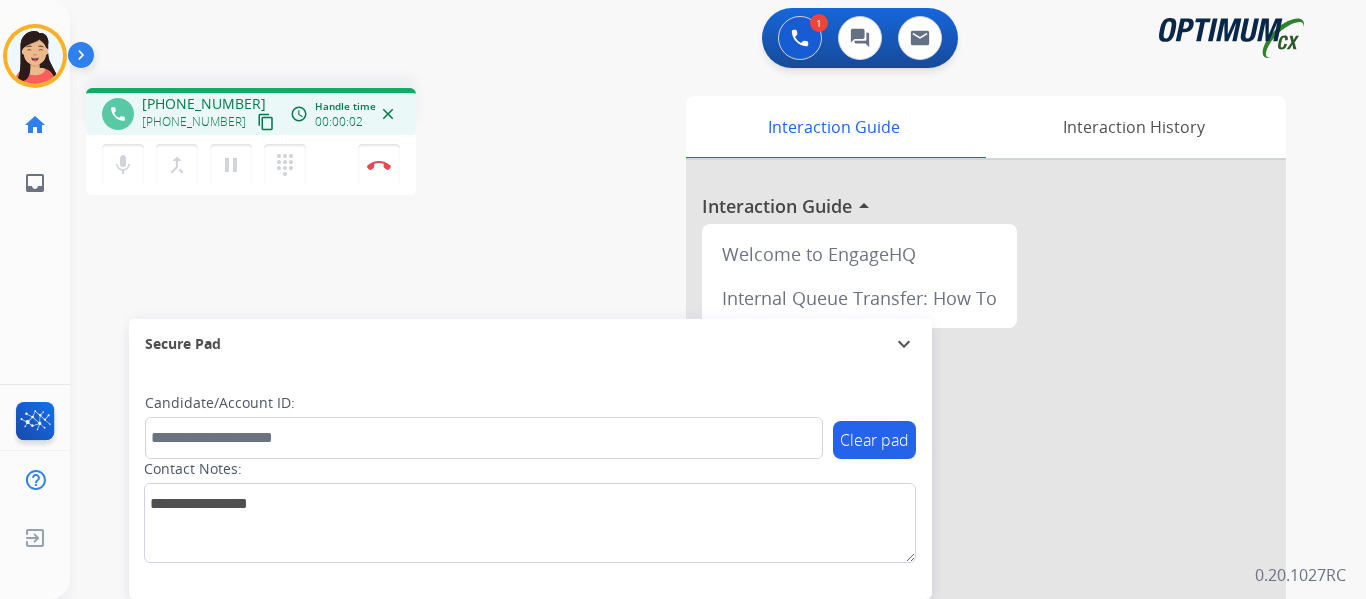 click on "content_copy" at bounding box center (266, 122) 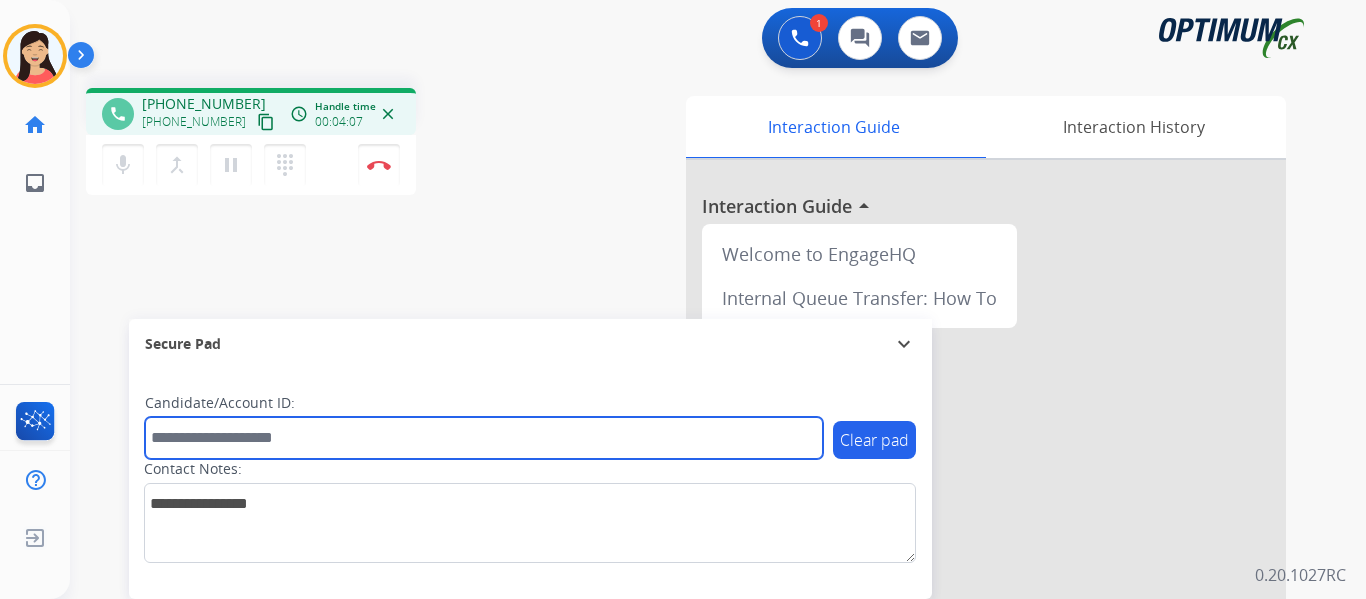 click at bounding box center (484, 438) 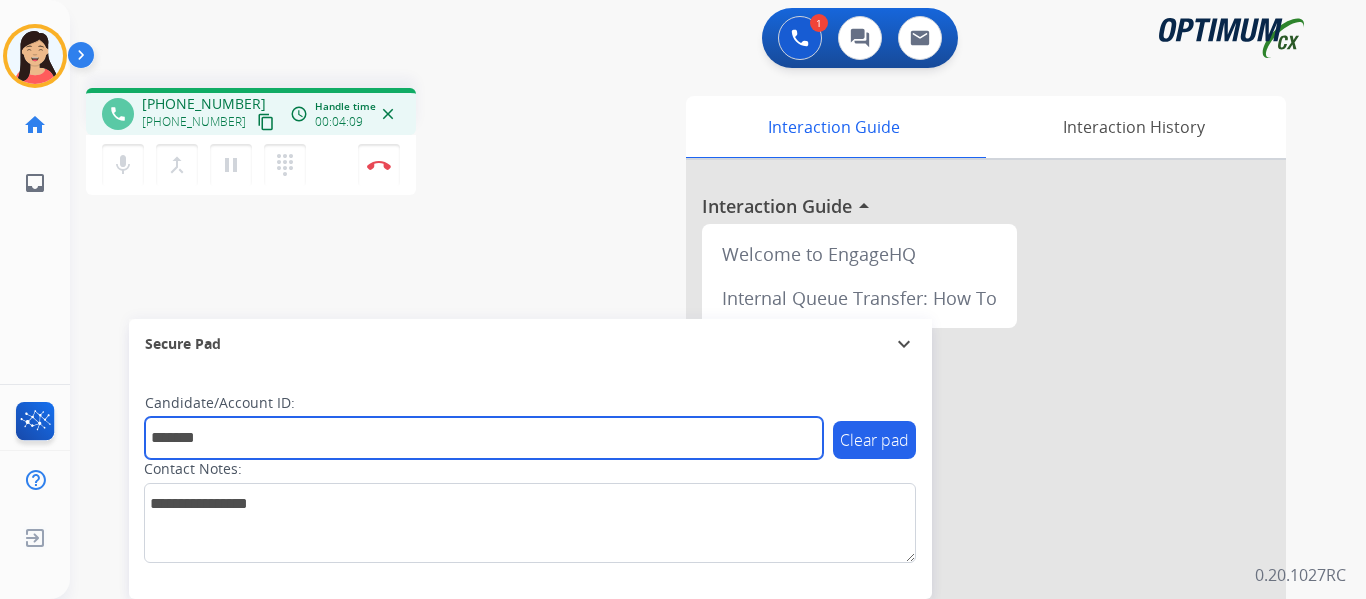 type on "*******" 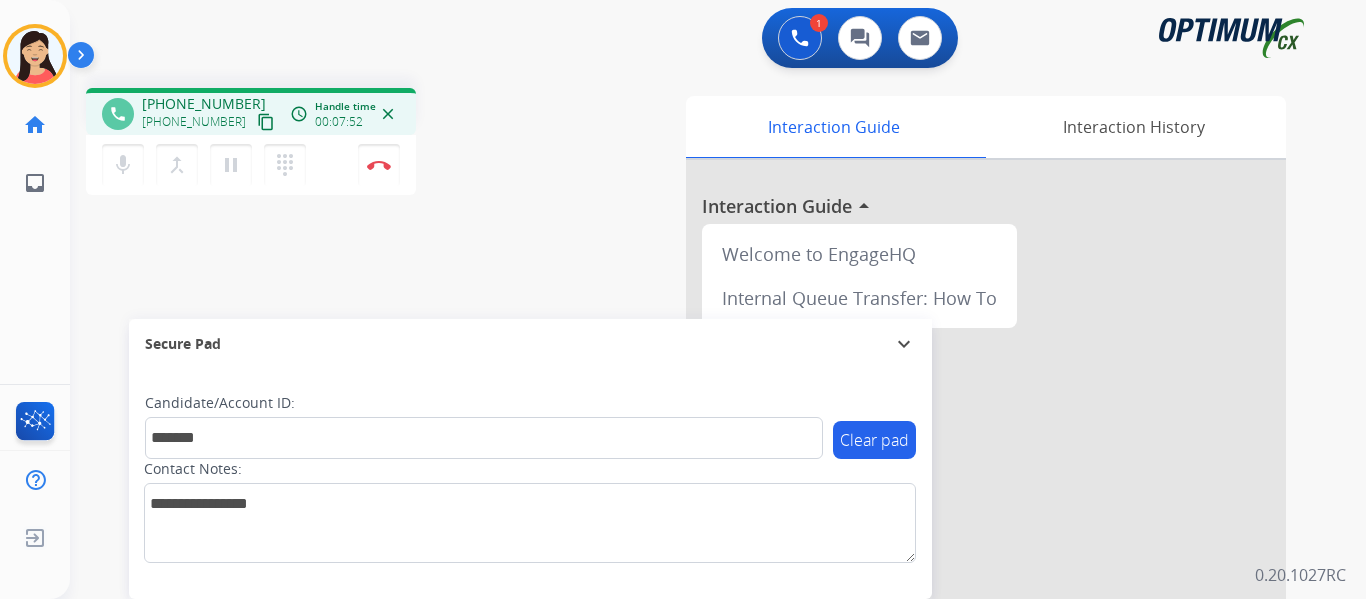 click on "phone [PHONE_NUMBER] [PHONE_NUMBER] content_copy access_time Call metrics Queue   00:09 Hold   00:00 Talk   07:53 Total   08:01 Handle time 00:07:52 close mic Mute merge_type Bridge pause Hold dialpad Dialpad Disconnect swap_horiz Break voice bridge close_fullscreen Connect 3-Way Call merge_type Separate 3-Way Call  Interaction Guide   Interaction History  Interaction Guide arrow_drop_up  Welcome to EngageHQ   Internal Queue Transfer: How To  Secure Pad expand_more Clear pad Candidate/Account ID: ******* Contact Notes:" at bounding box center [694, 489] 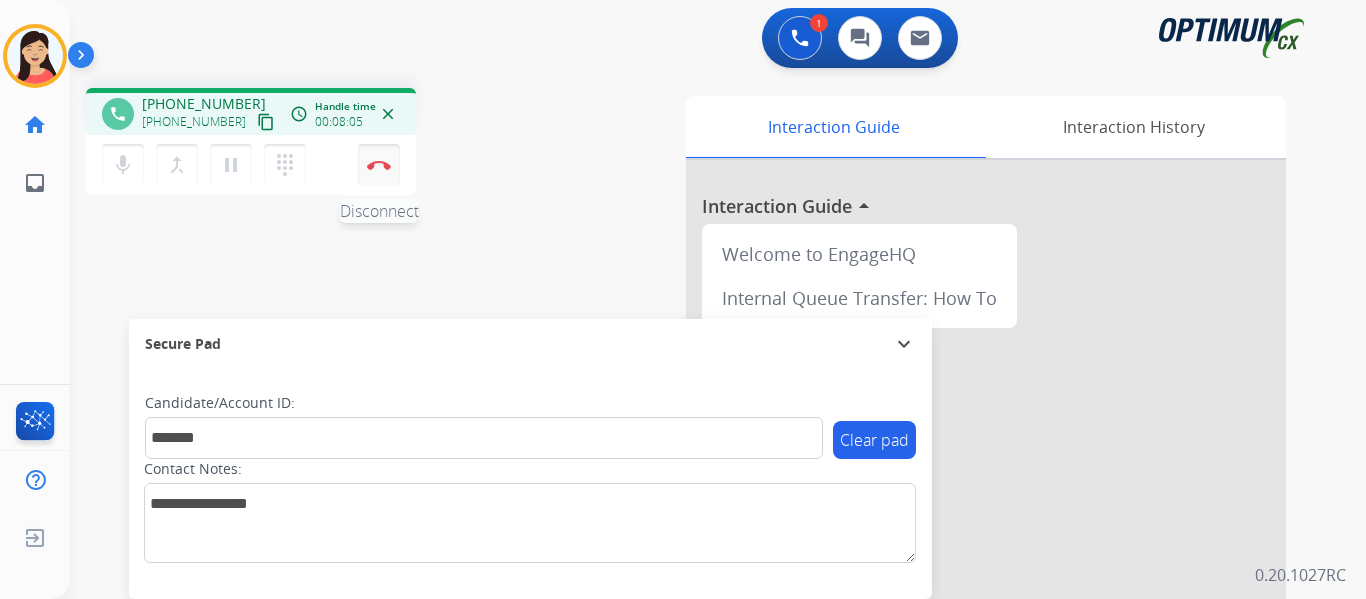 click at bounding box center (379, 165) 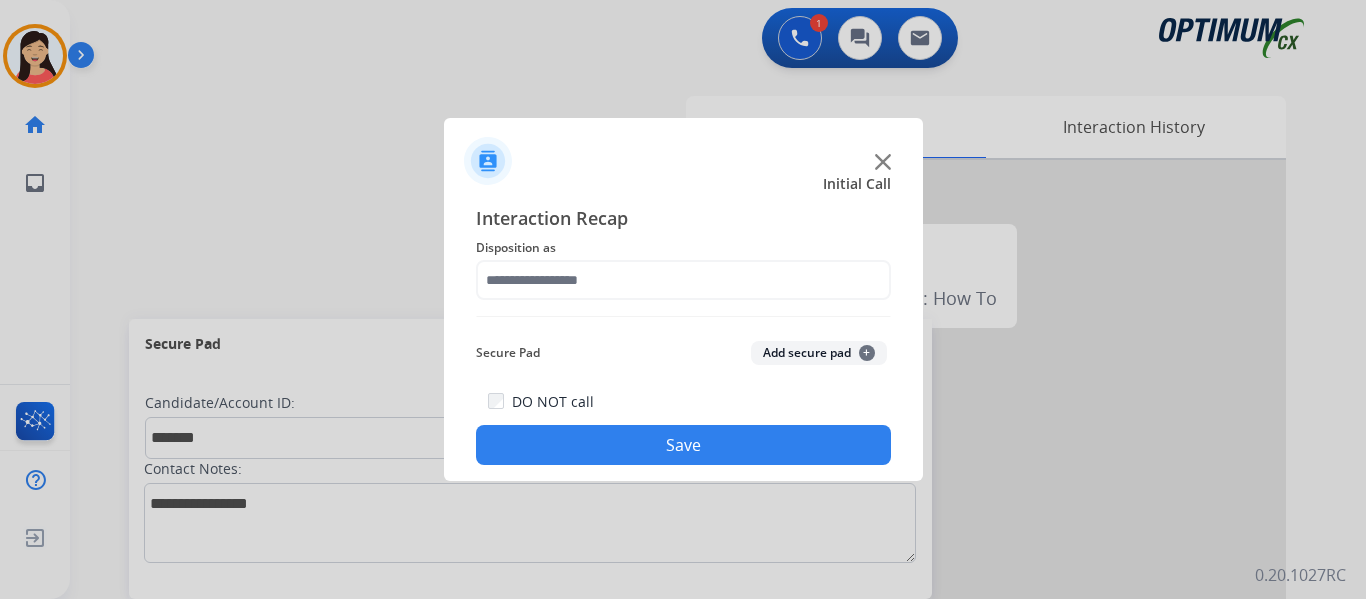 click on "Add secure pad  +" 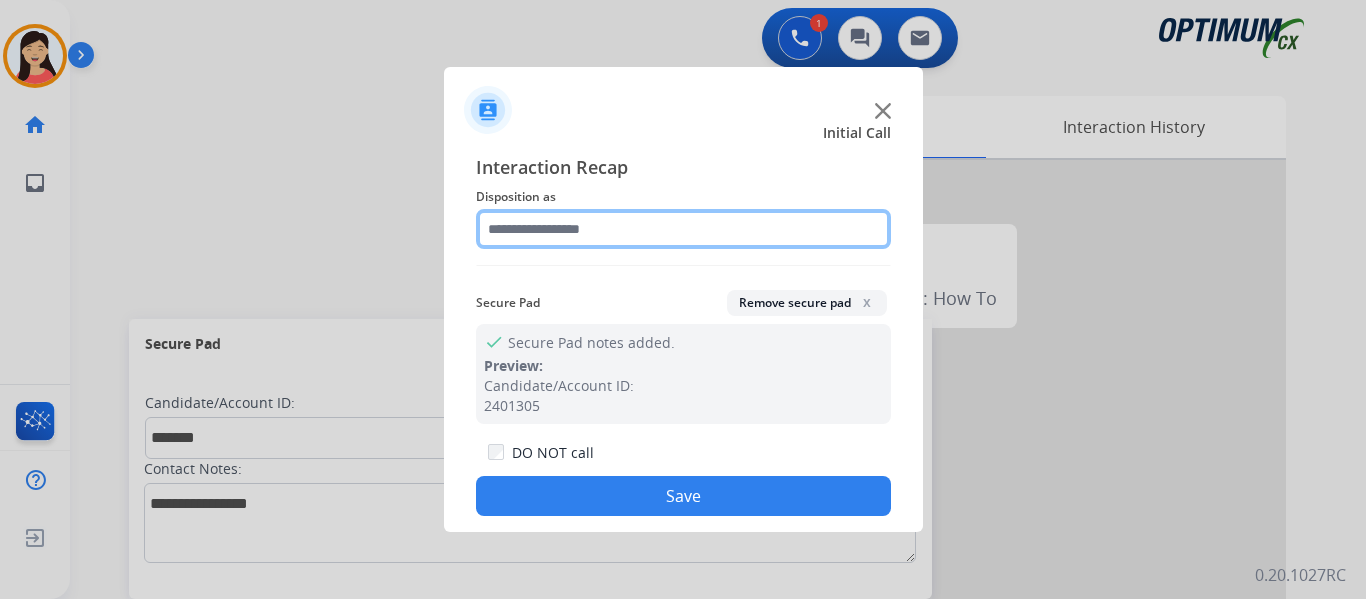 click 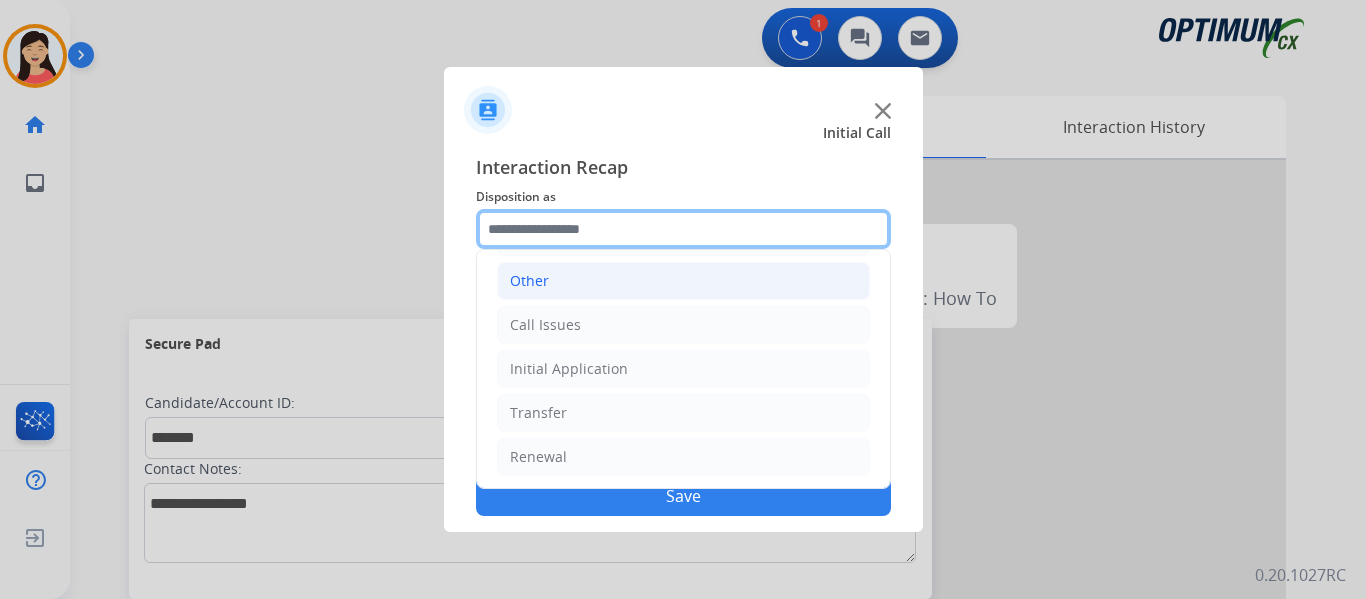 scroll, scrollTop: 136, scrollLeft: 0, axis: vertical 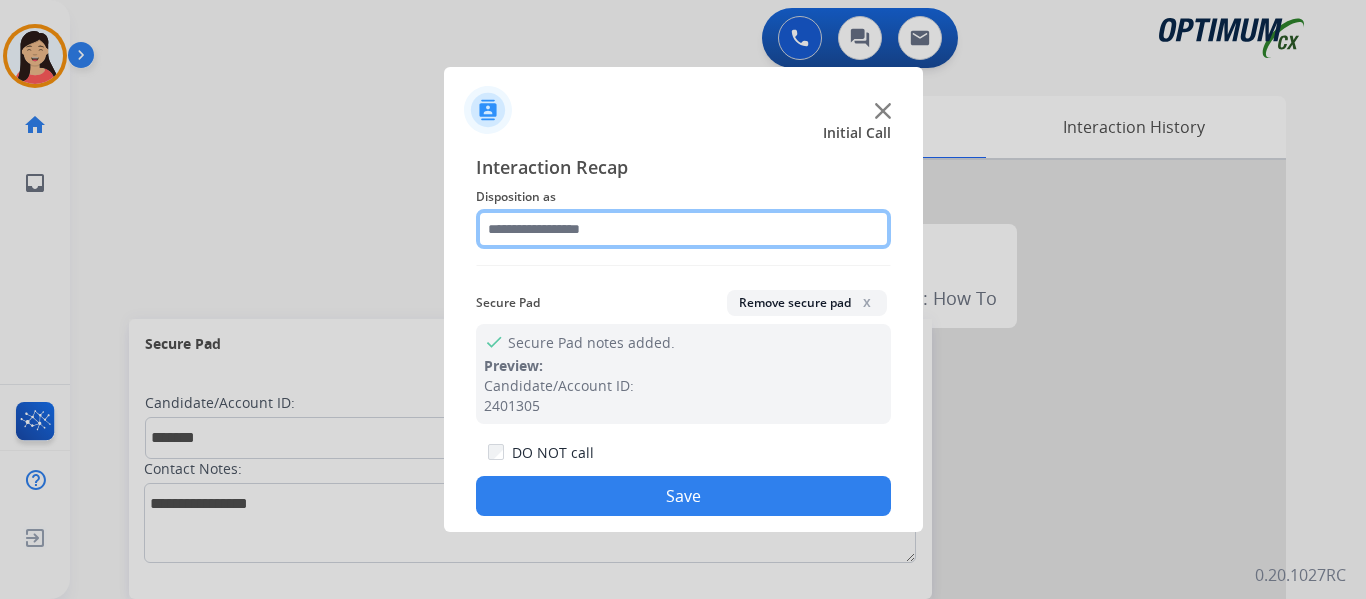 click 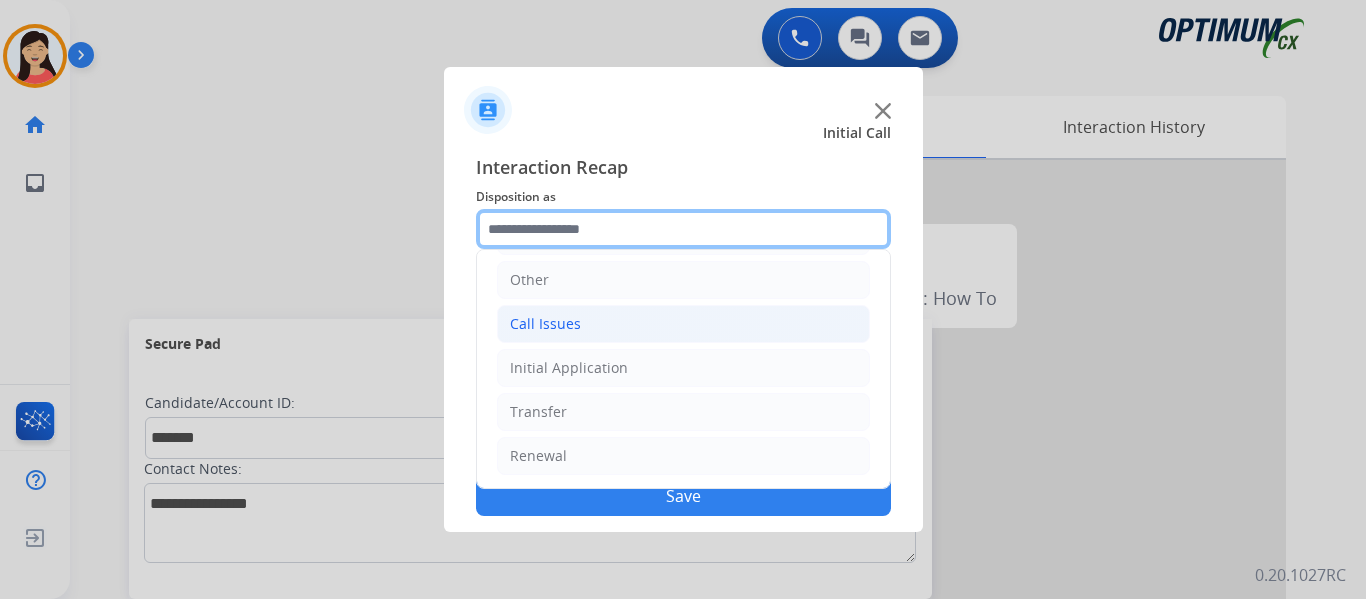 scroll, scrollTop: 136, scrollLeft: 0, axis: vertical 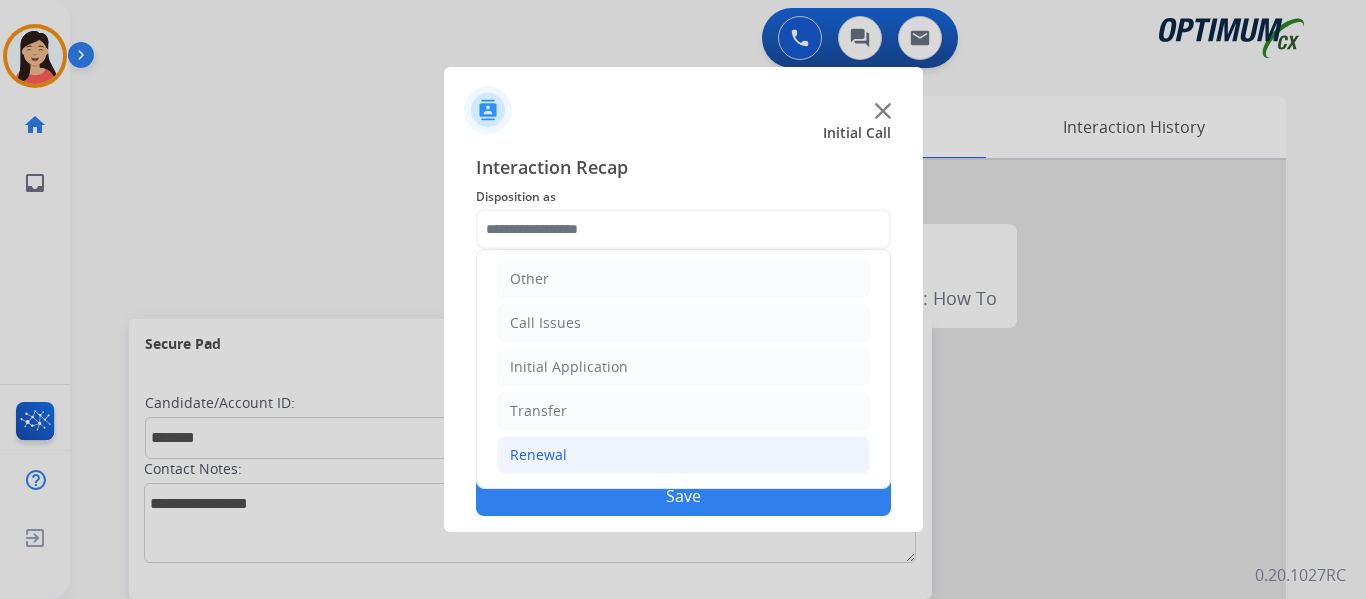 click on "Renewal" 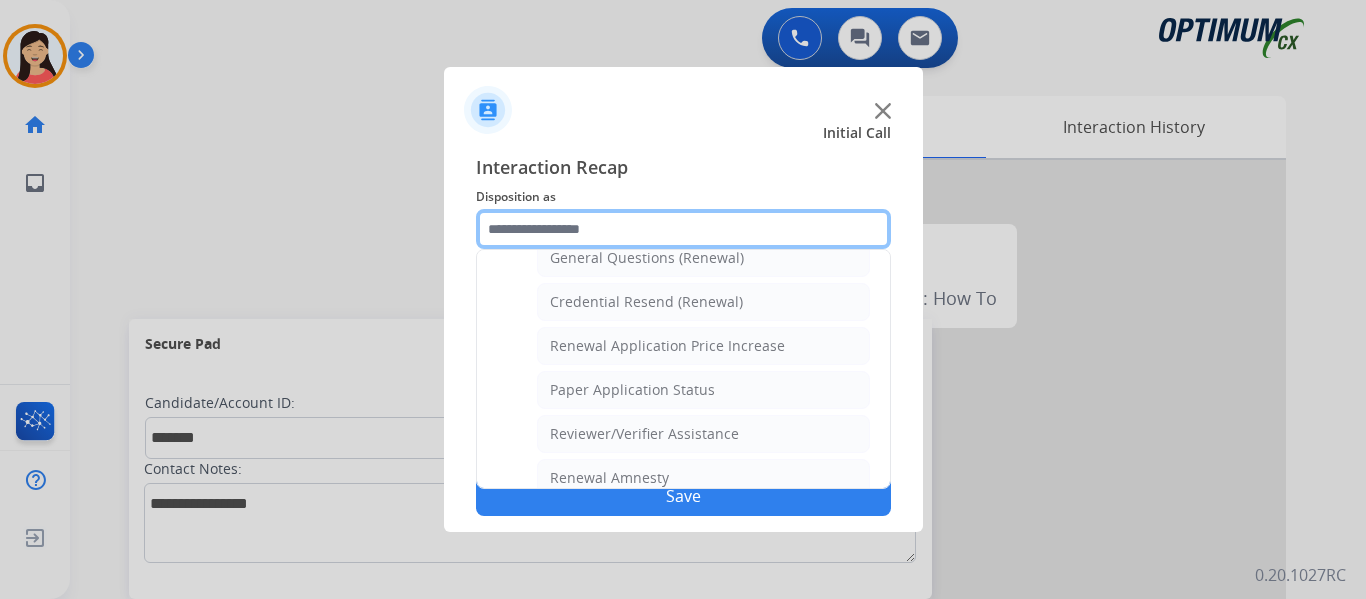 scroll, scrollTop: 572, scrollLeft: 0, axis: vertical 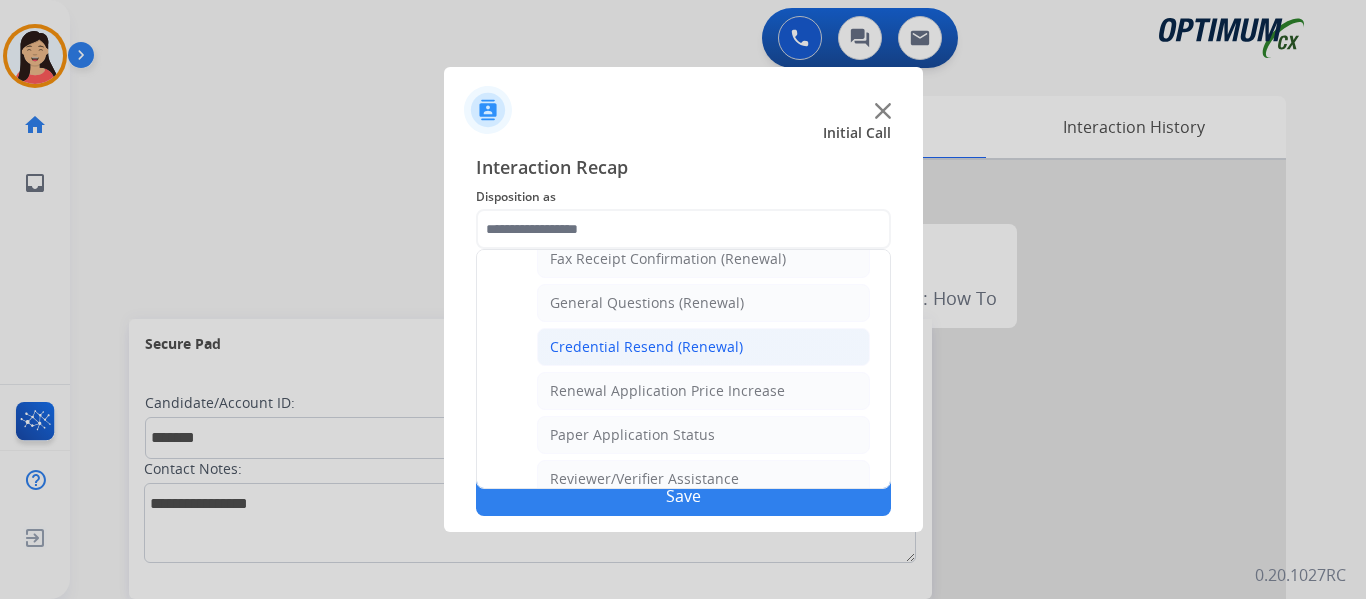click on "Credential Resend (Renewal)" 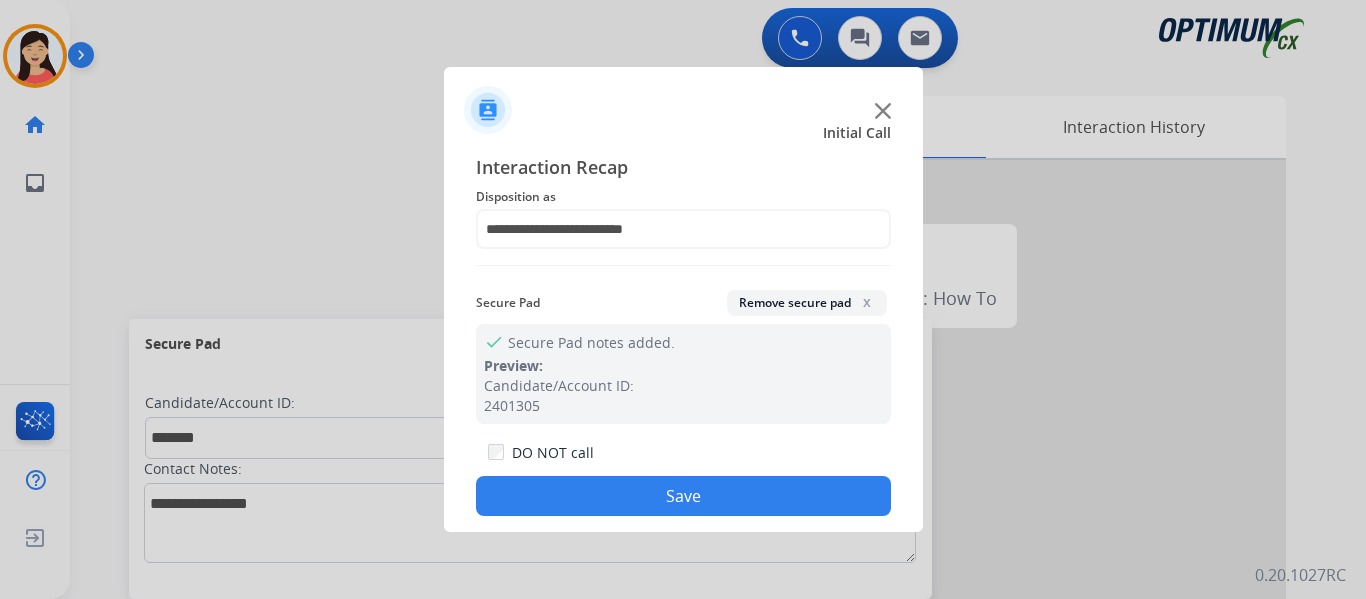 click on "Save" 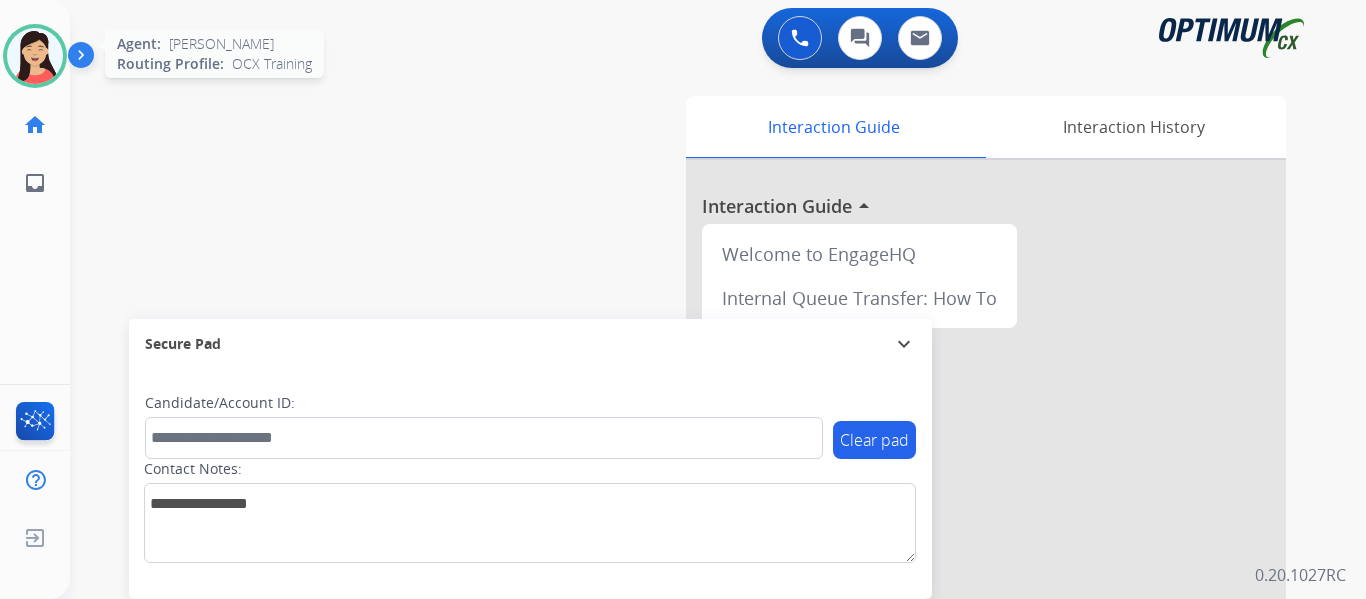 click at bounding box center (35, 56) 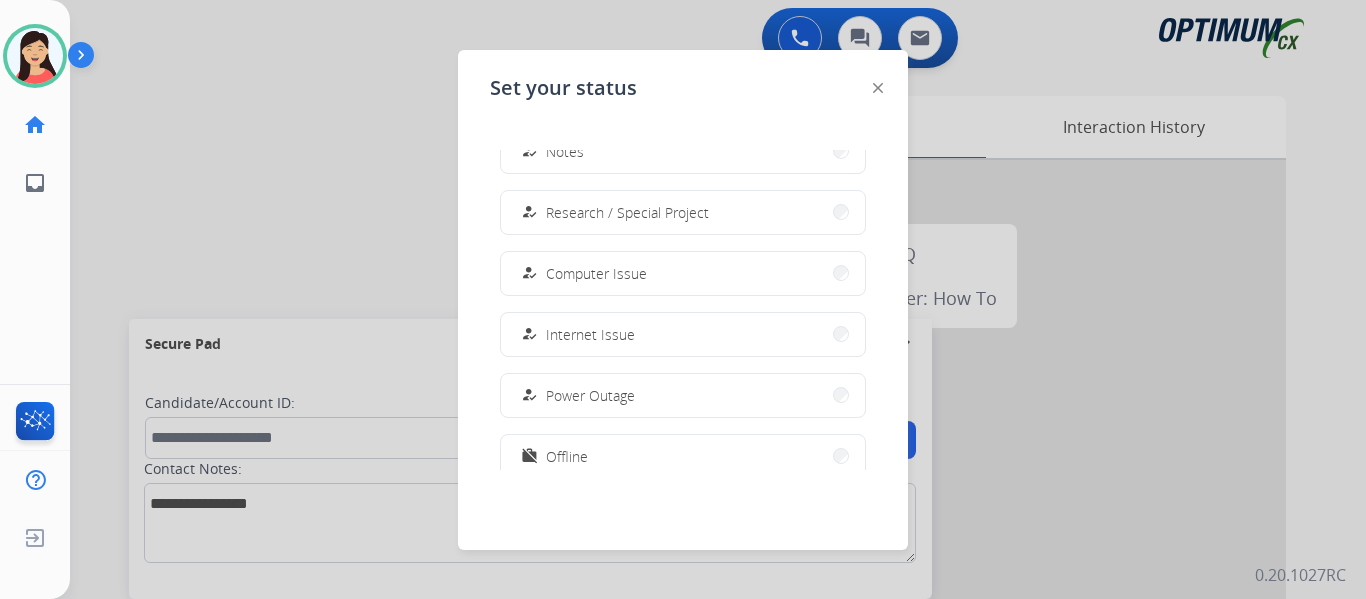 scroll, scrollTop: 499, scrollLeft: 0, axis: vertical 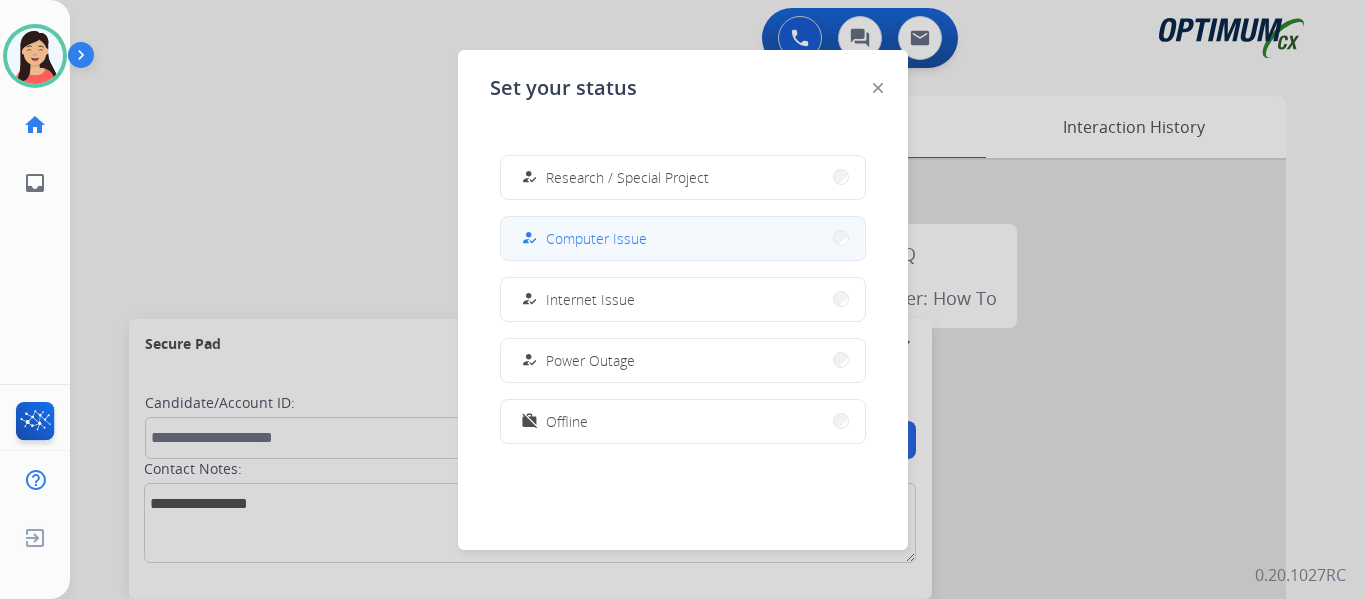 click on "how_to_reg Computer Issue" at bounding box center [683, 238] 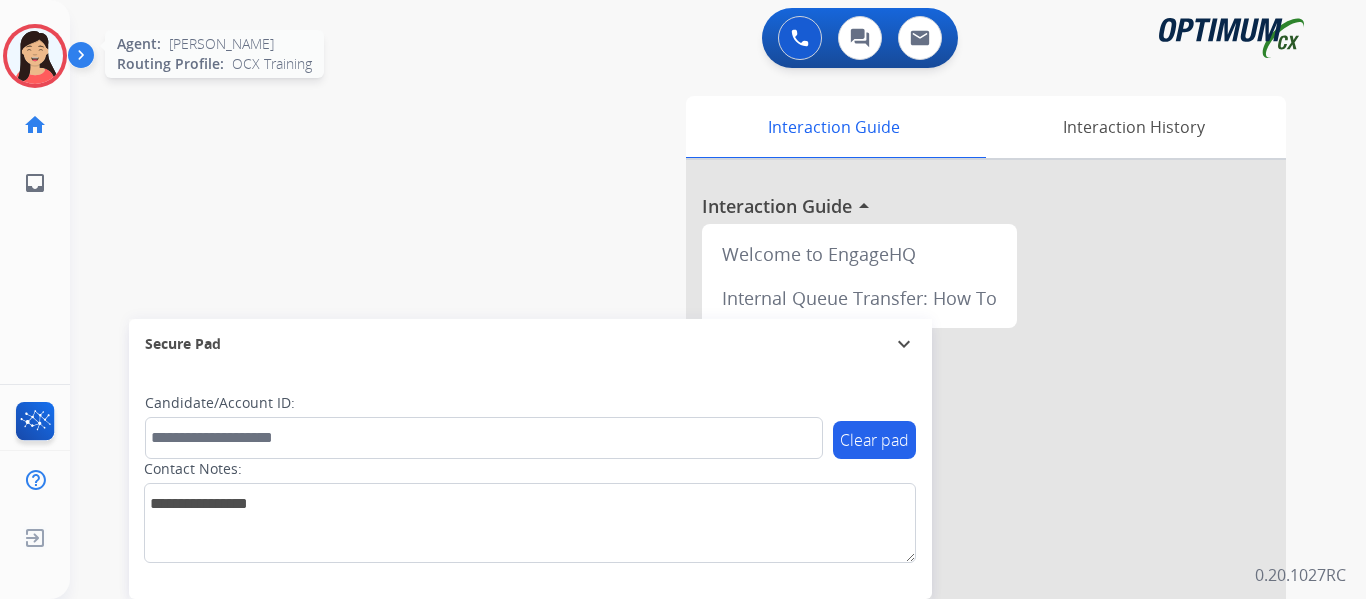 click at bounding box center (35, 56) 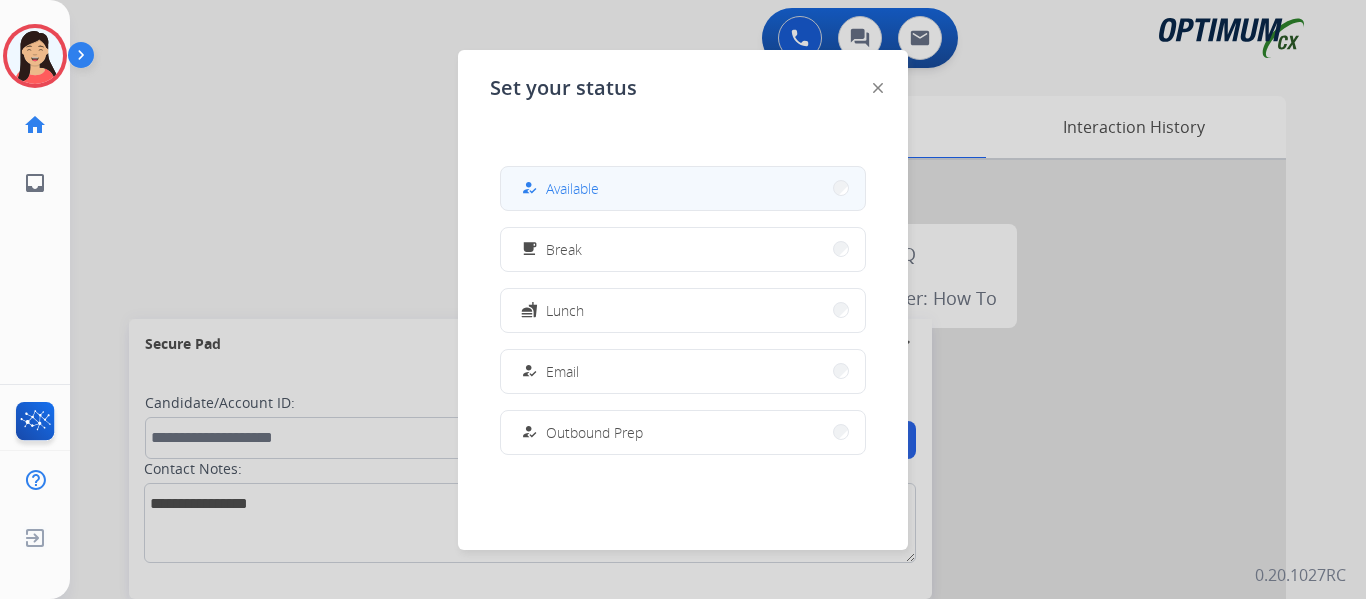 click on "how_to_reg Available" at bounding box center [558, 188] 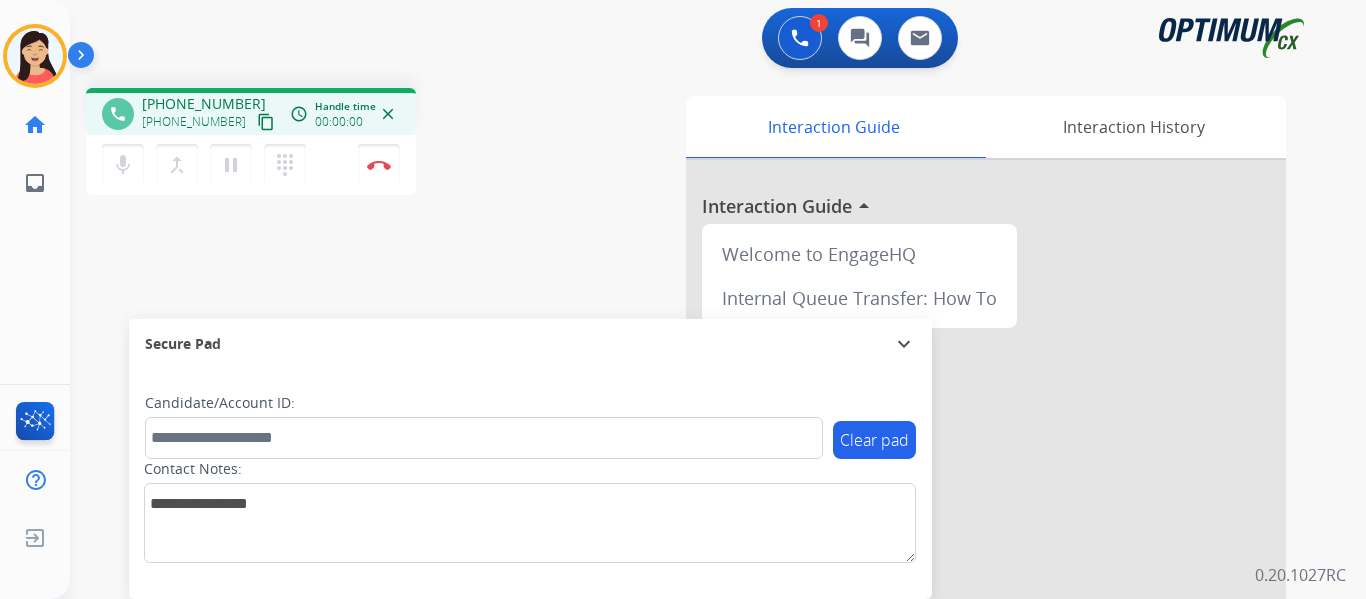 click on "content_copy" at bounding box center [266, 122] 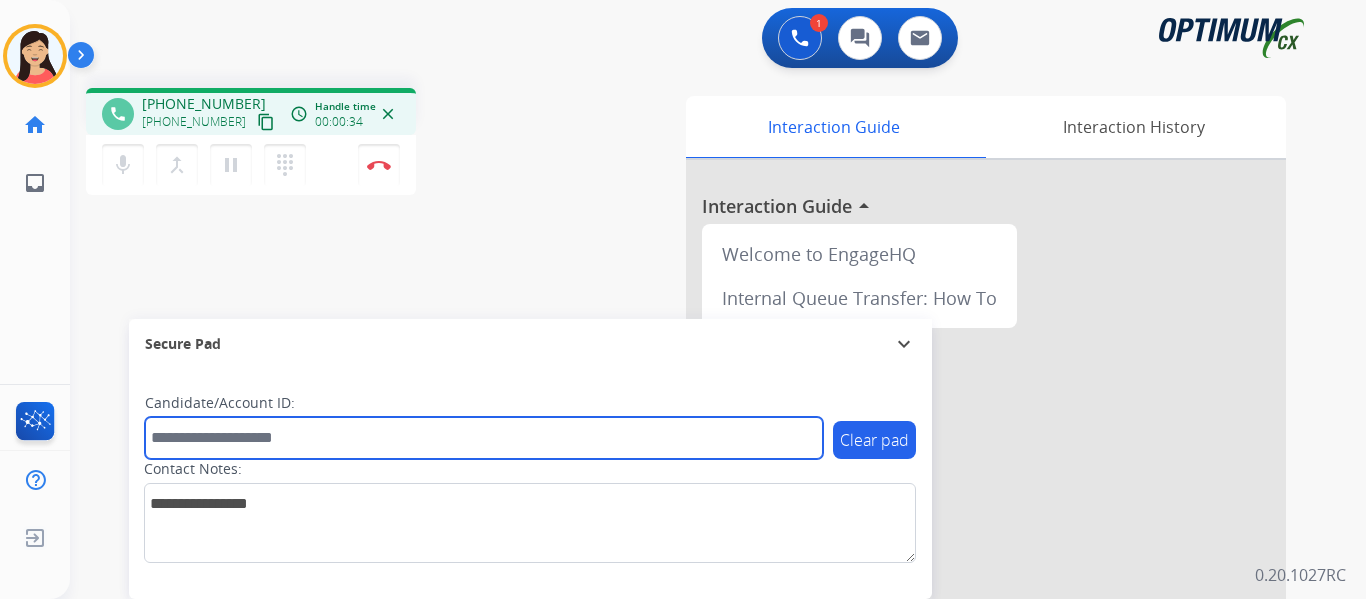 click at bounding box center (484, 438) 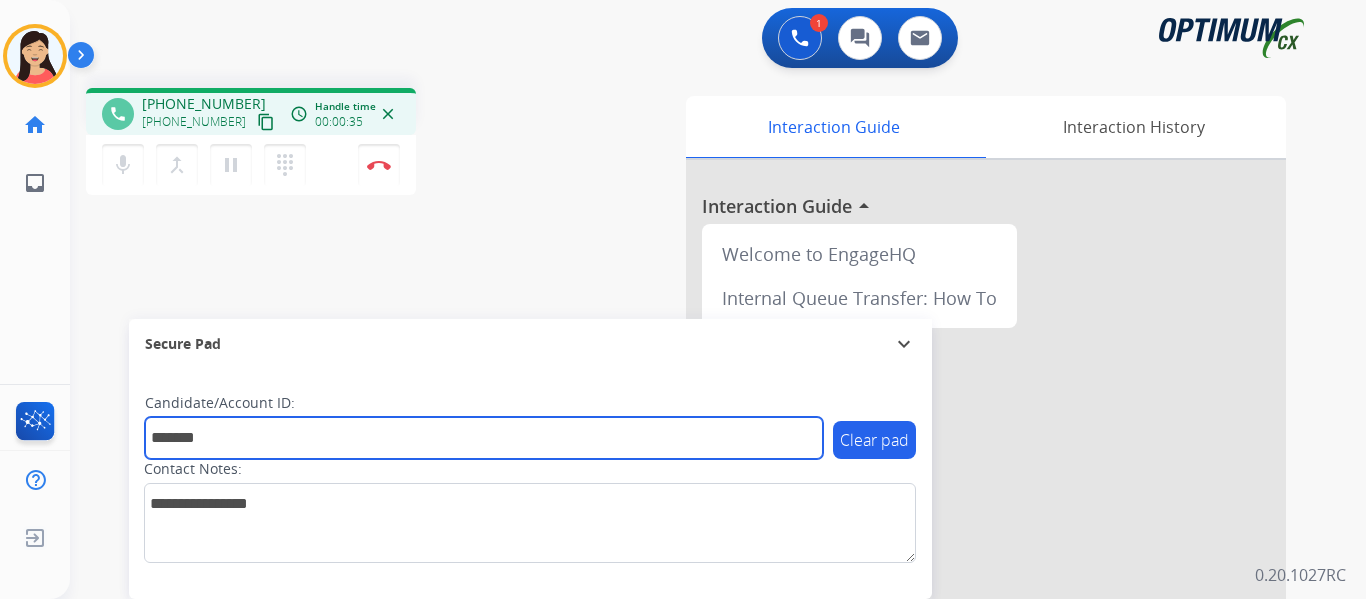 type on "*******" 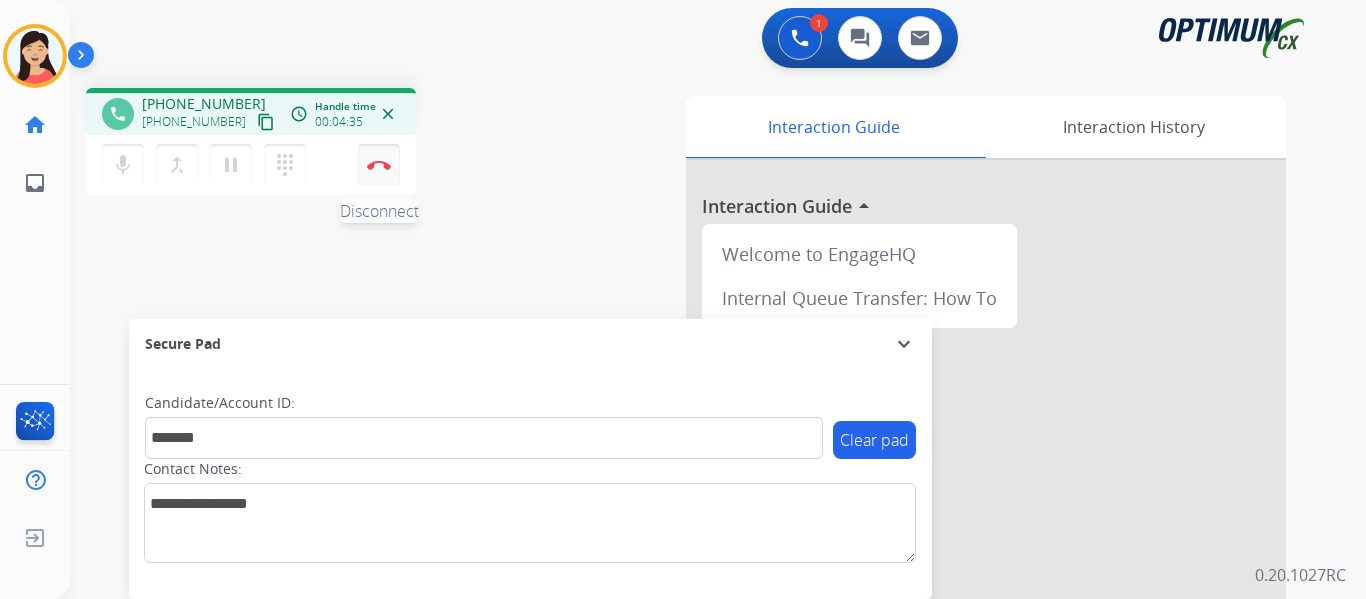 click on "Disconnect" at bounding box center (379, 165) 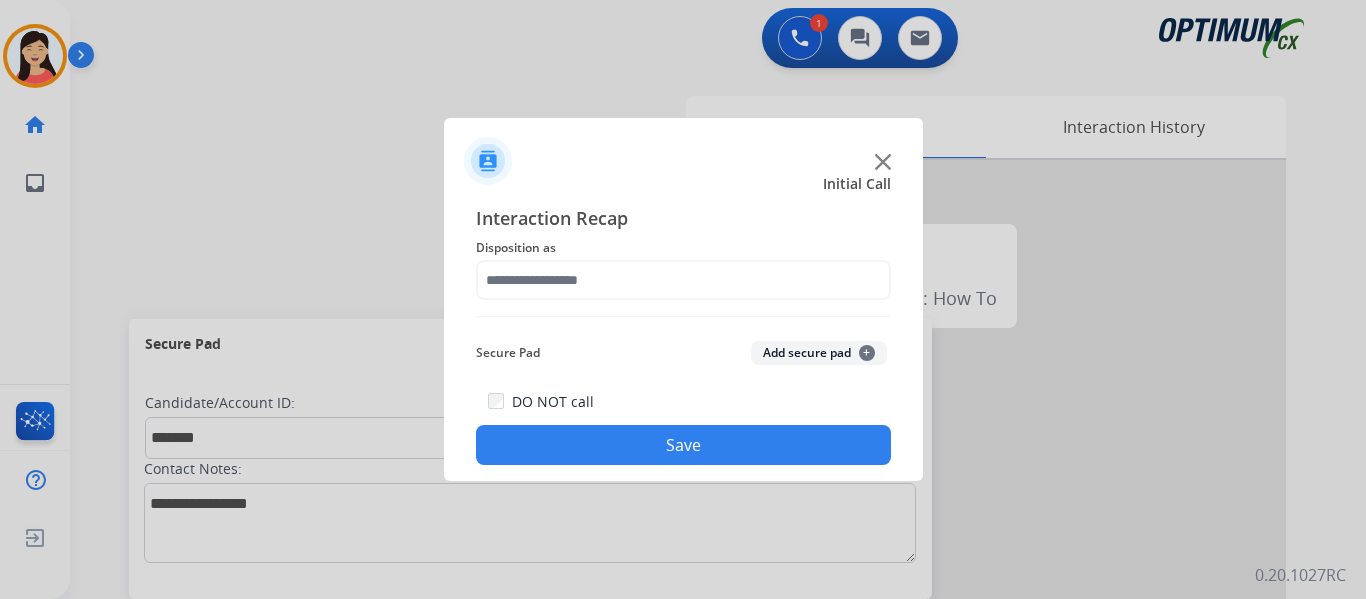 click on "Add secure pad  +" 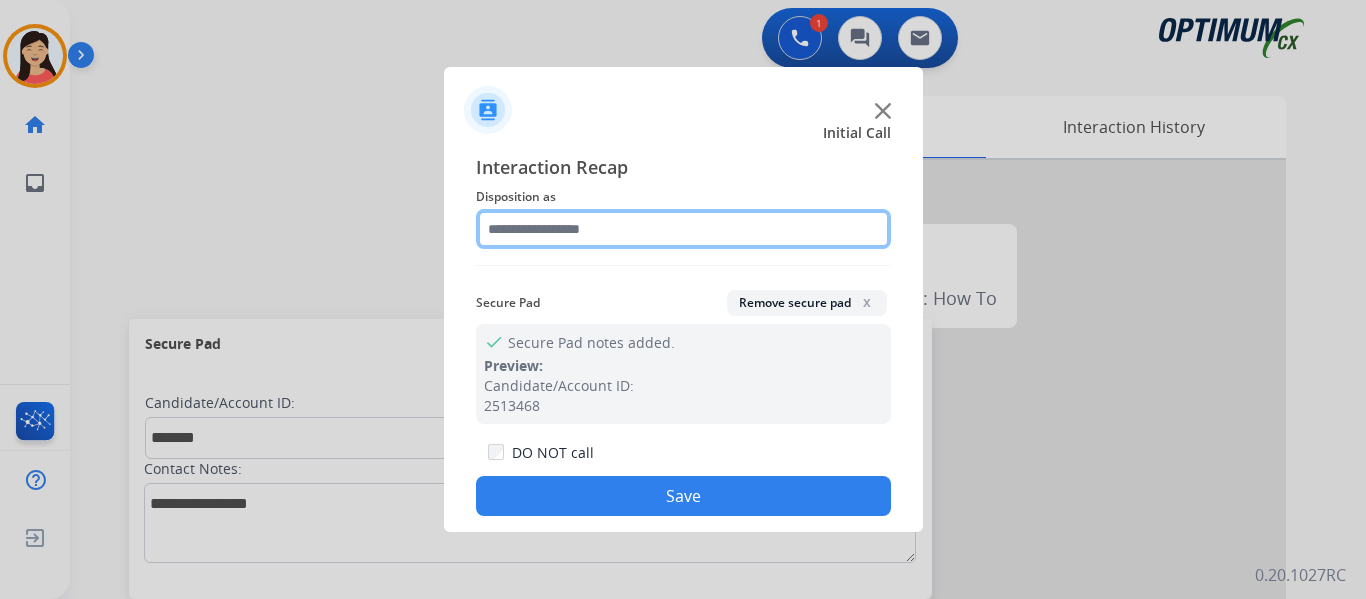 click 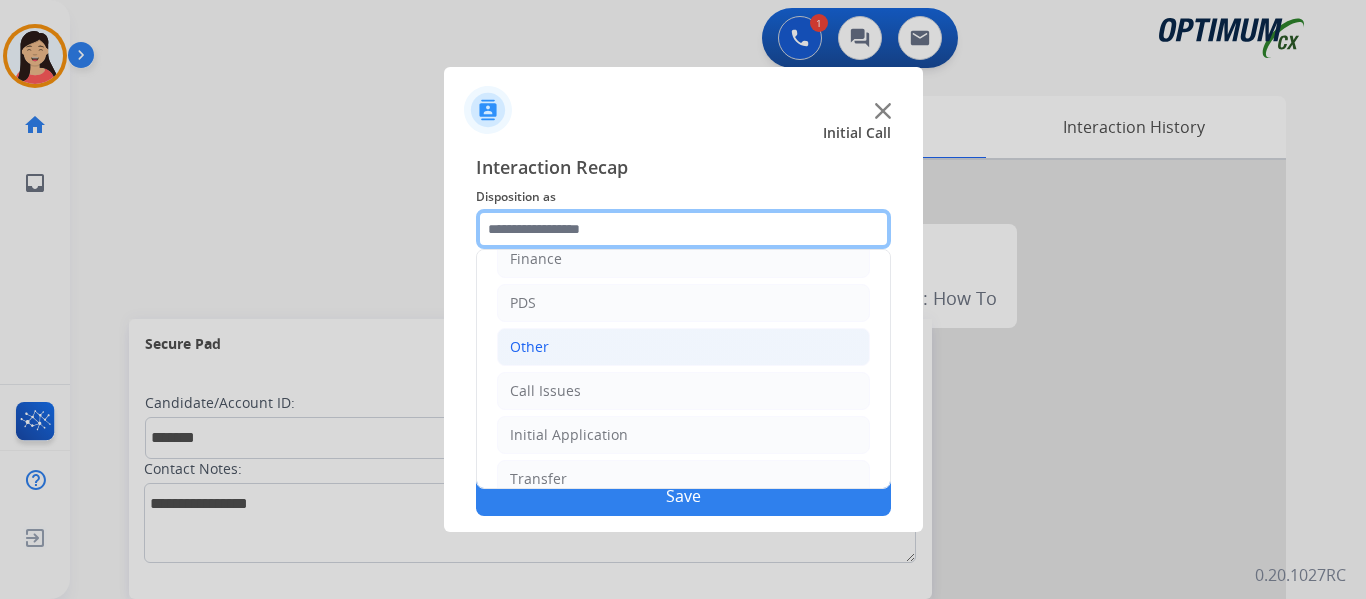 scroll, scrollTop: 136, scrollLeft: 0, axis: vertical 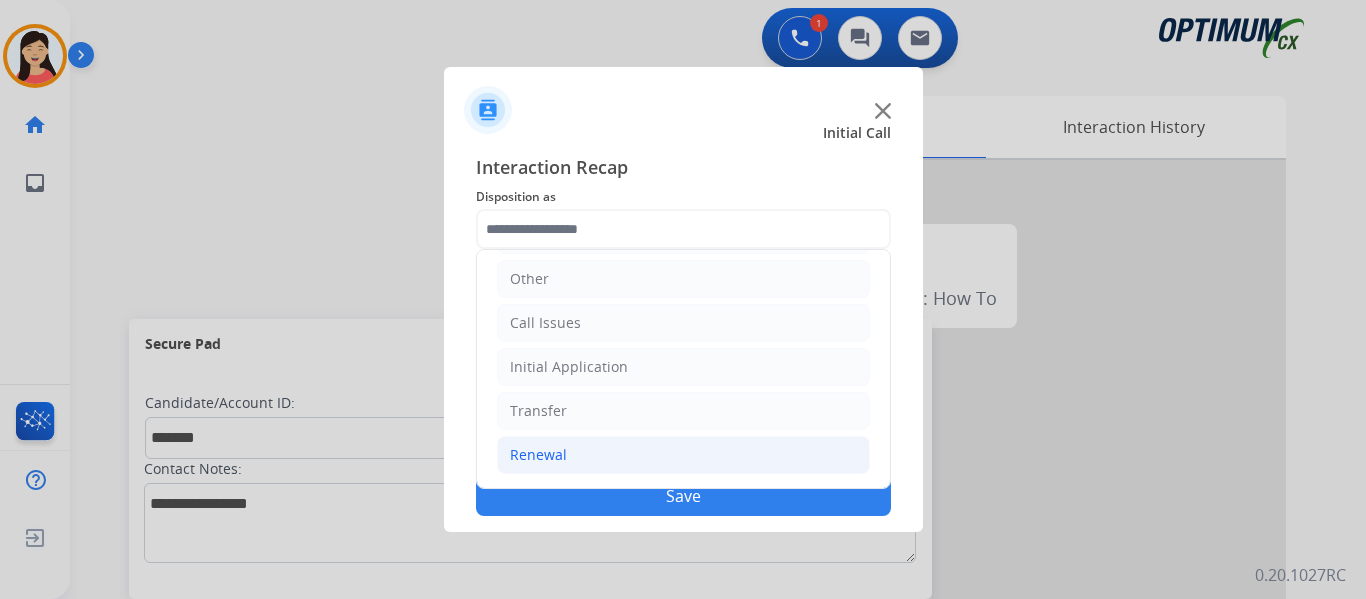 click on "Renewal" 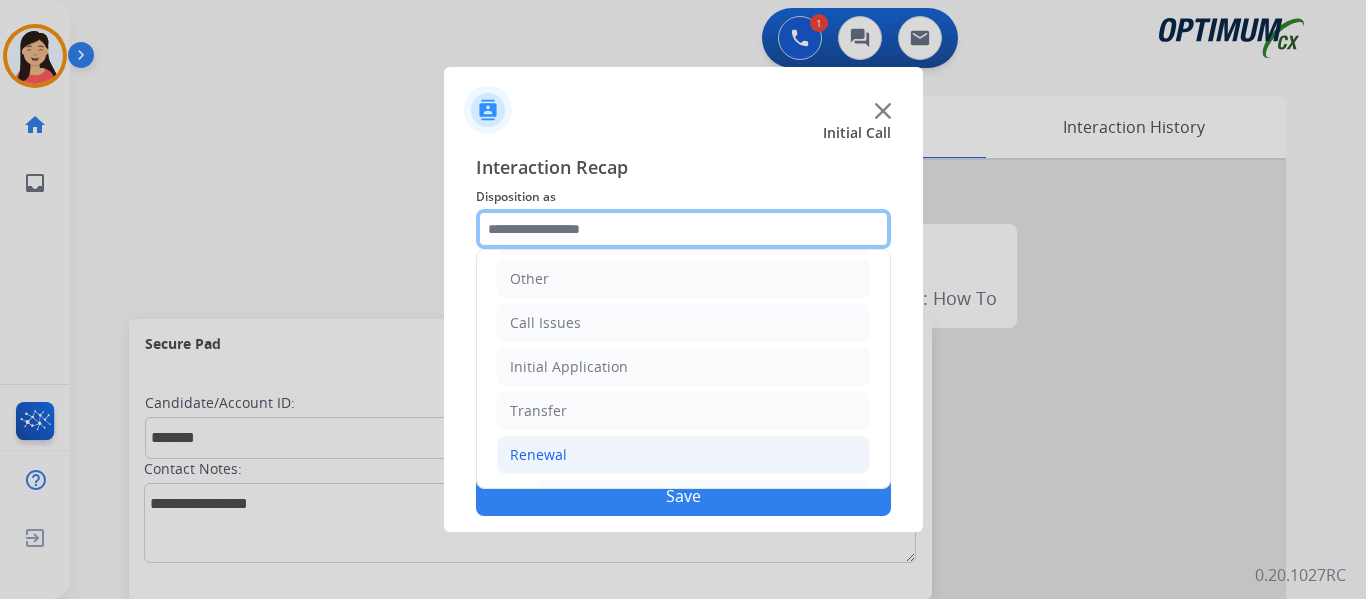 scroll, scrollTop: 772, scrollLeft: 0, axis: vertical 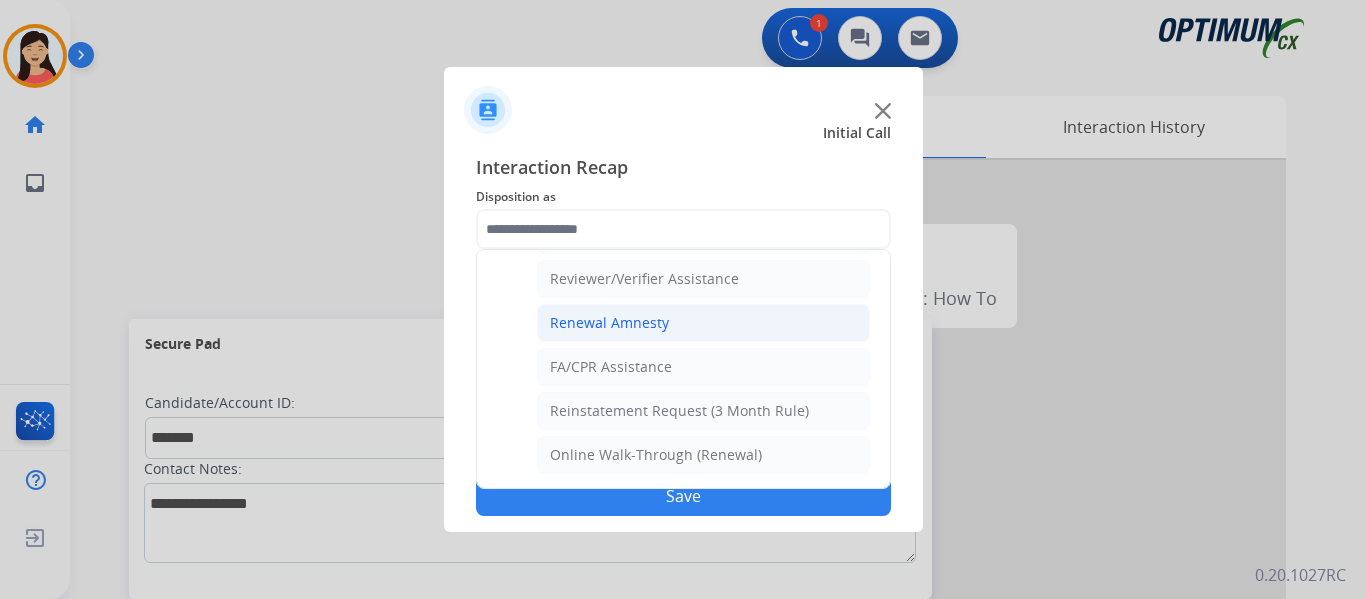click on "Renewal Amnesty" 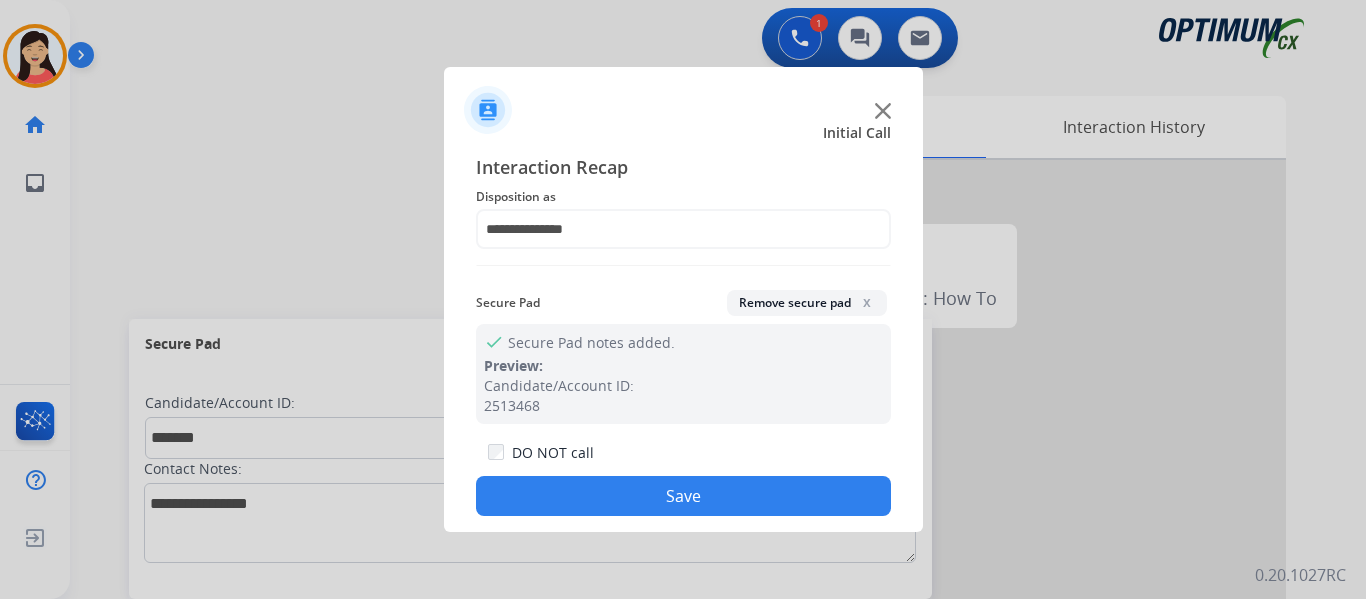 click on "Save" 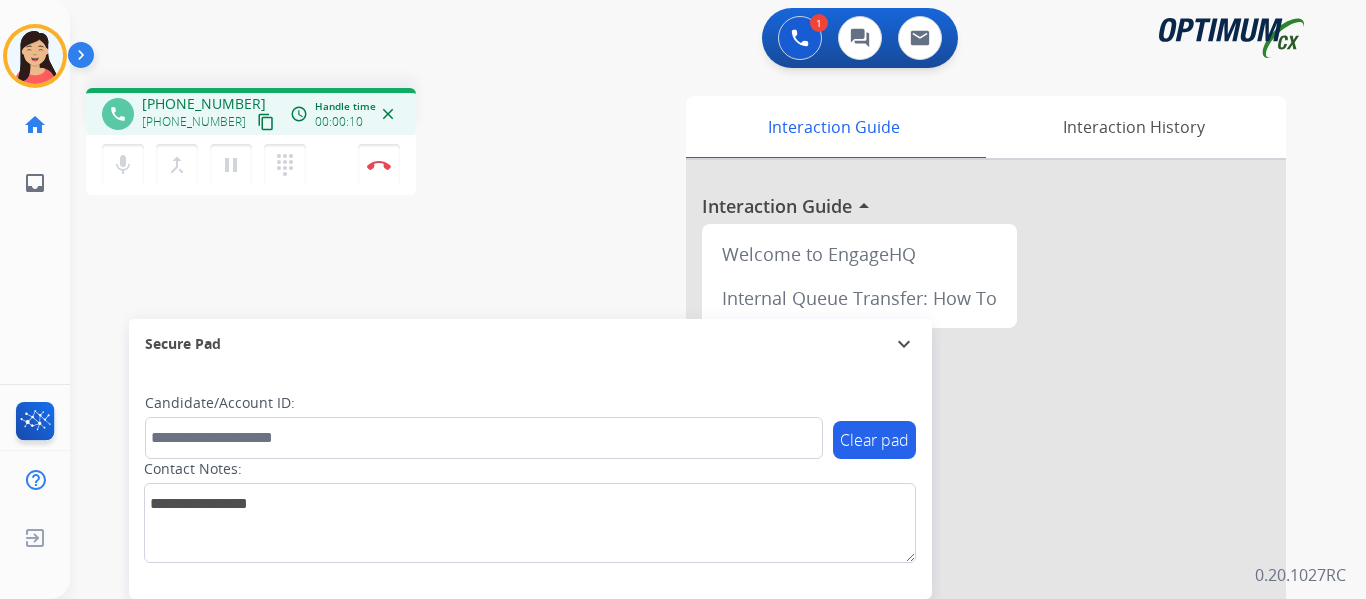 click on "content_copy" at bounding box center (266, 122) 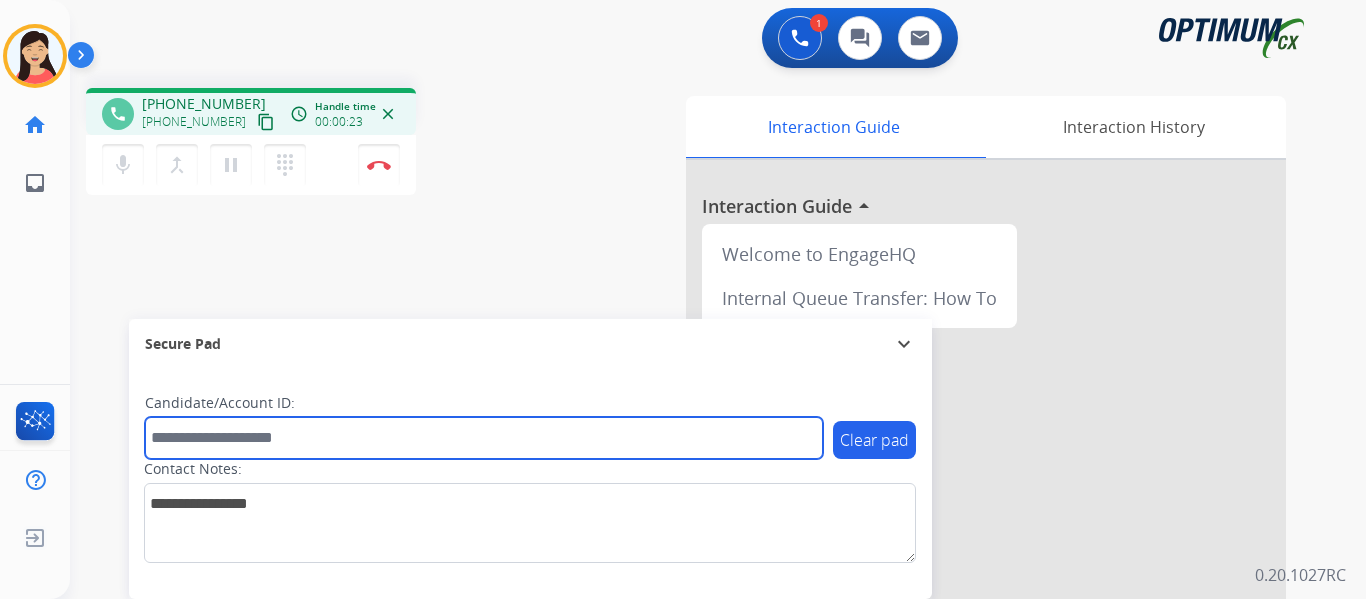click at bounding box center (484, 438) 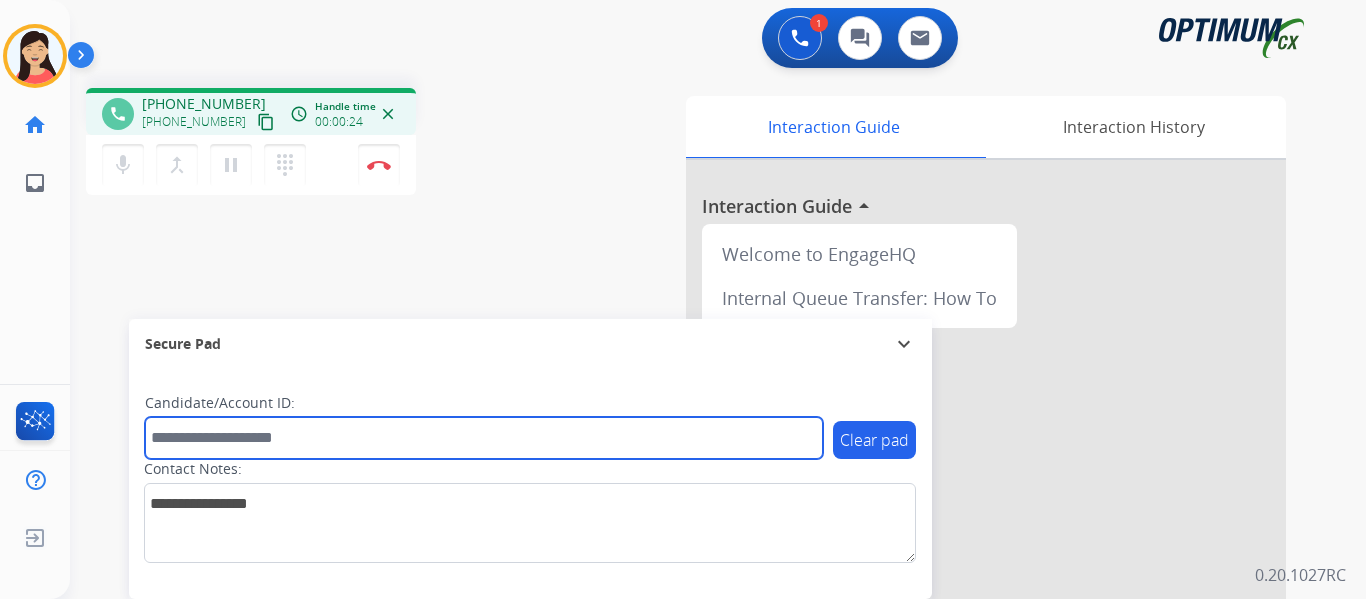 paste on "*******" 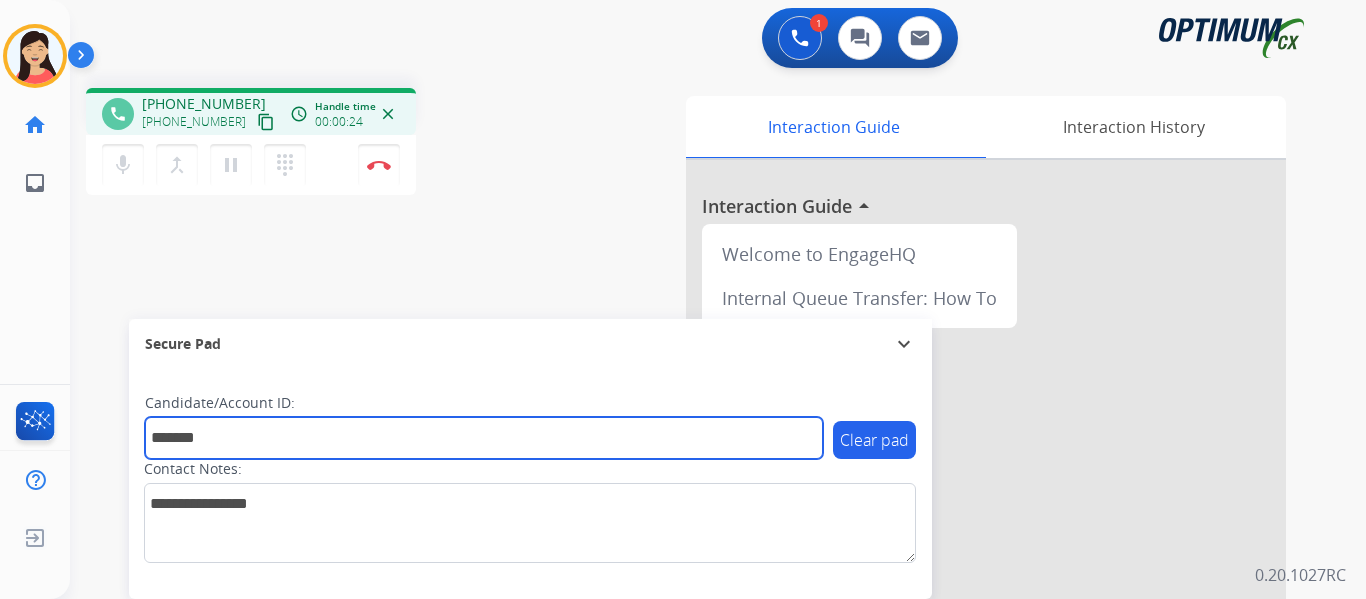 type on "*******" 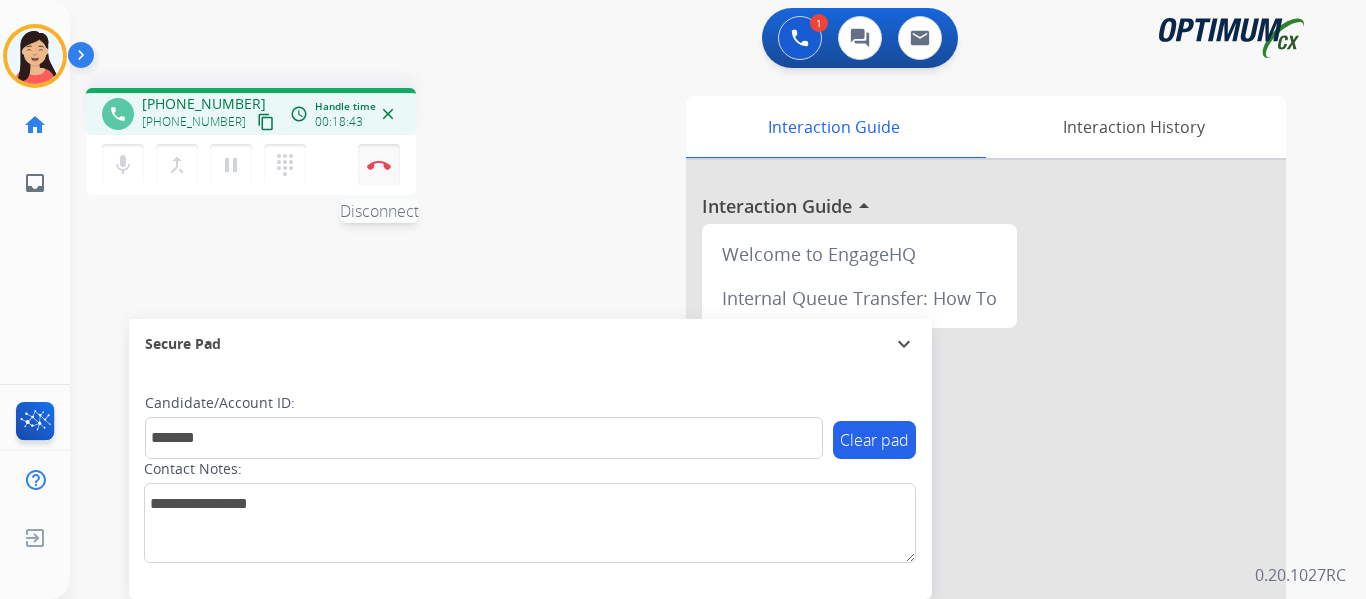 click at bounding box center (379, 165) 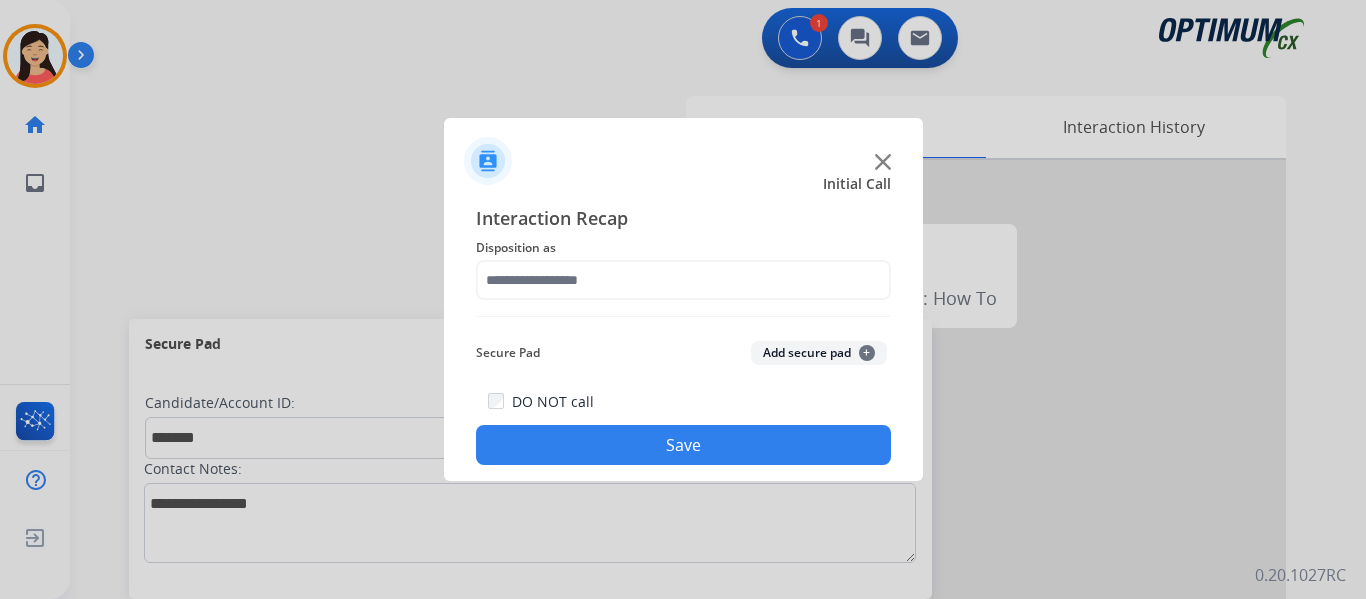 click on "Secure Pad  Add secure pad  +" 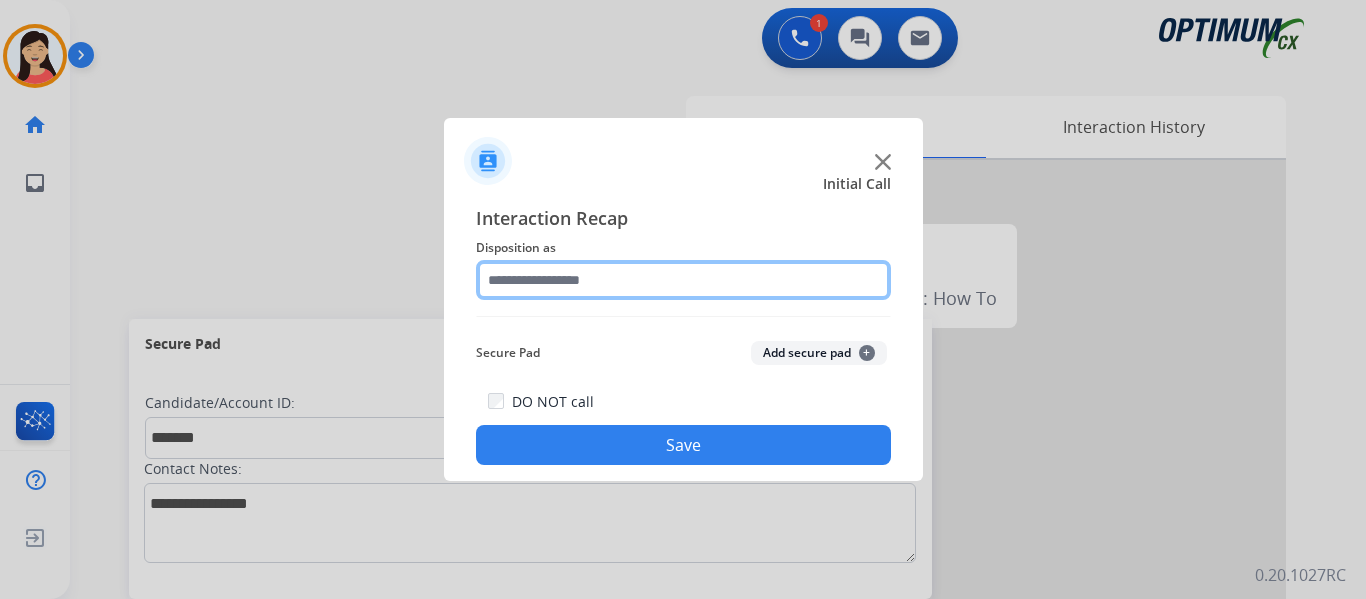 click 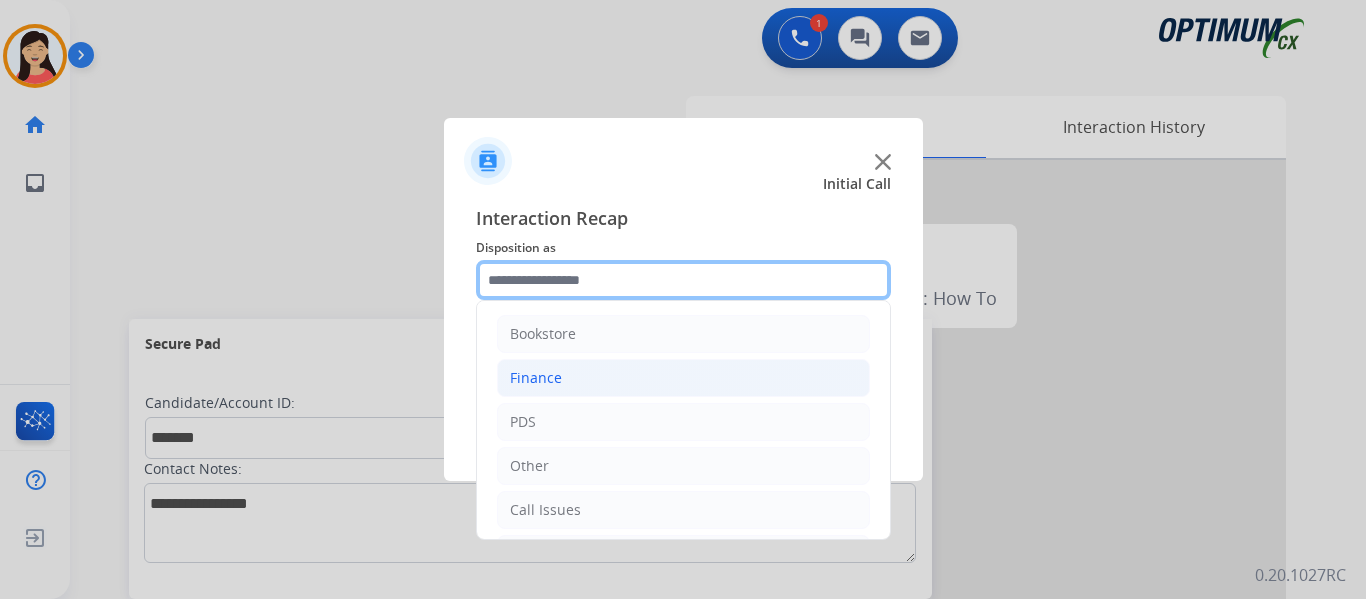 scroll, scrollTop: 136, scrollLeft: 0, axis: vertical 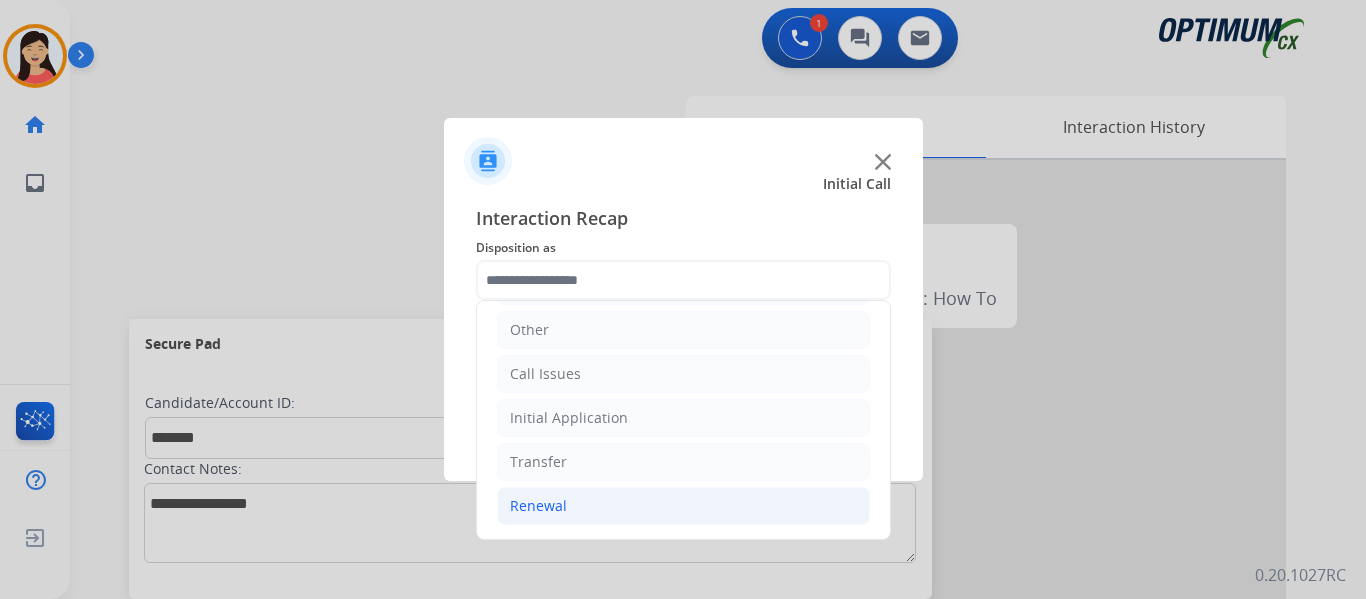 click on "Renewal" 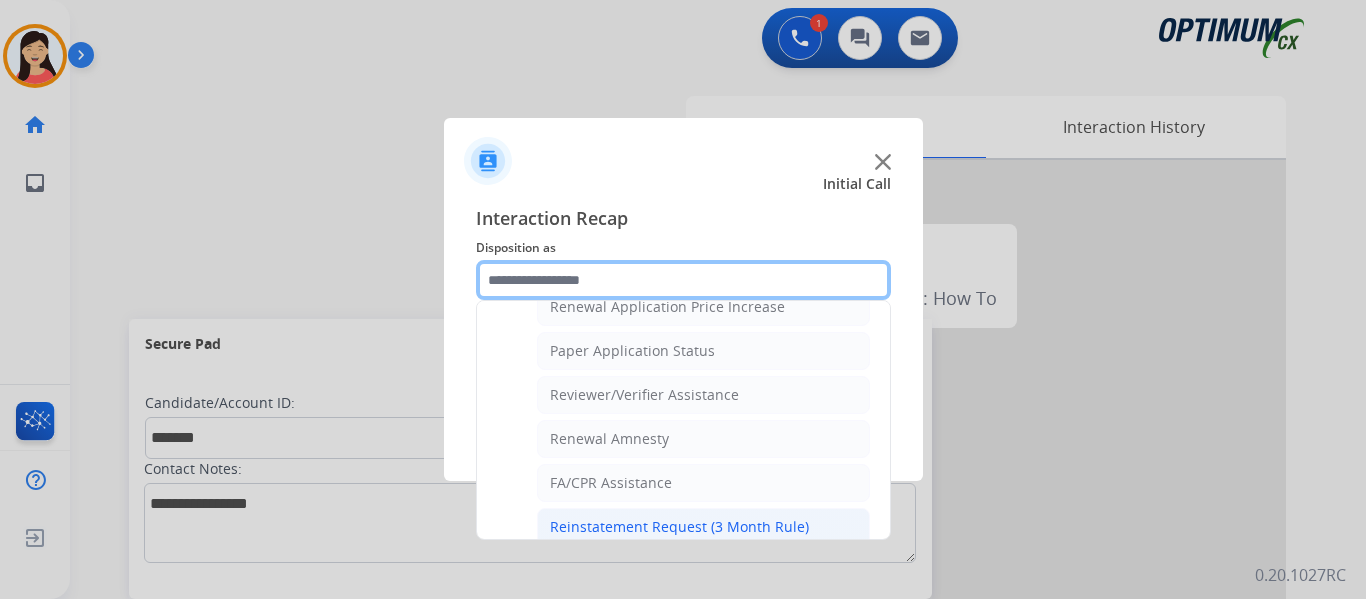 scroll, scrollTop: 736, scrollLeft: 0, axis: vertical 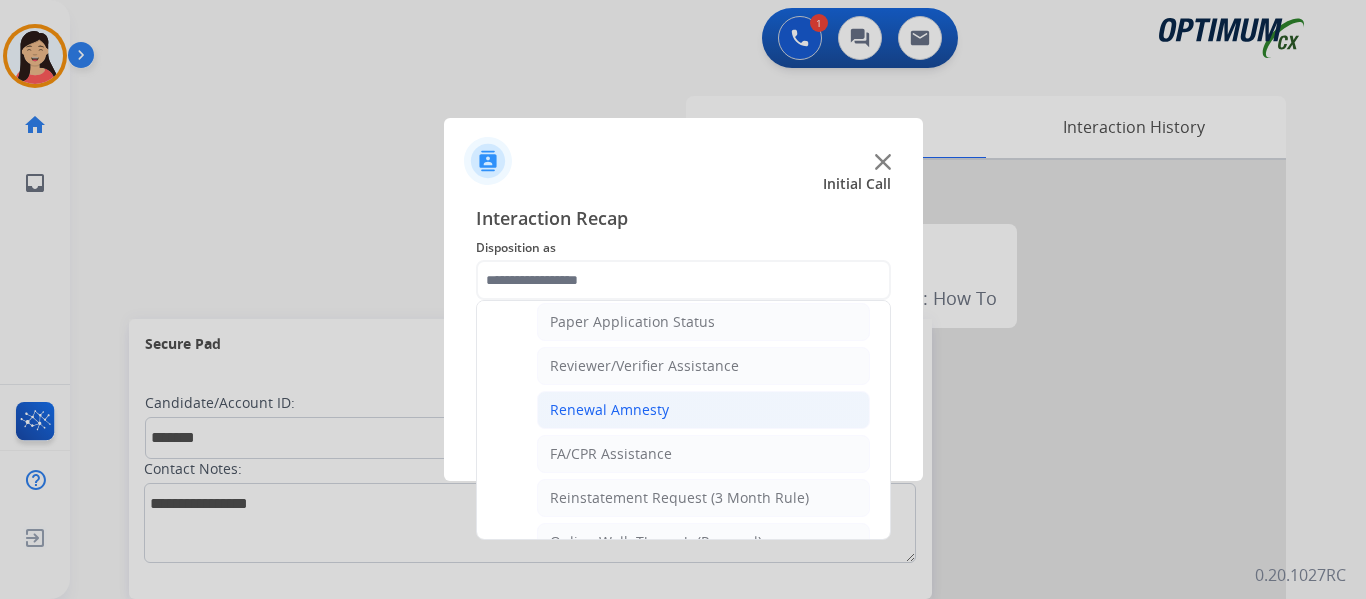click on "Renewal Amnesty" 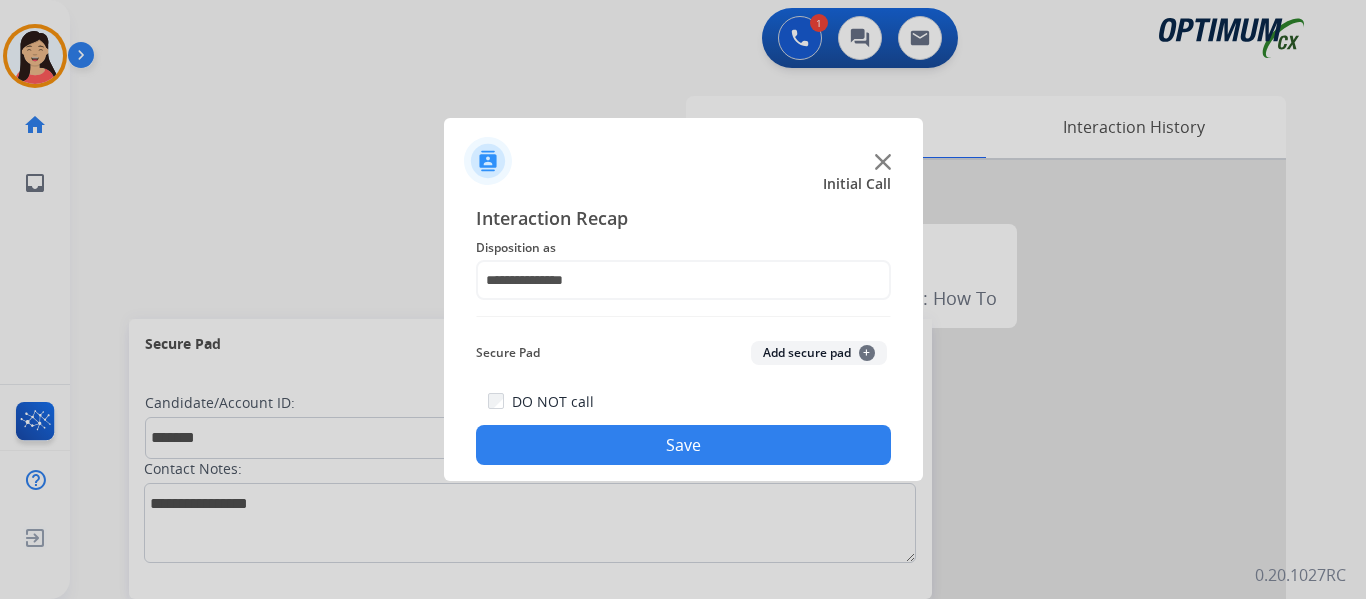 click on "Add secure pad  +" 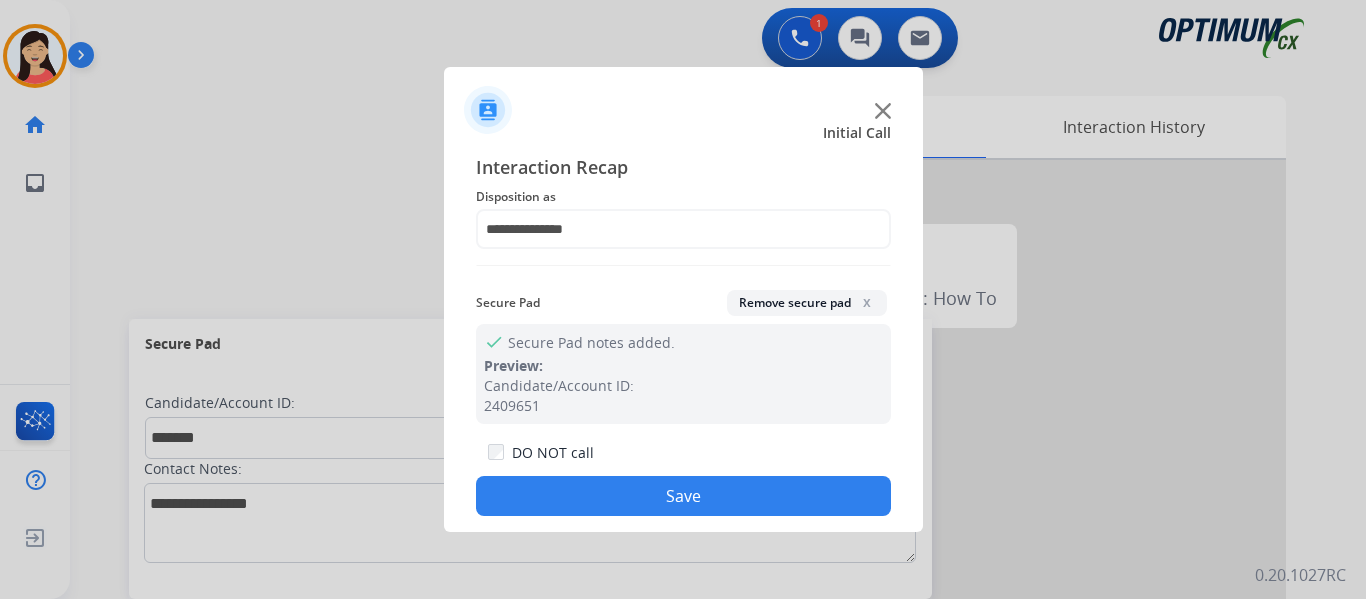 click on "Save" 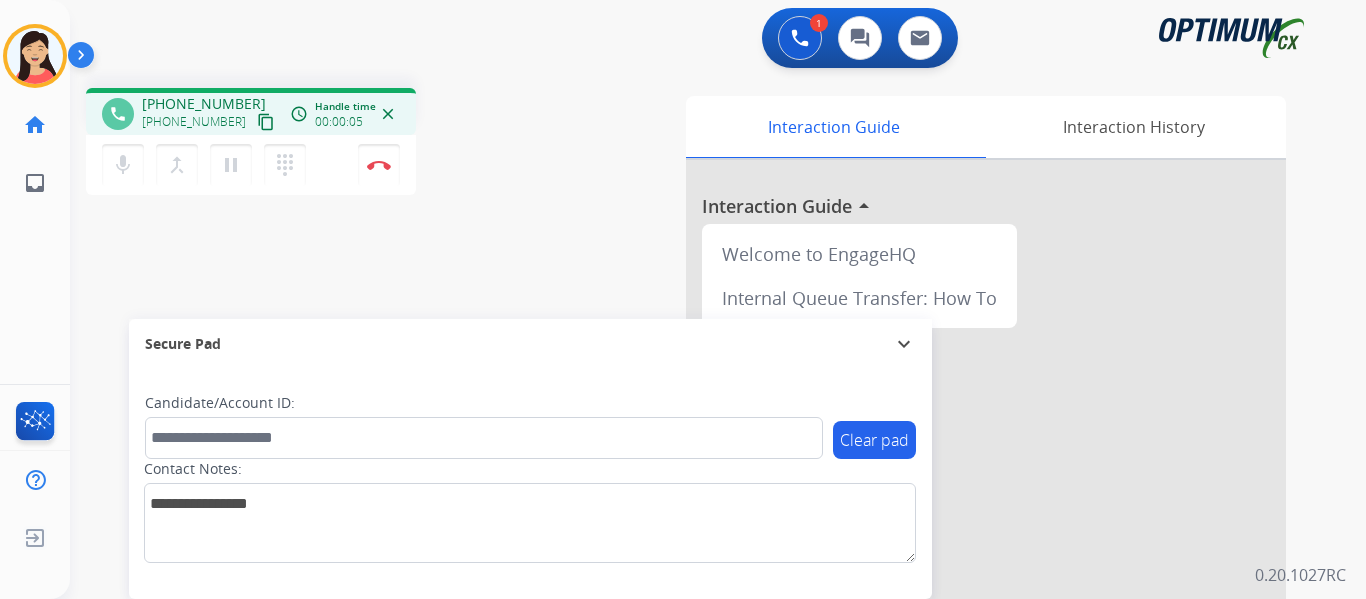 click on "content_copy" at bounding box center (266, 122) 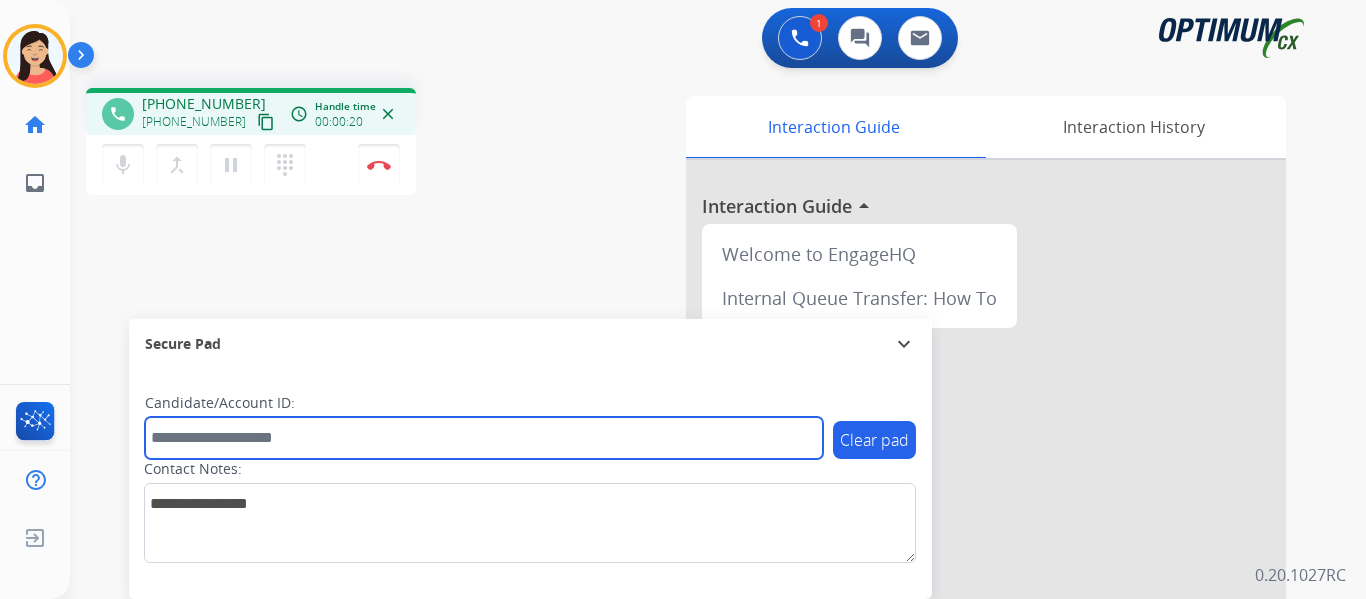 click at bounding box center [484, 438] 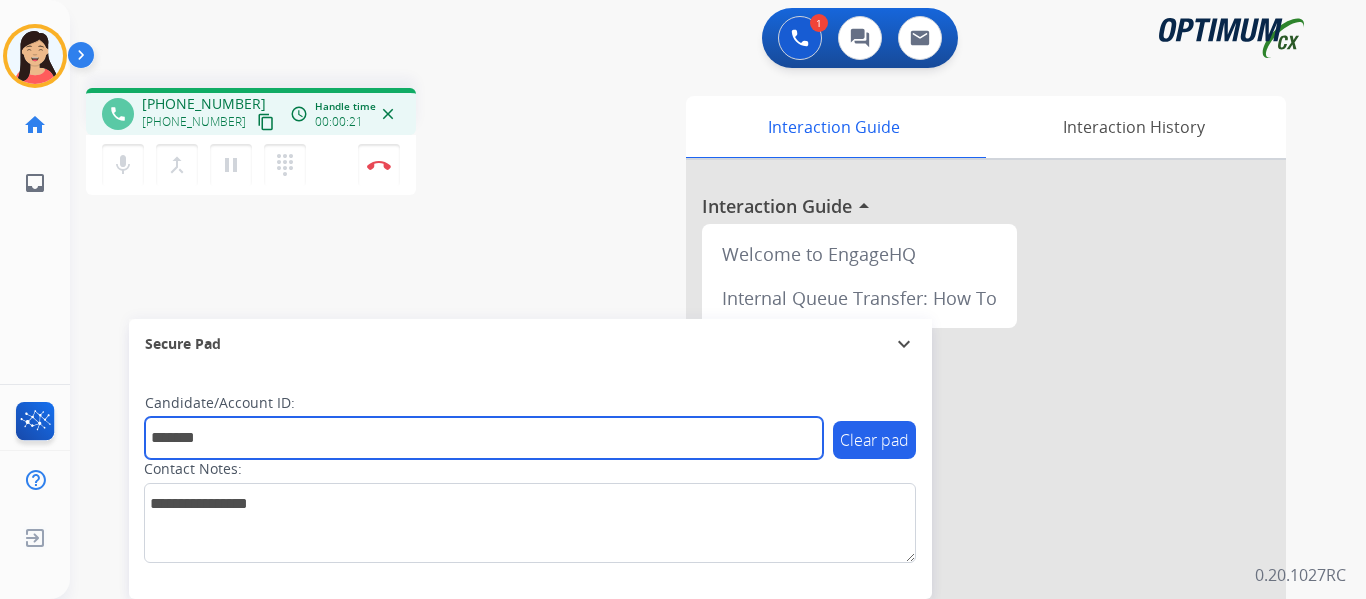 type on "*******" 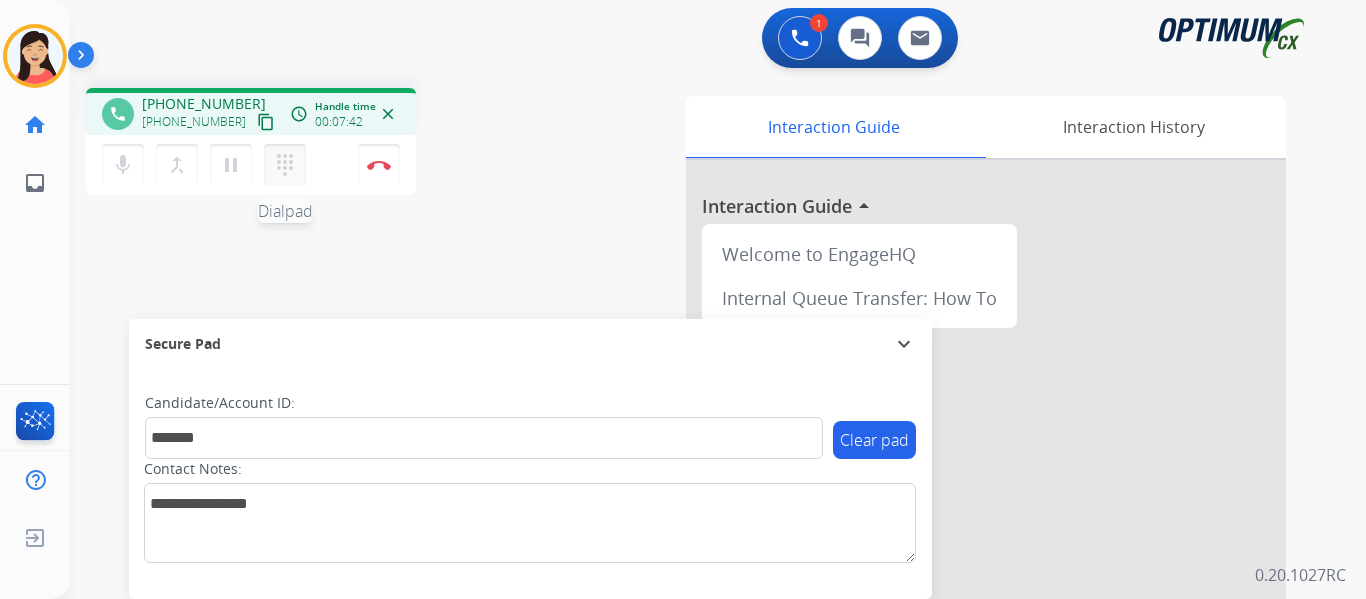 click on "dialpad" at bounding box center [285, 165] 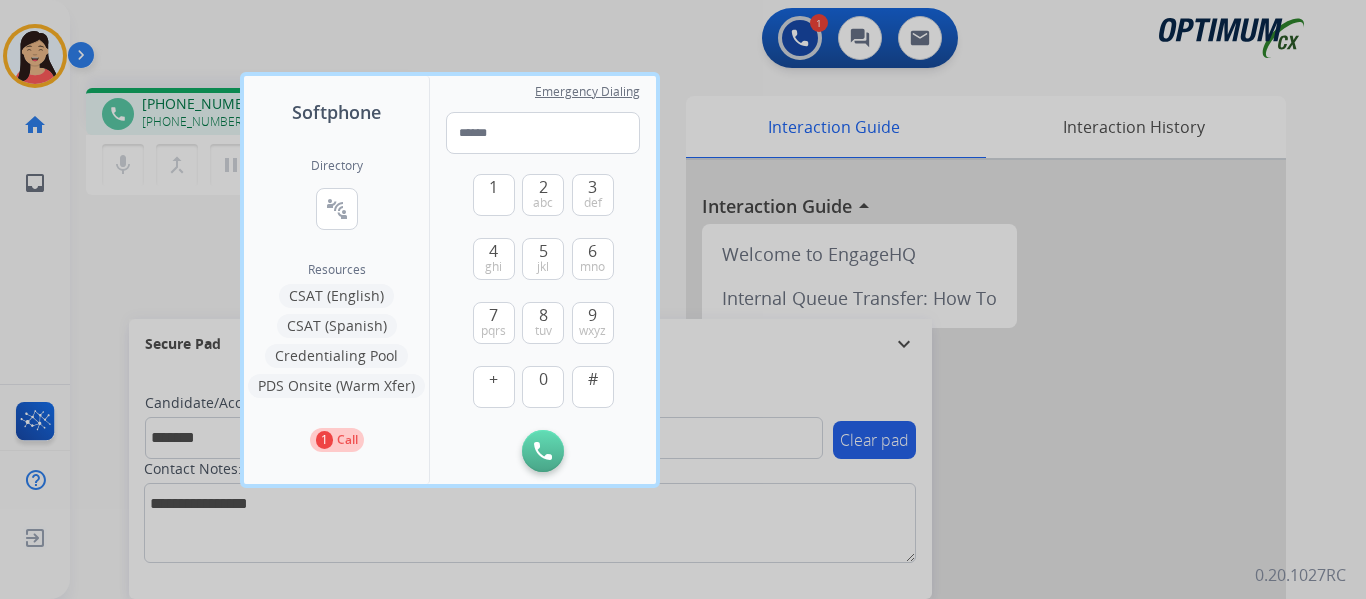 click on "CSAT (Spanish)" at bounding box center (337, 326) 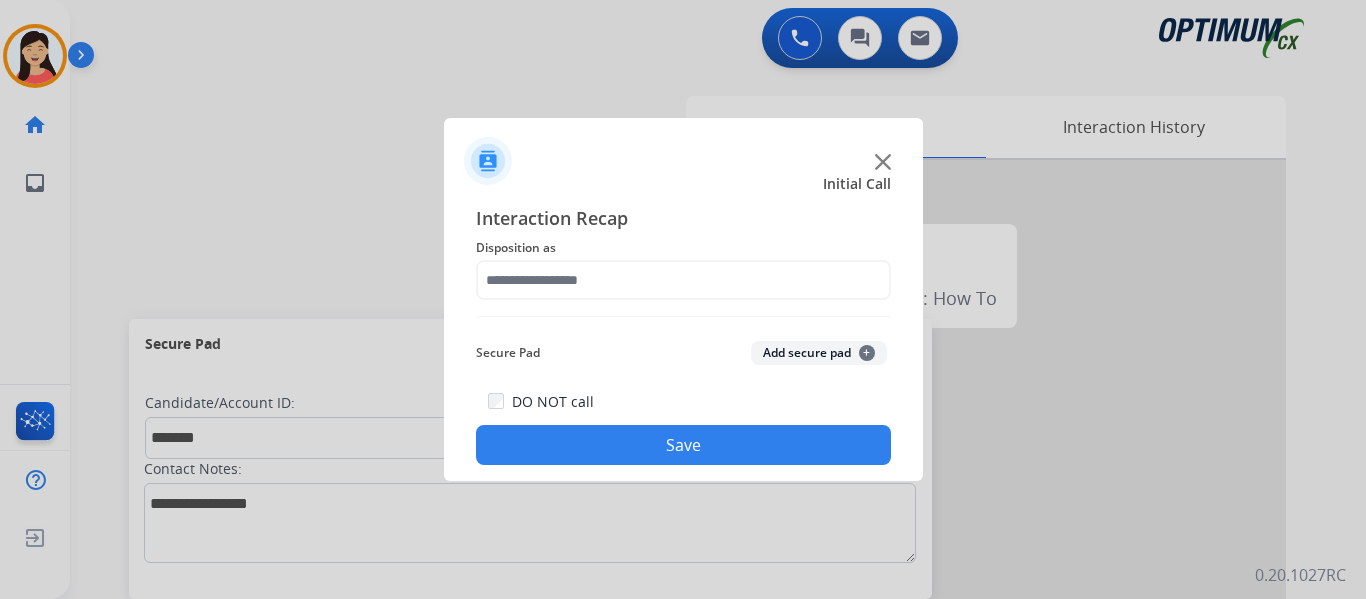 click on "Add secure pad  +" 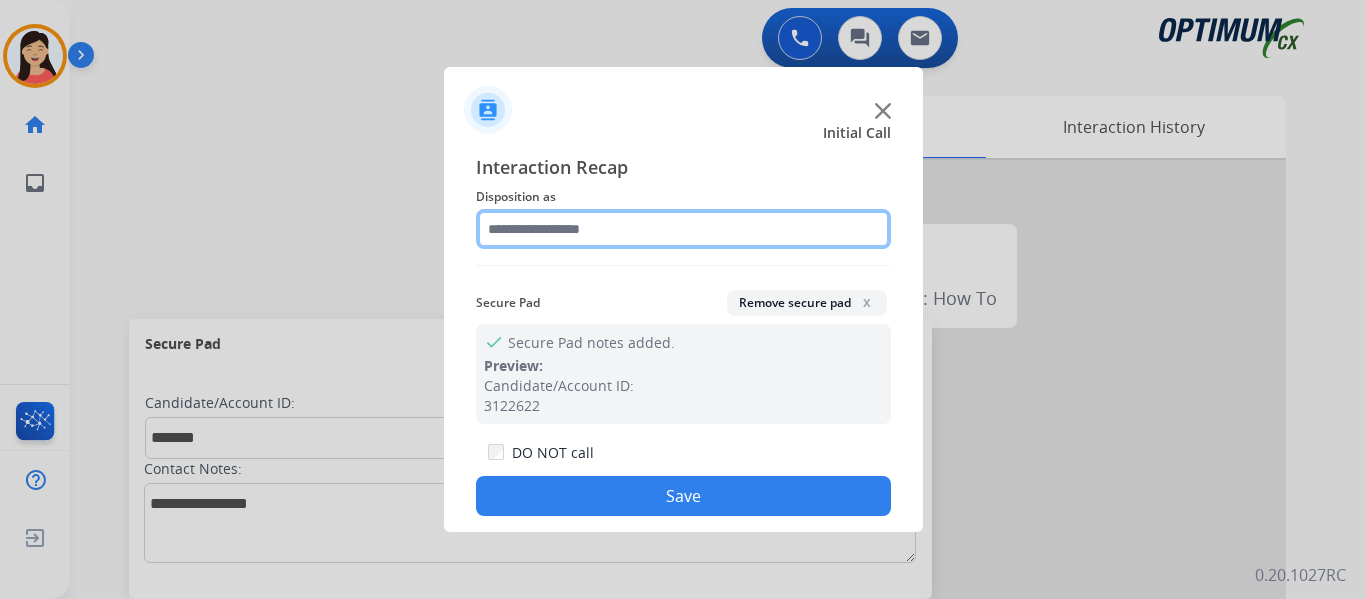 click 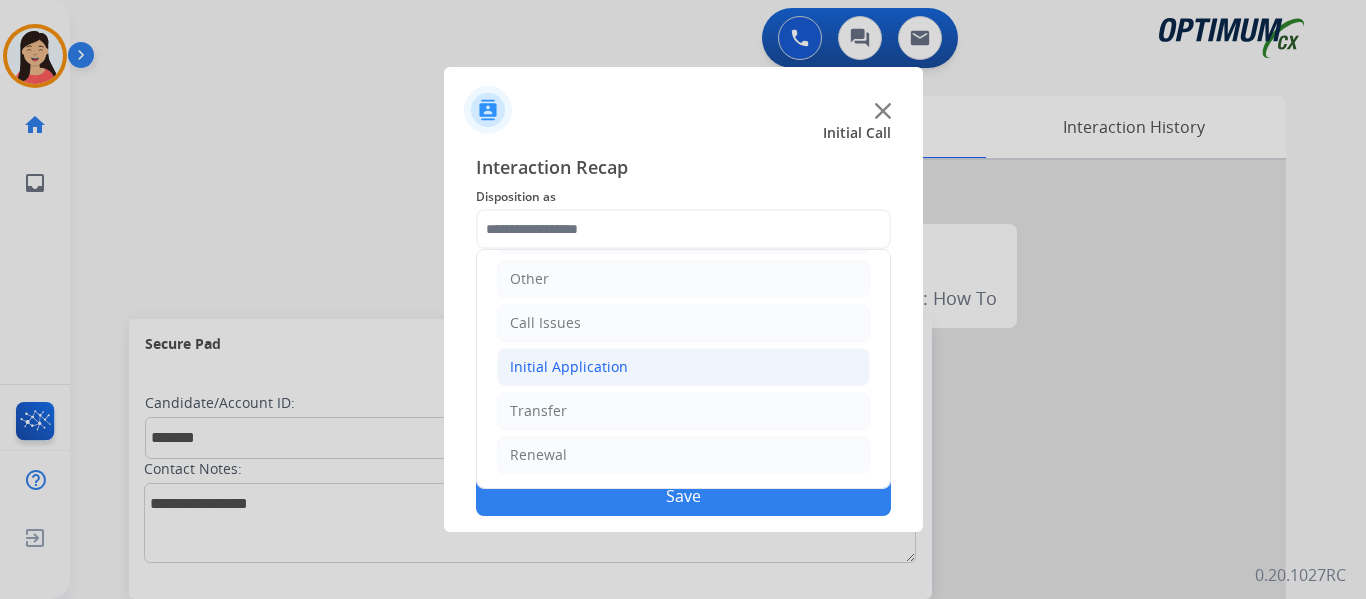 click on "Initial Application" 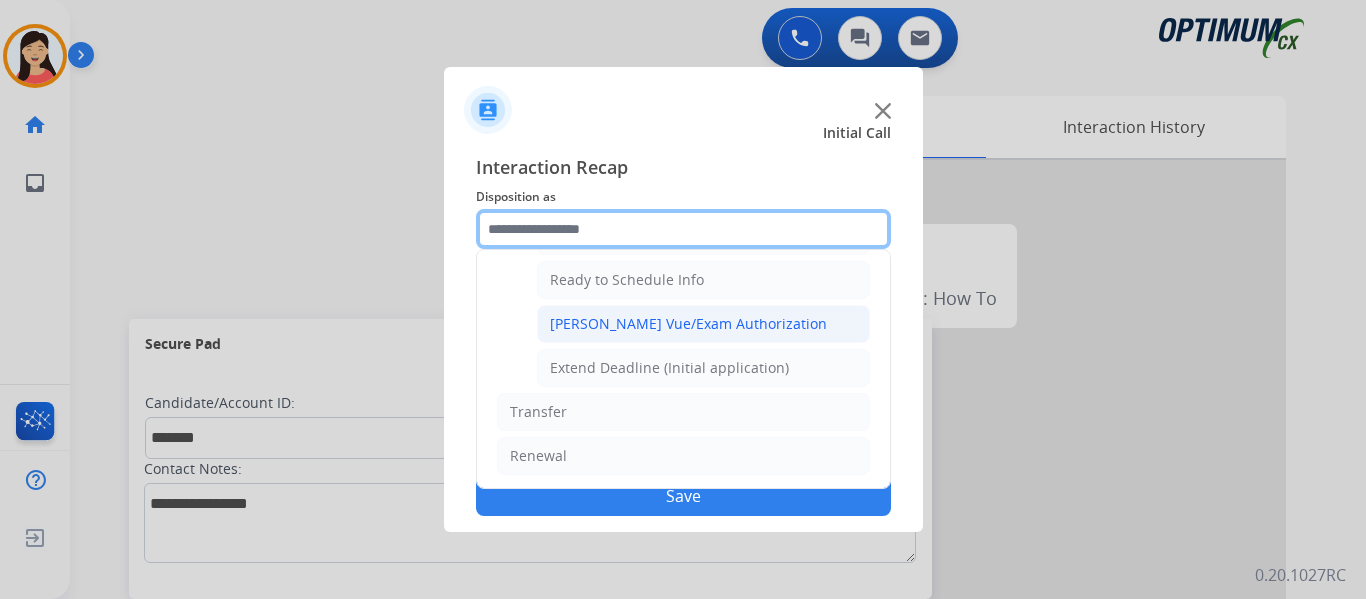scroll, scrollTop: 1212, scrollLeft: 0, axis: vertical 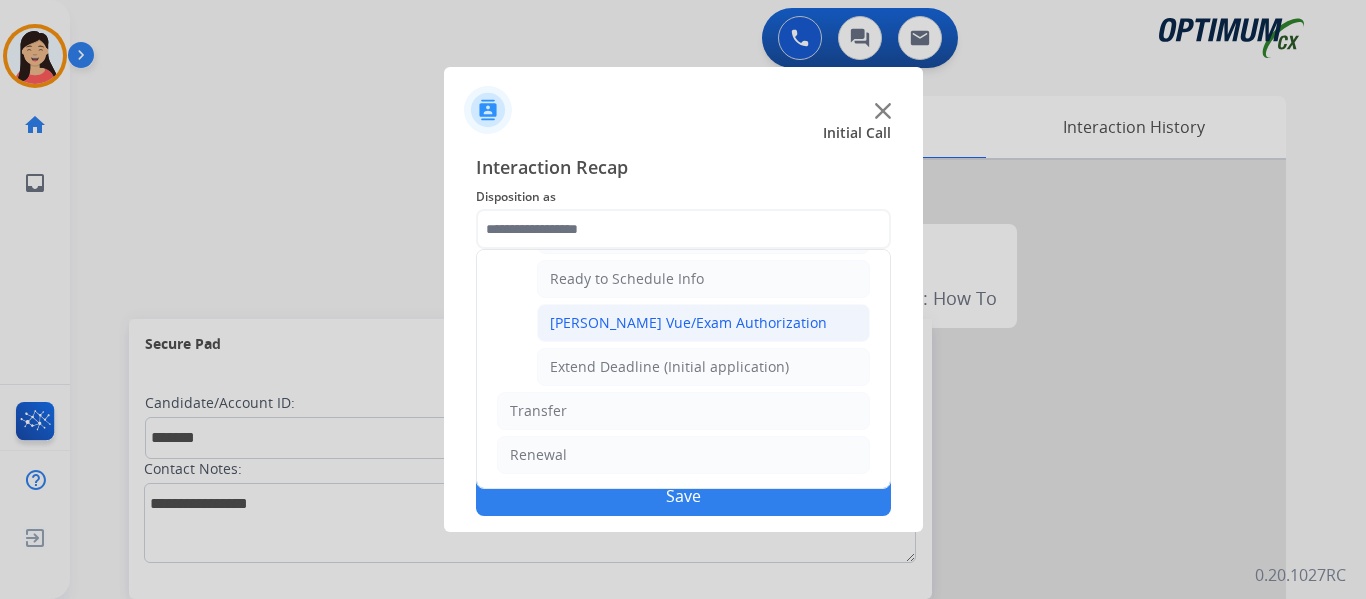 click on "[PERSON_NAME] Vue/Exam Authorization" 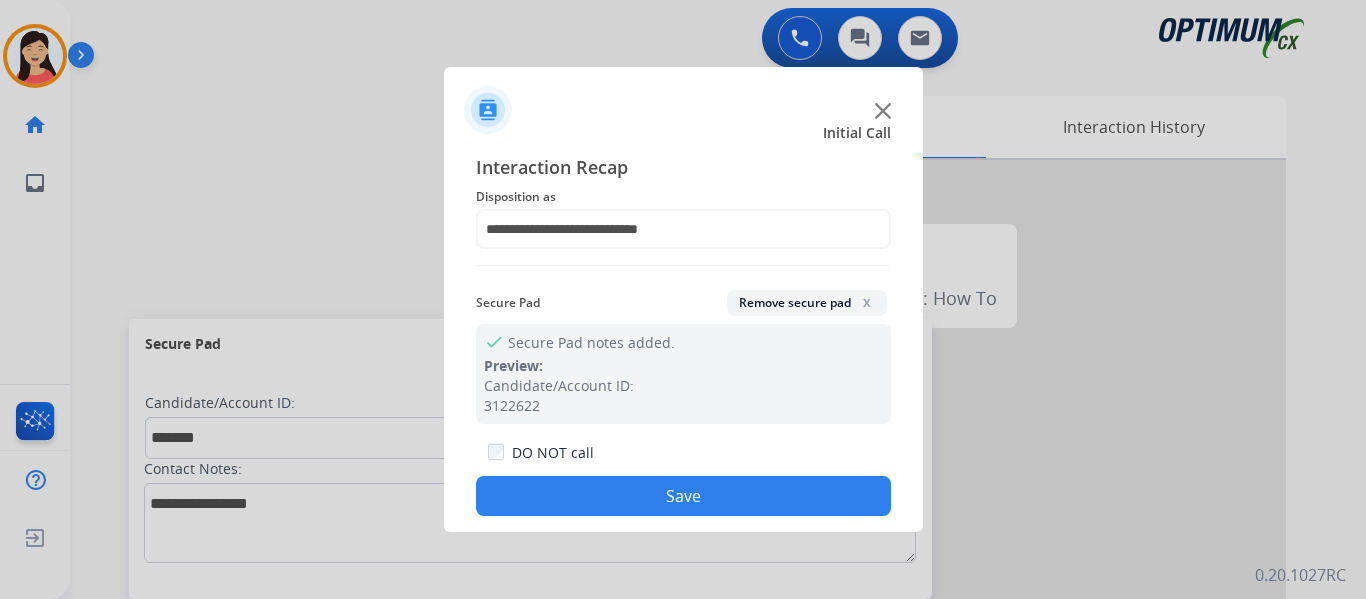 click on "Save" 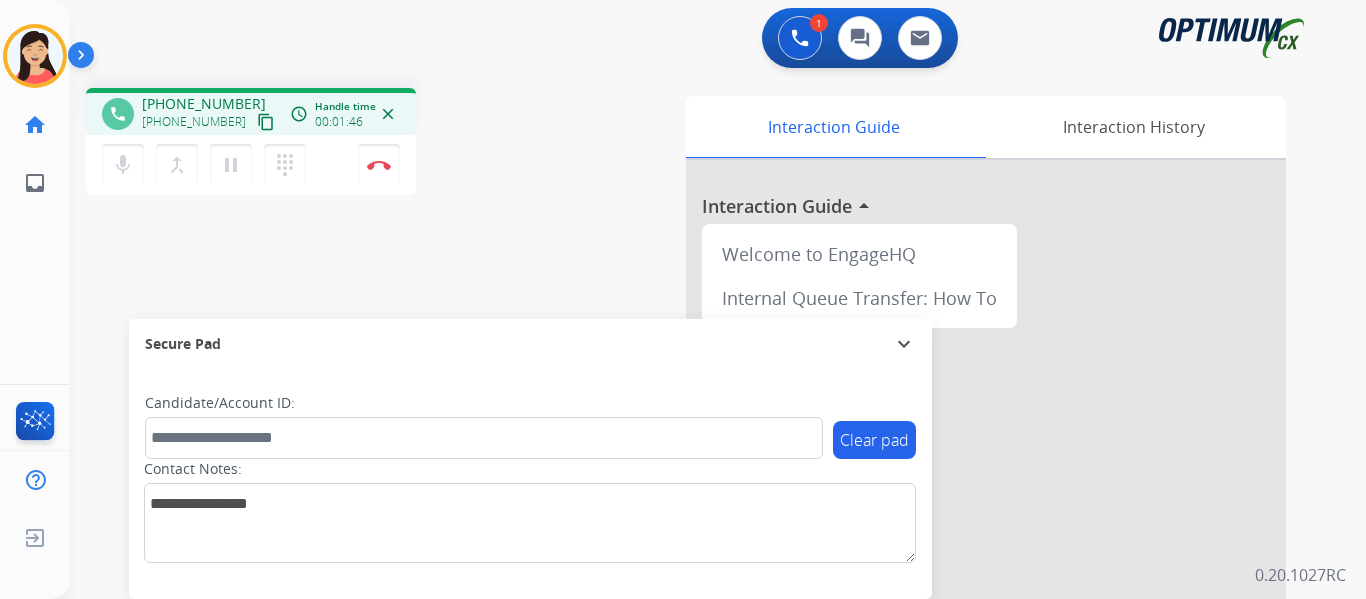 click on "content_copy" at bounding box center (266, 122) 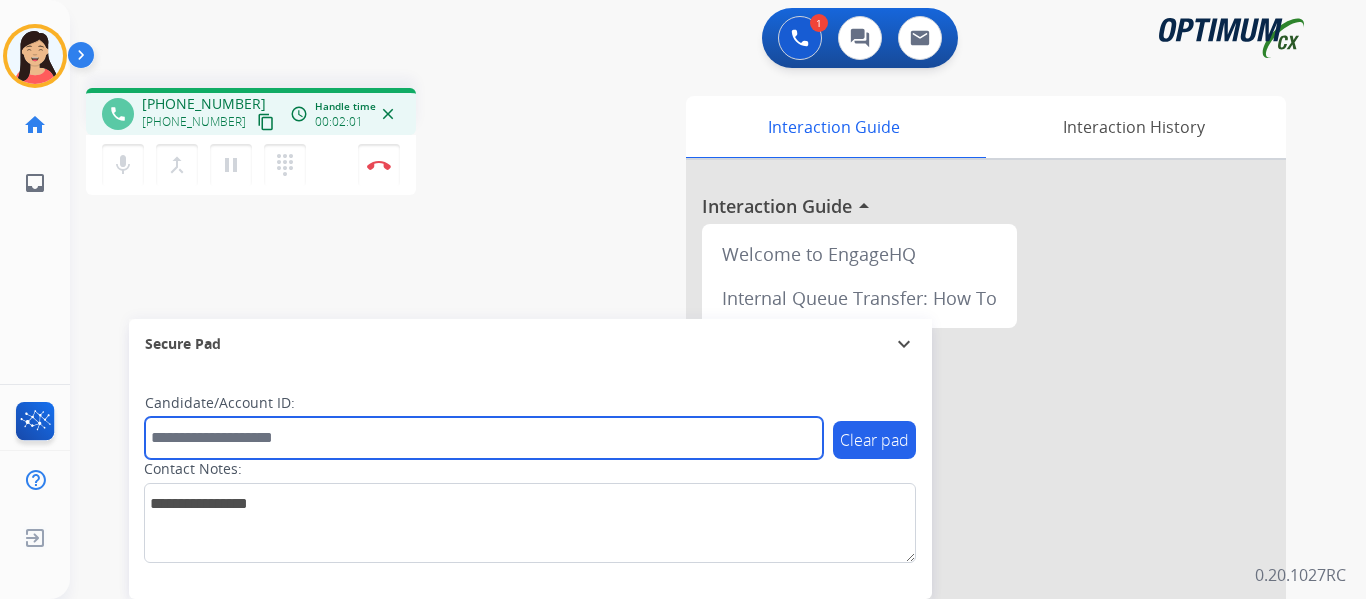click at bounding box center (484, 438) 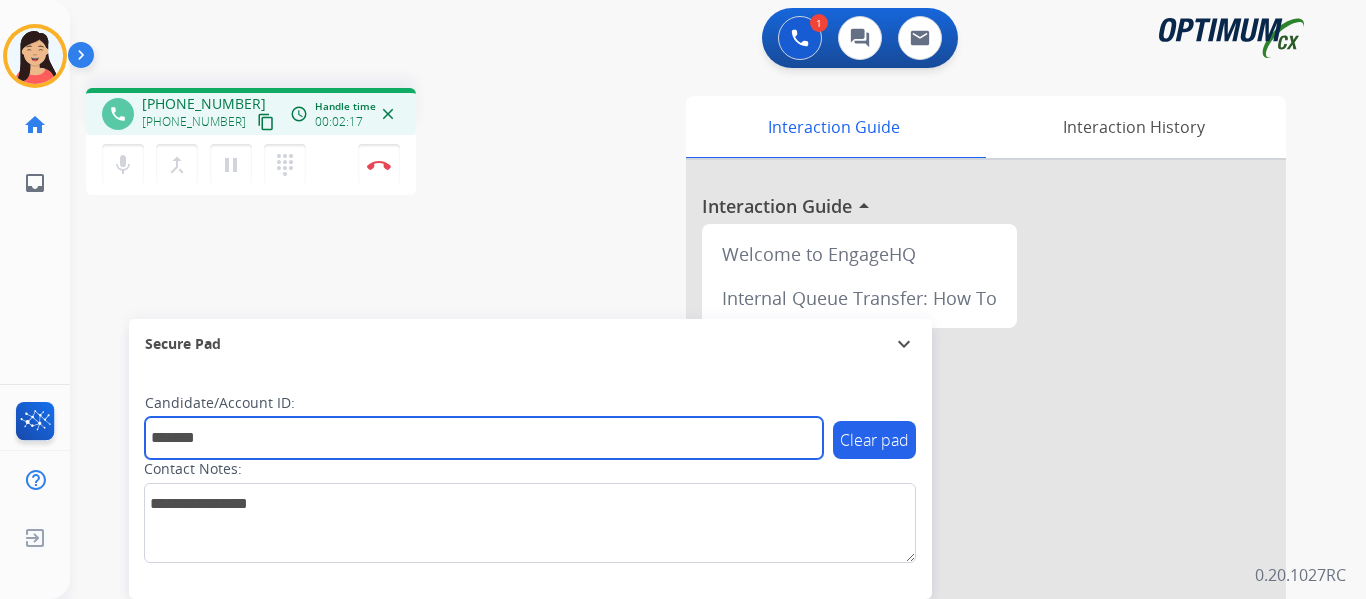 type on "*******" 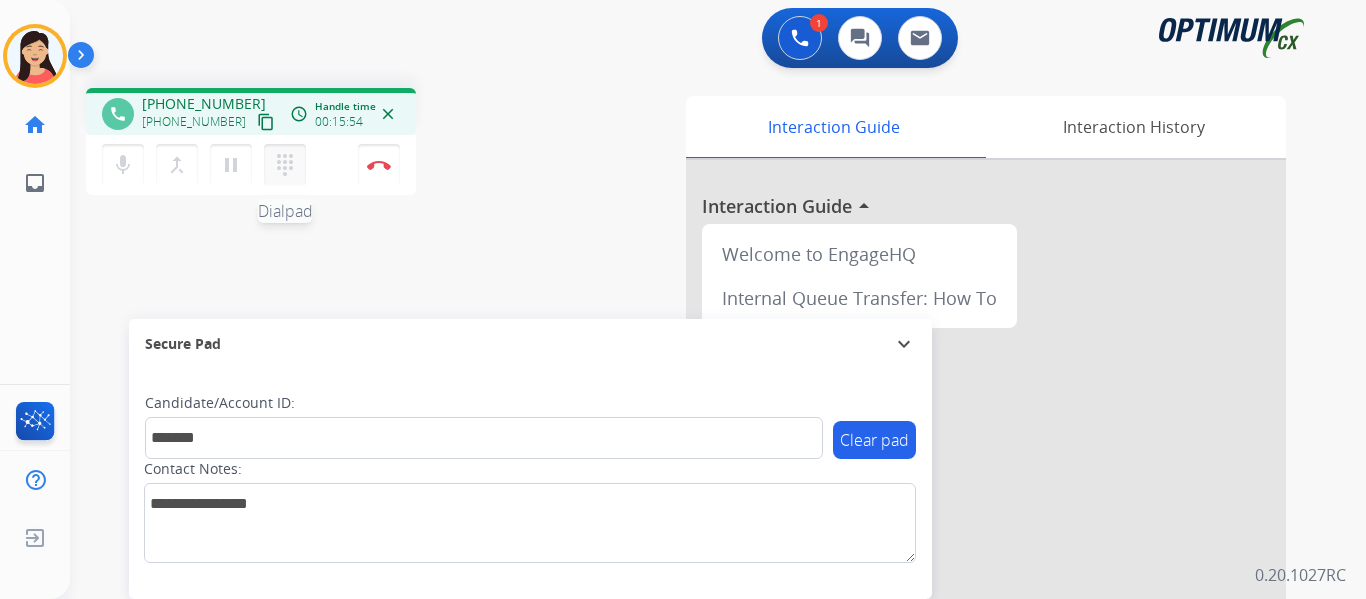 click on "dialpad" at bounding box center [285, 165] 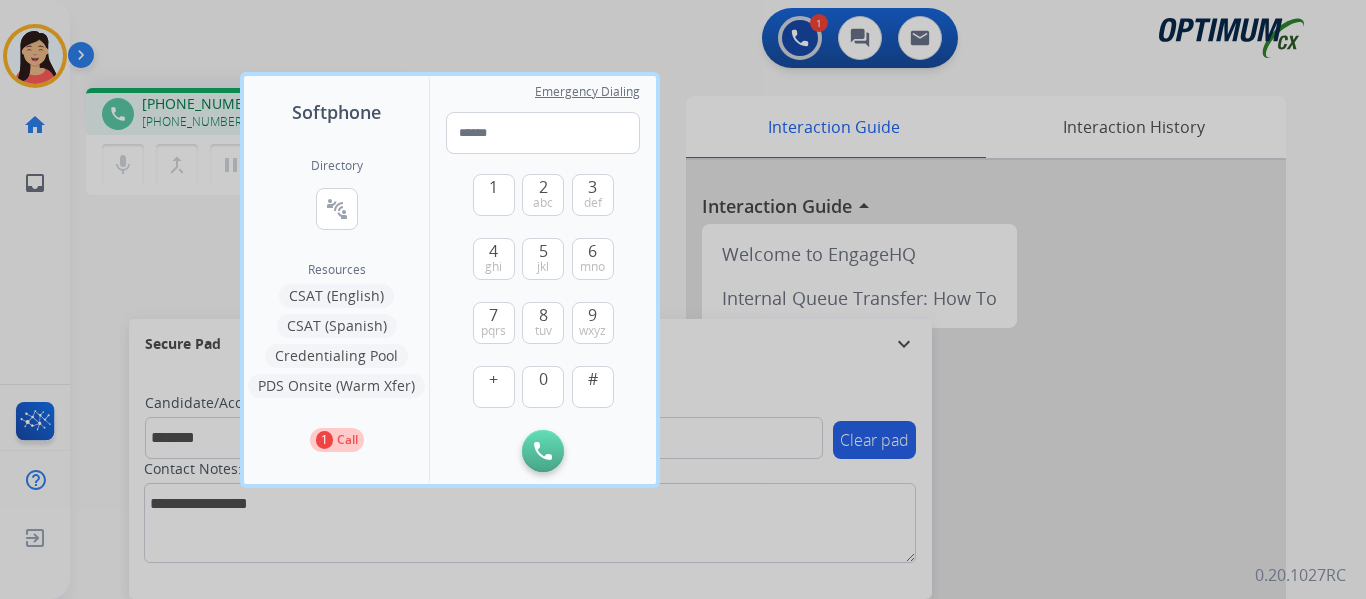 click on "CSAT (Spanish)" at bounding box center (337, 326) 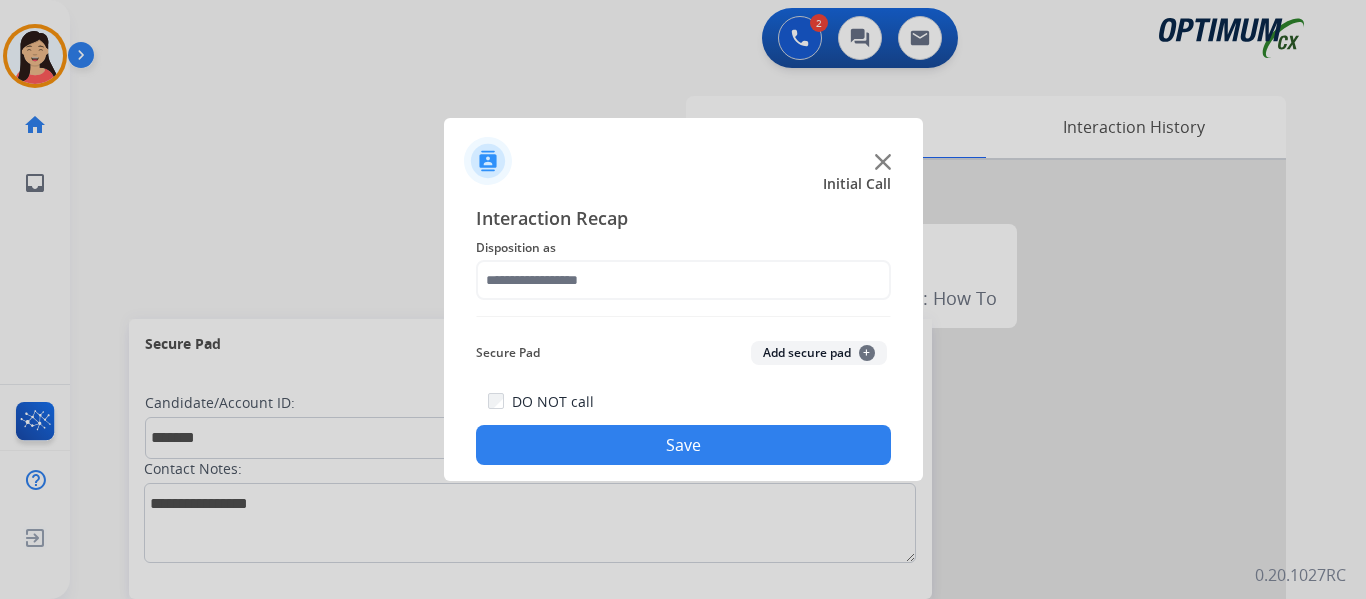 click on "Add secure pad  +" 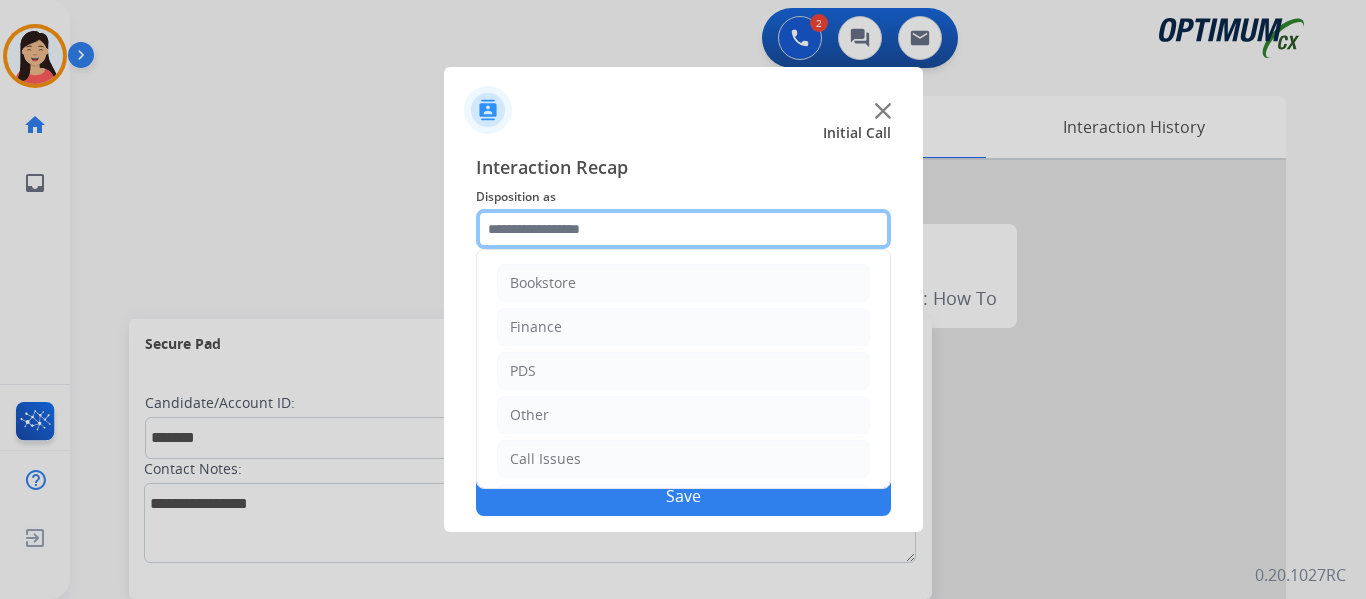 click 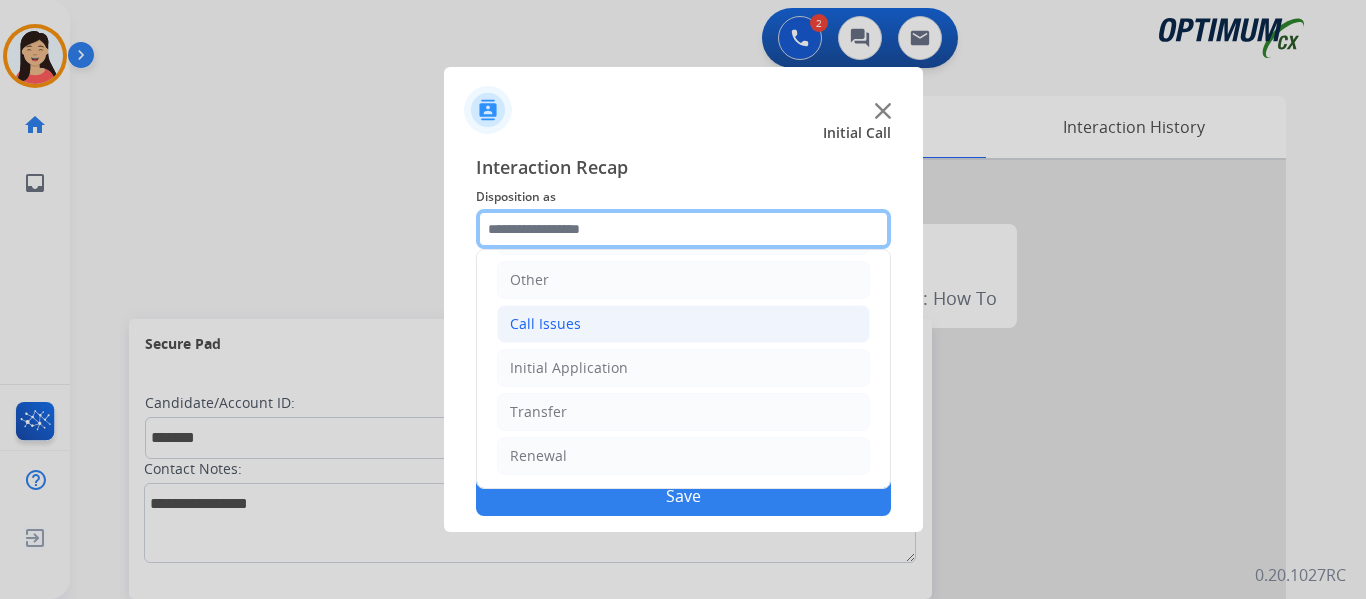 scroll, scrollTop: 136, scrollLeft: 0, axis: vertical 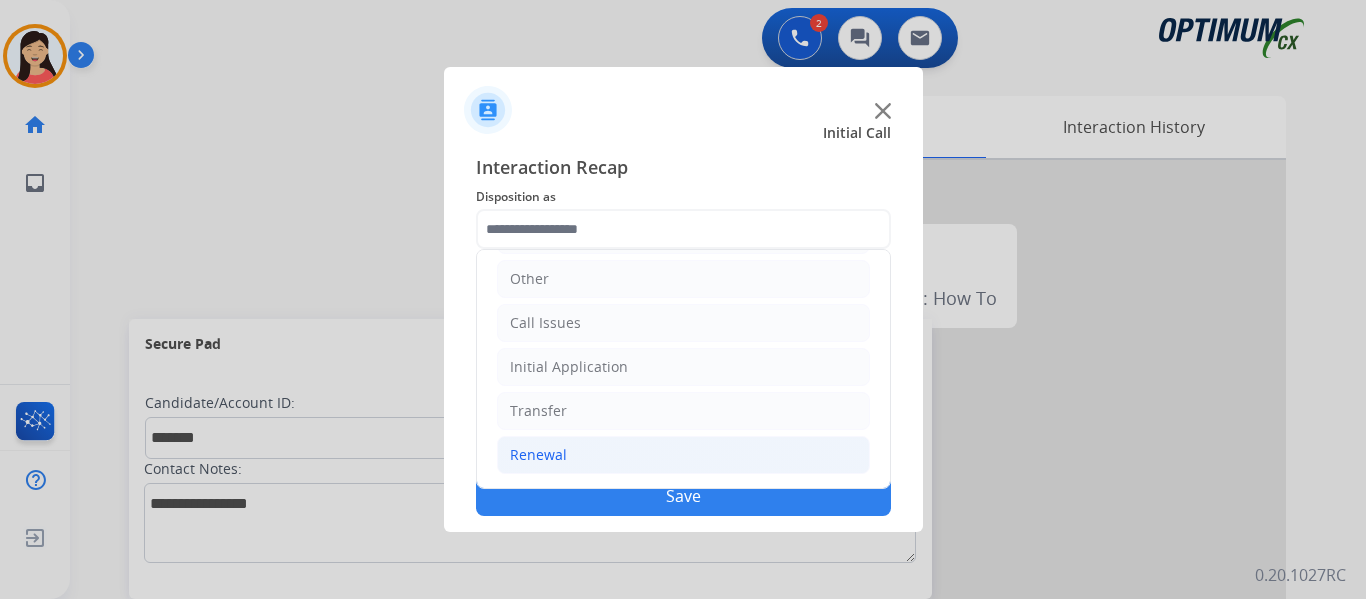 click on "Renewal" 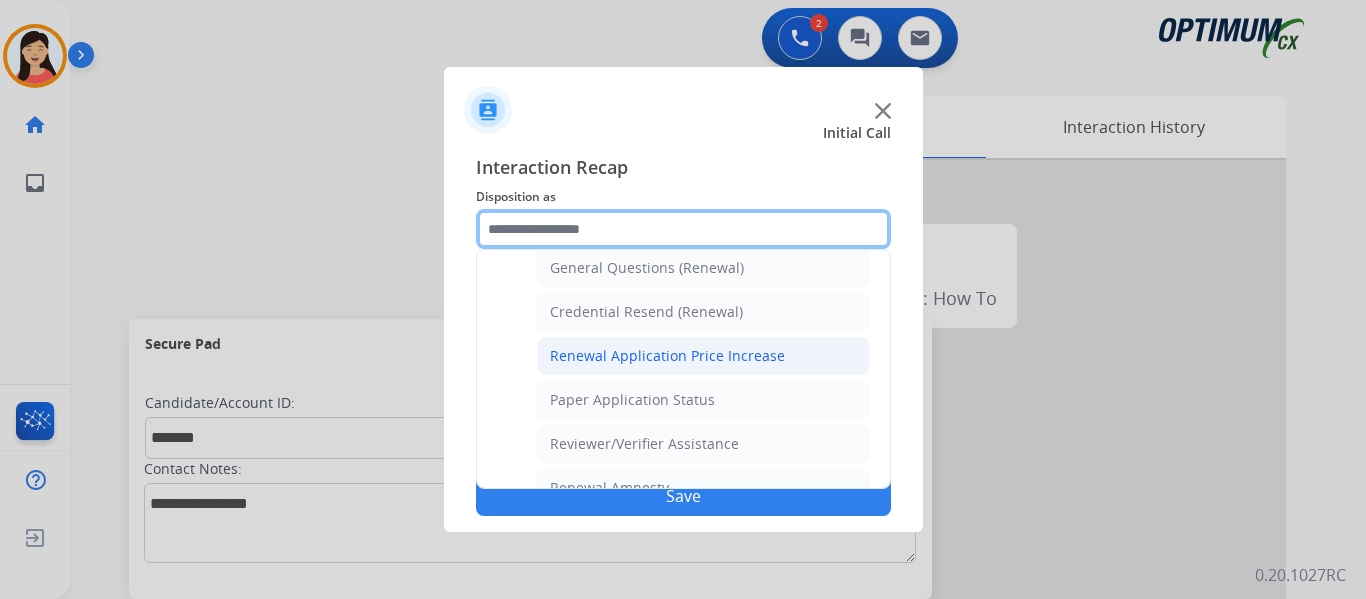 scroll, scrollTop: 572, scrollLeft: 0, axis: vertical 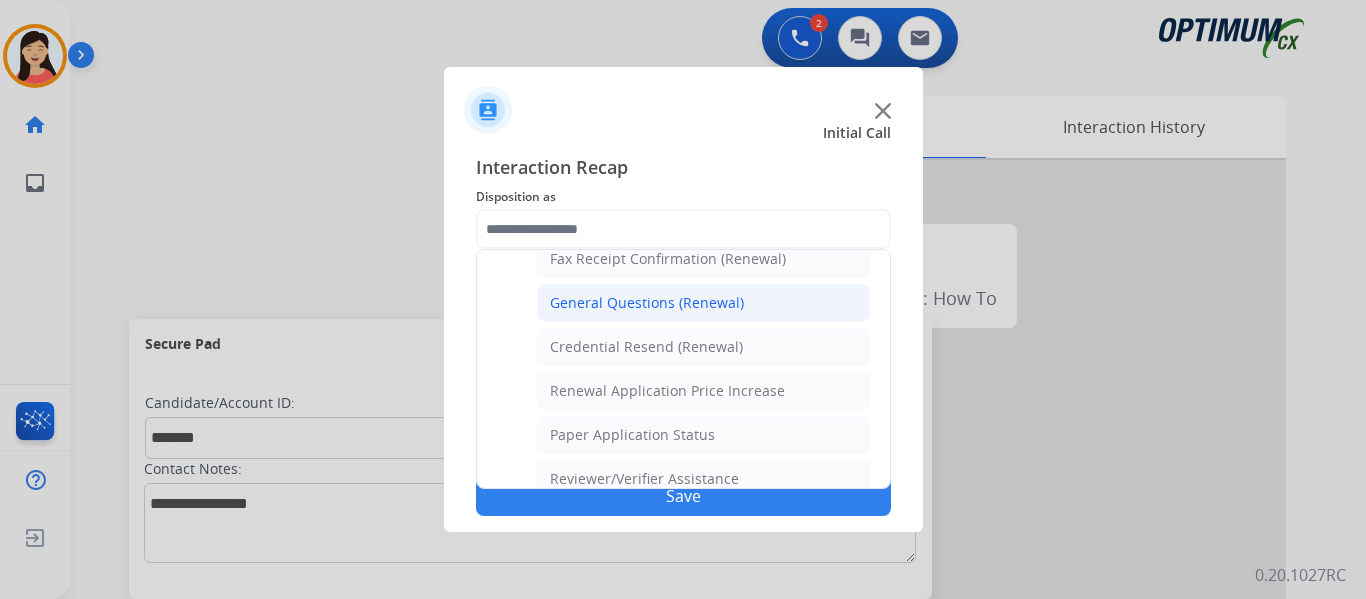 click on "General Questions (Renewal)" 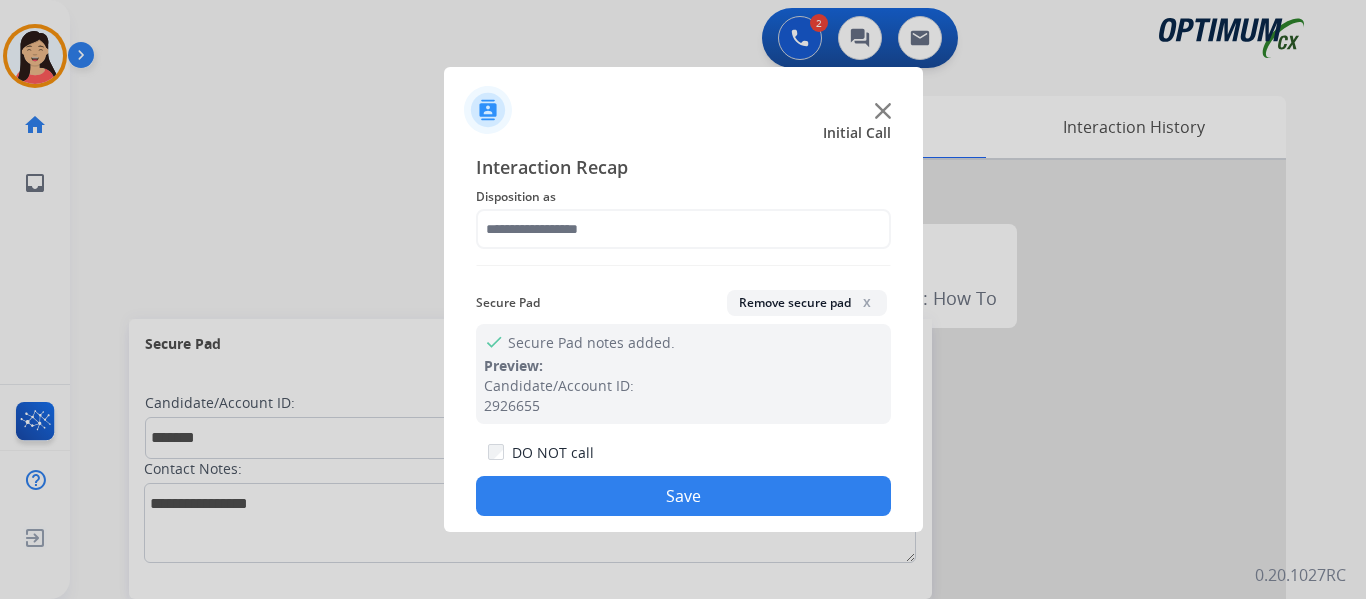 type on "**********" 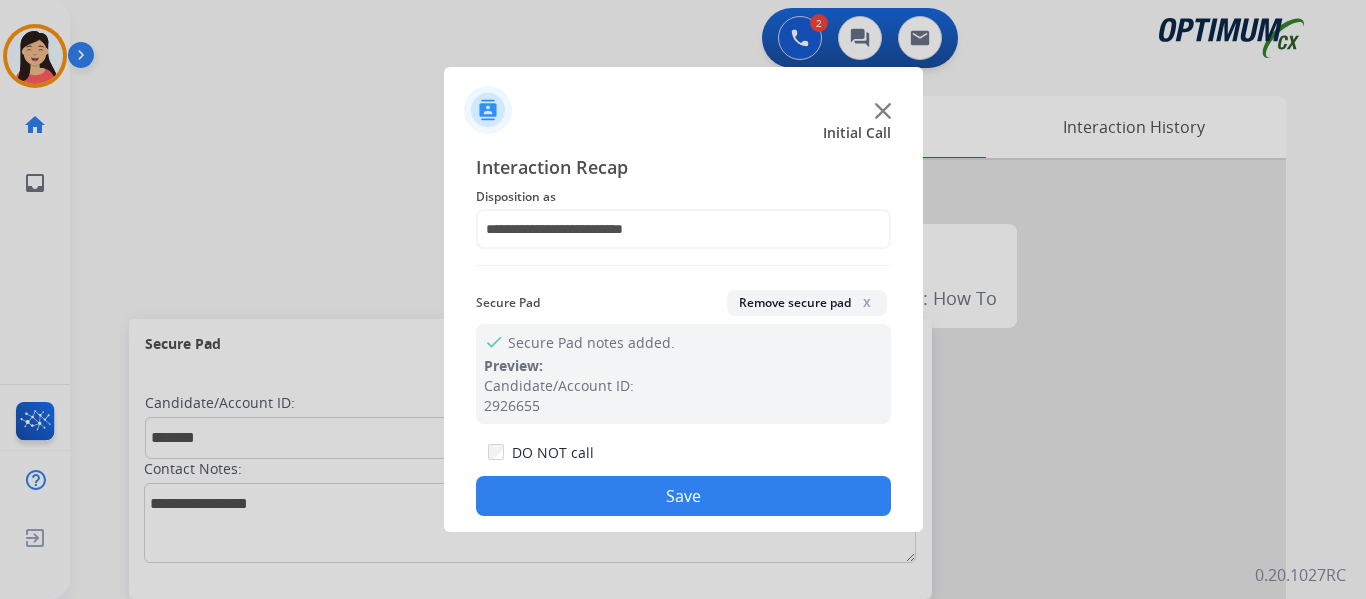 click on "Save" 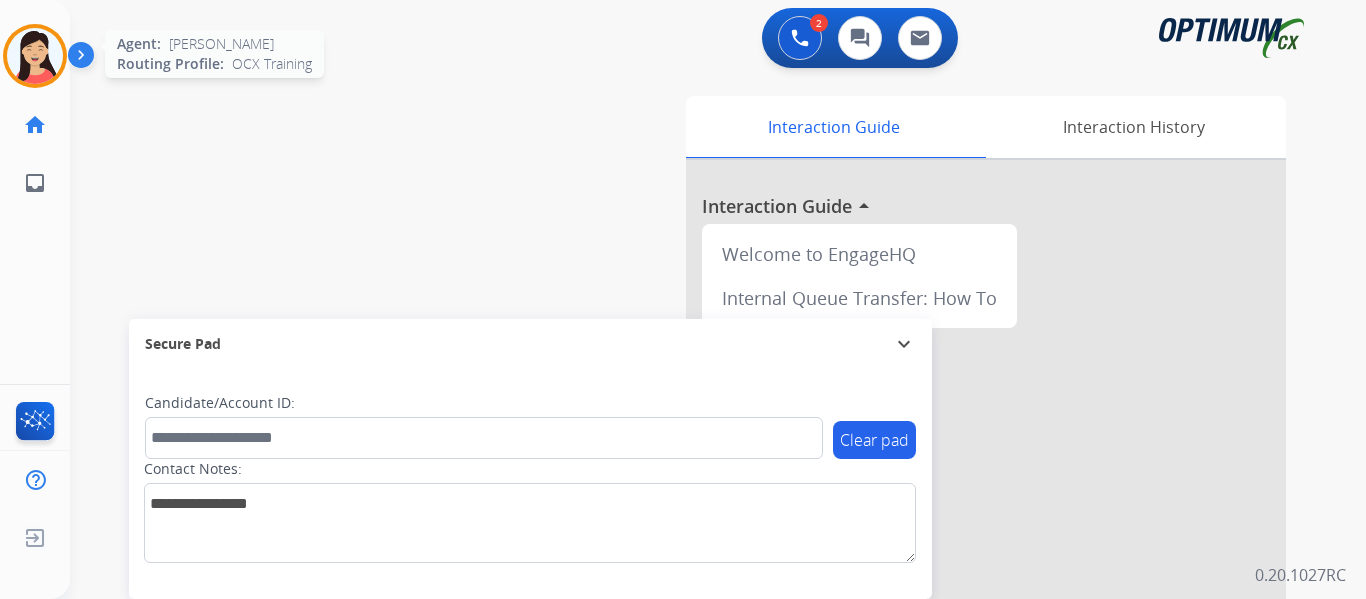 click at bounding box center (35, 56) 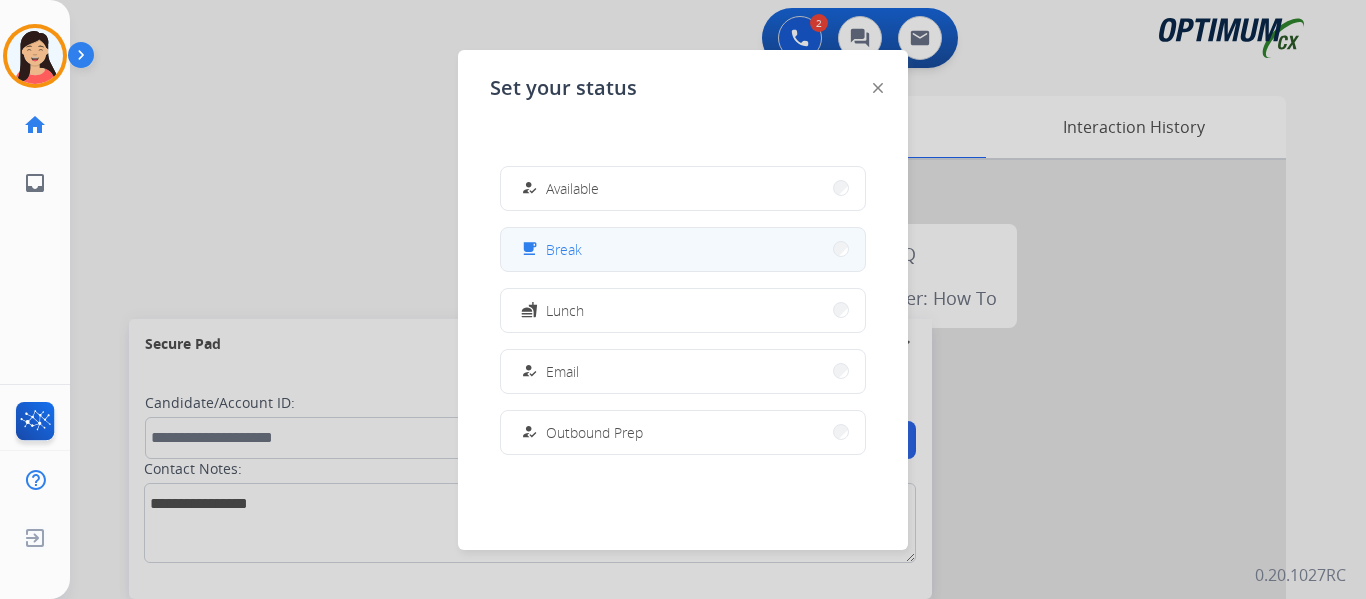 click on "free_breakfast Break" at bounding box center [683, 249] 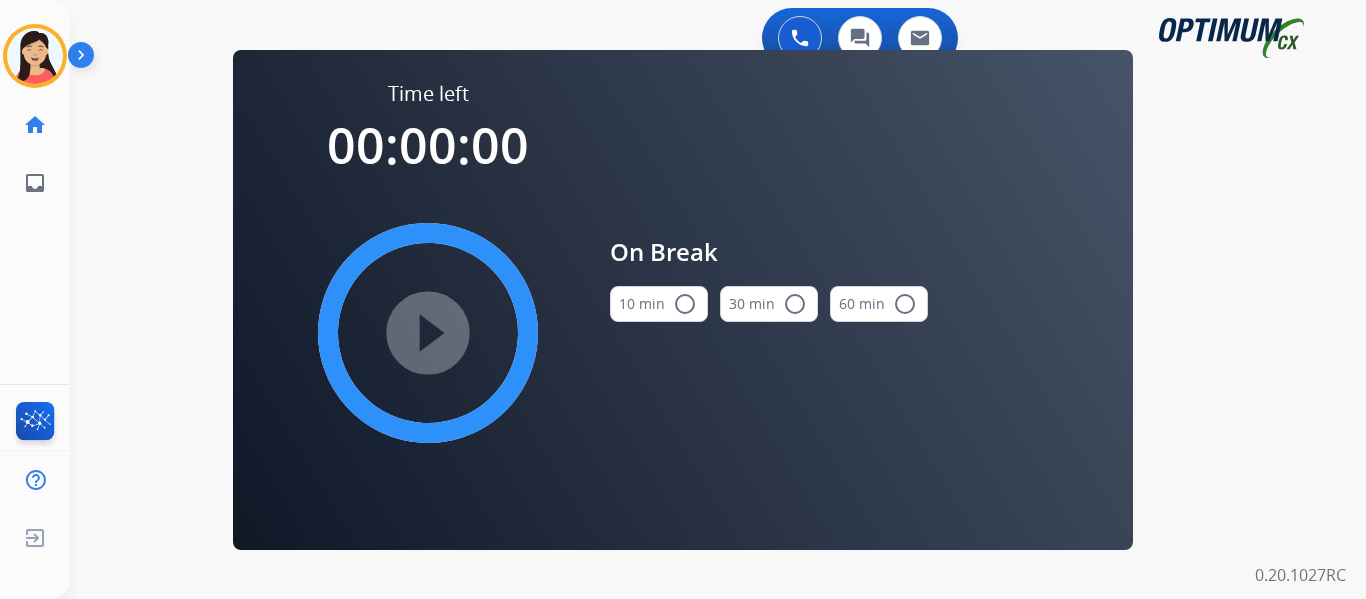 click on "radio_button_unchecked" at bounding box center [685, 304] 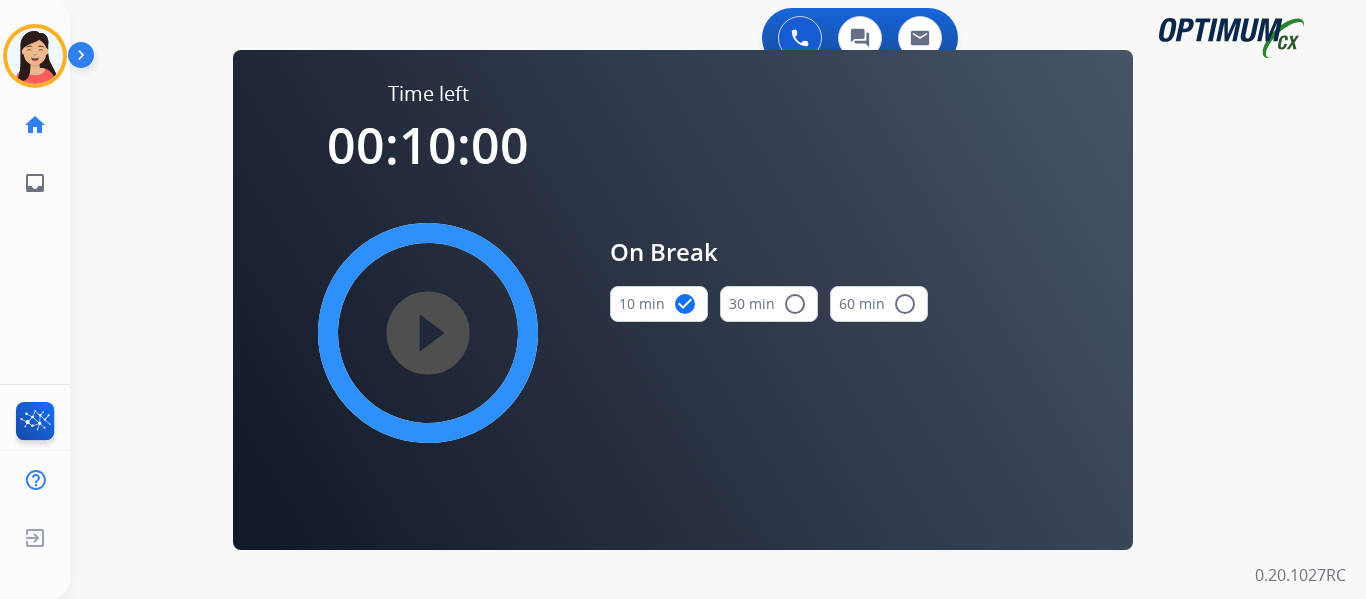 click on "play_circle_filled" at bounding box center (428, 333) 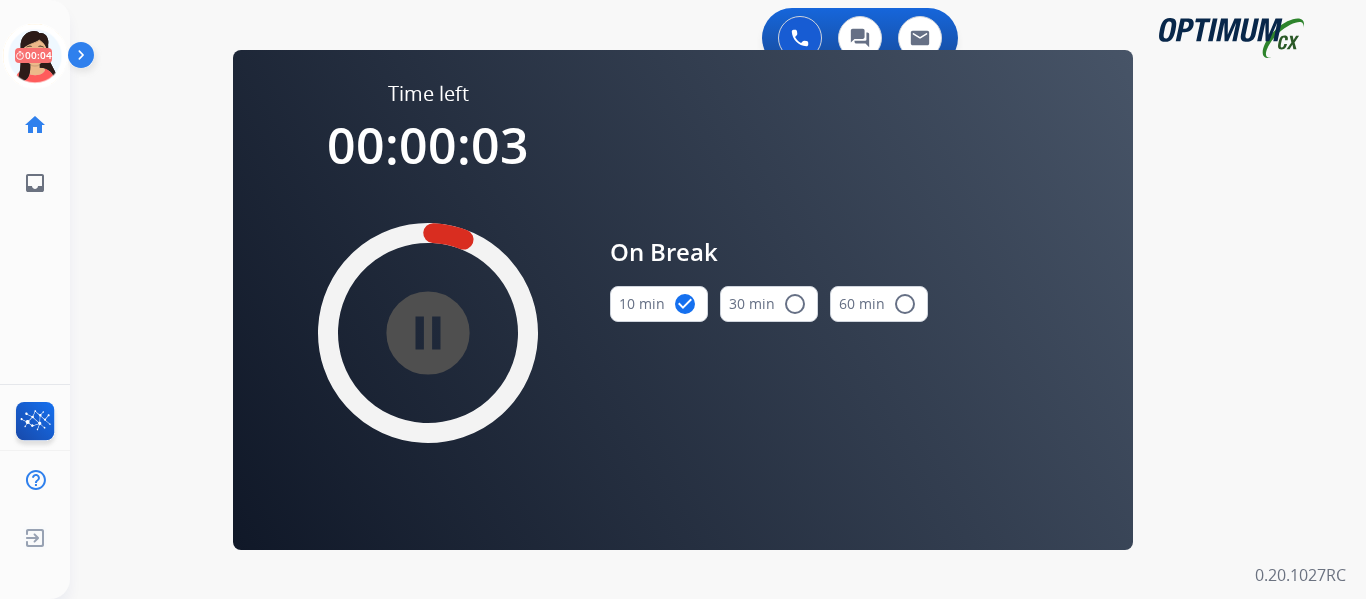 drag, startPoint x: 31, startPoint y: 53, endPoint x: 89, endPoint y: 77, distance: 62.76942 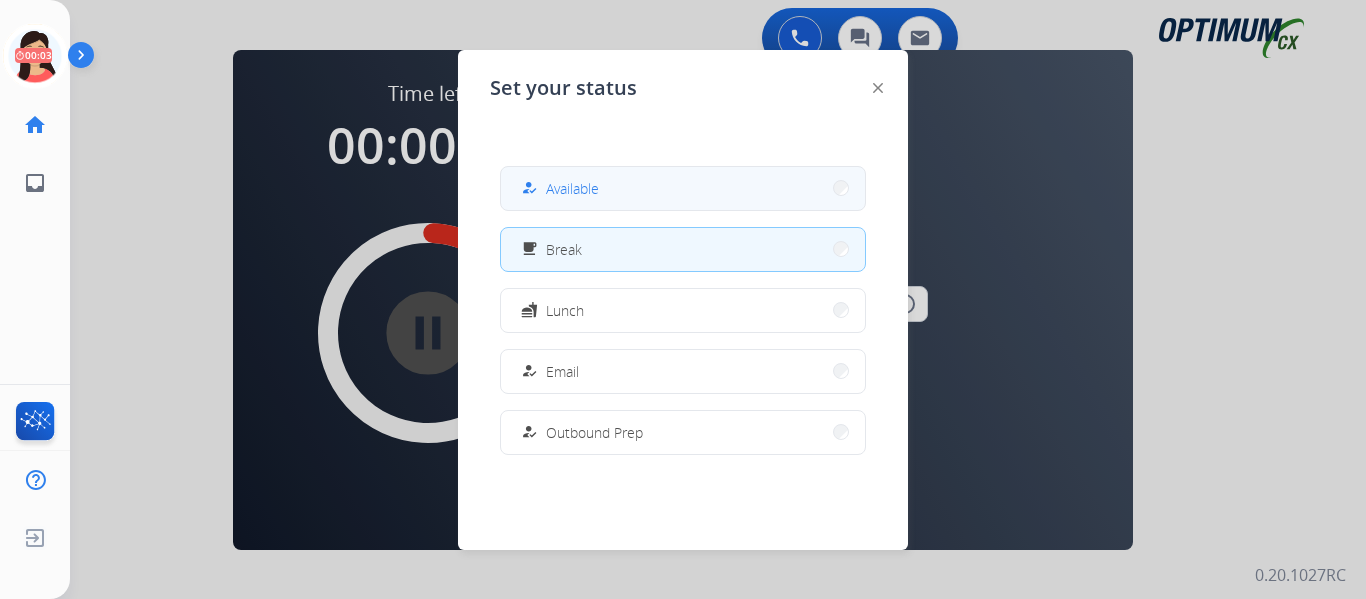 click on "how_to_reg Available" at bounding box center [683, 188] 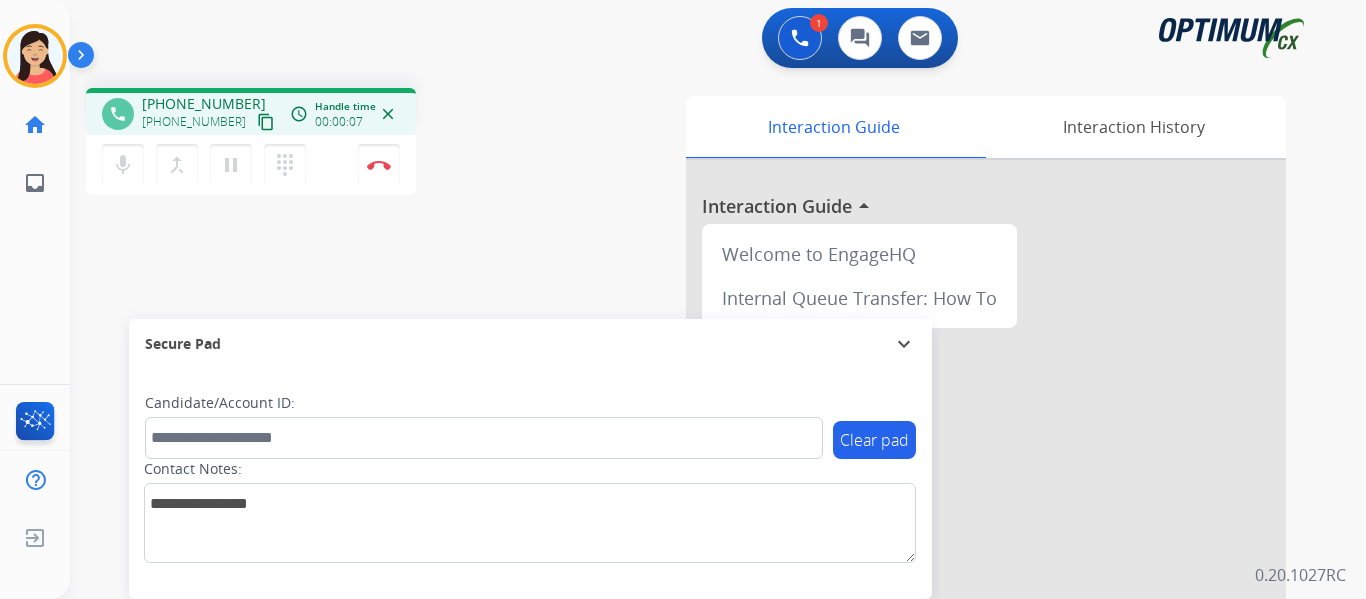 click on "content_copy" at bounding box center (266, 122) 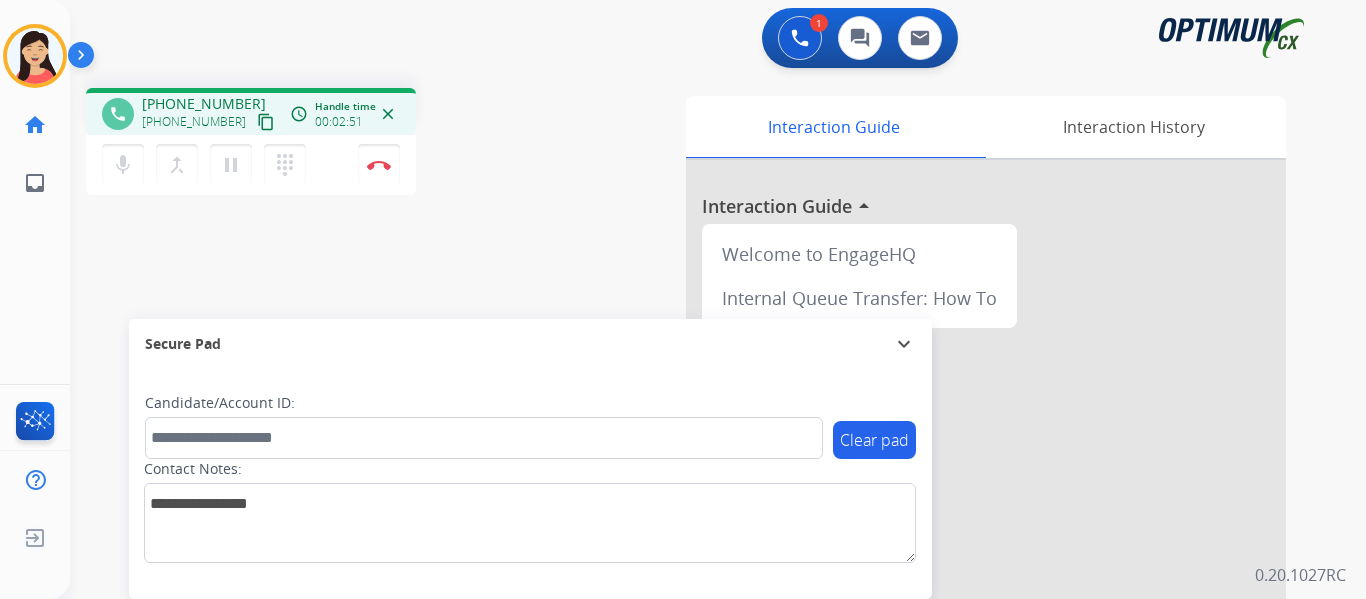 click on "content_copy" at bounding box center [266, 122] 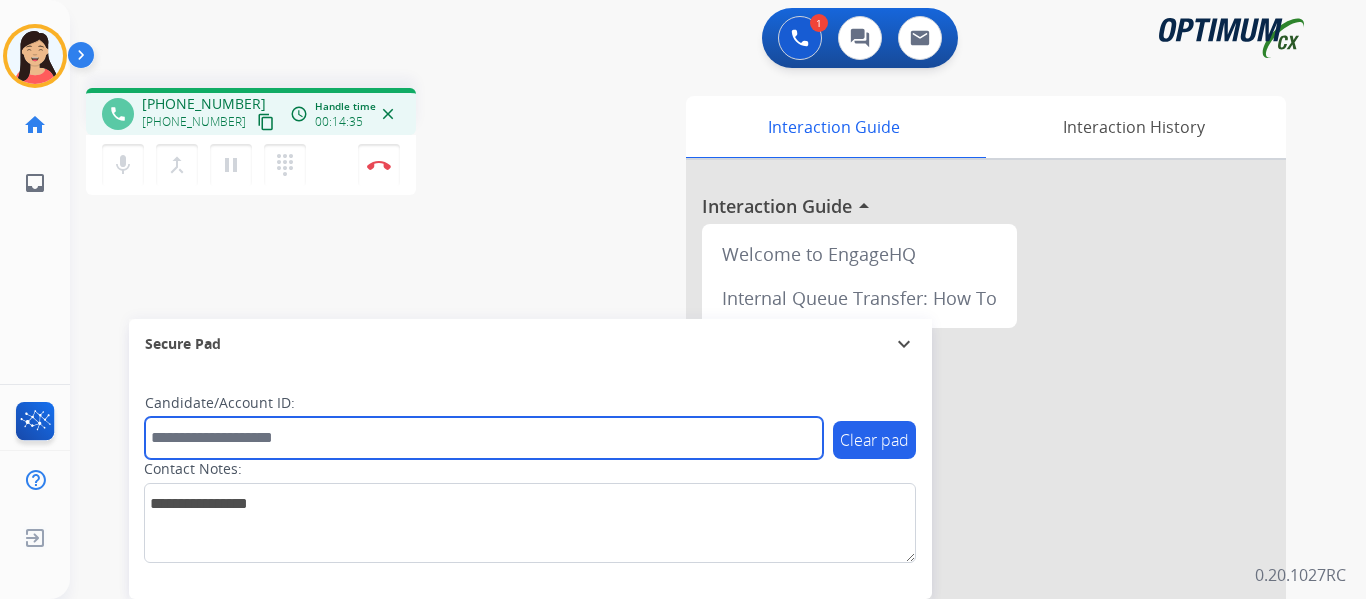 click at bounding box center (484, 438) 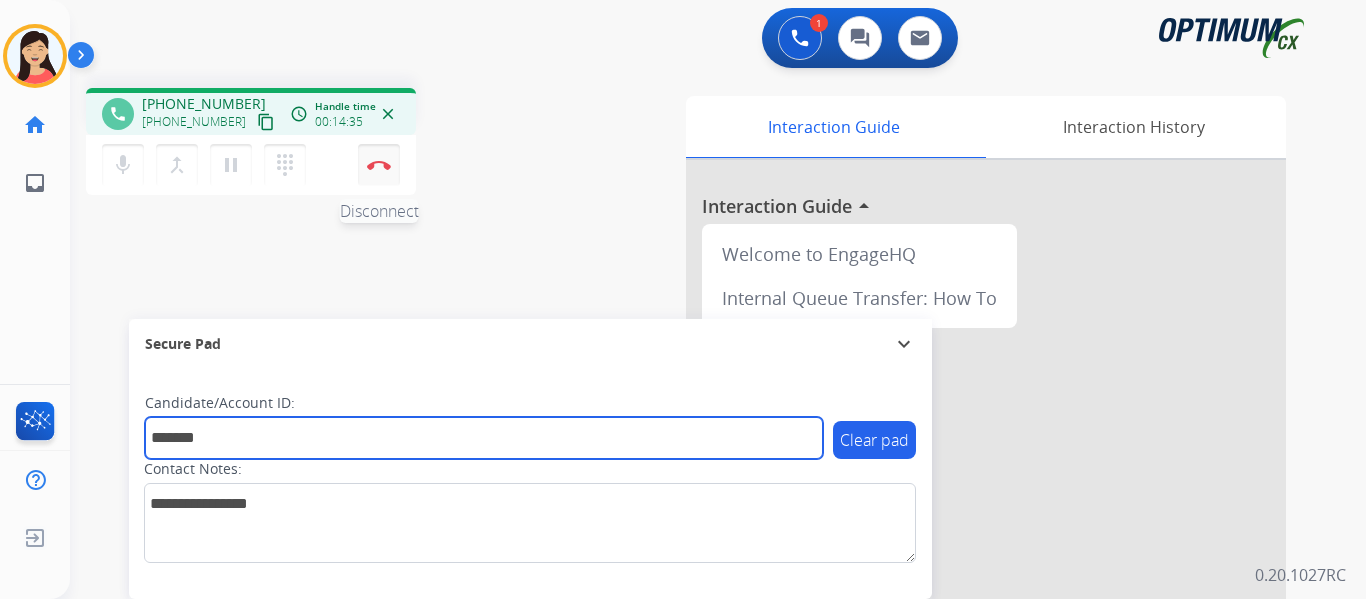 type on "*******" 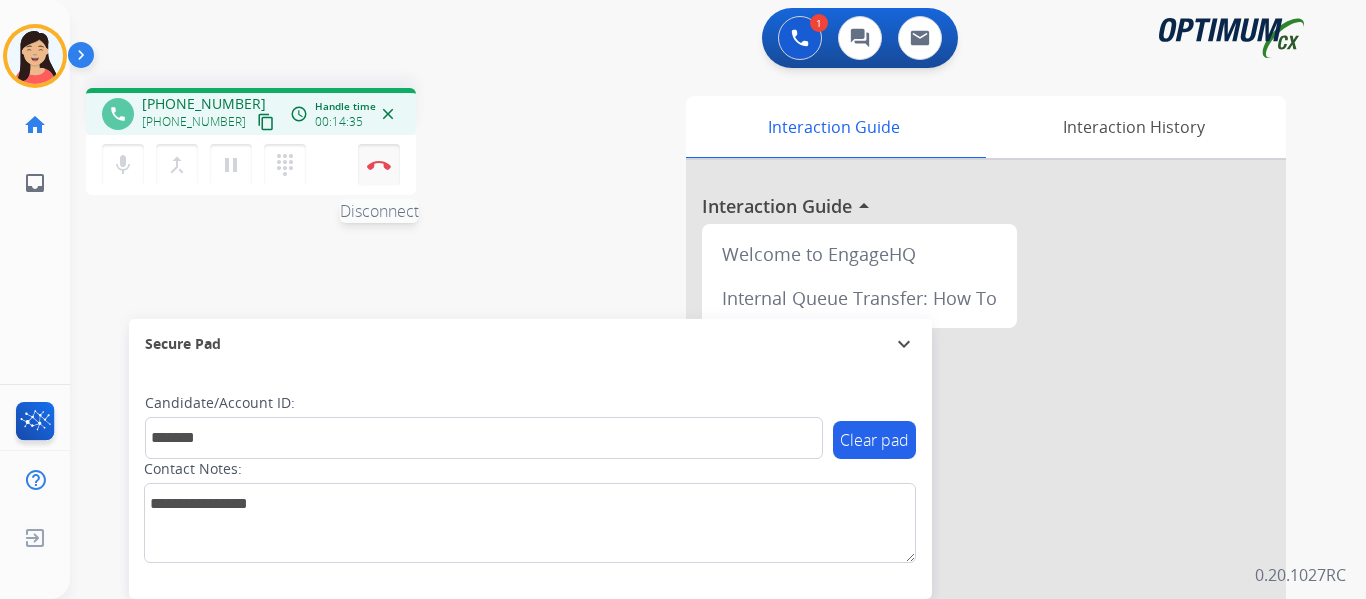 click at bounding box center (379, 165) 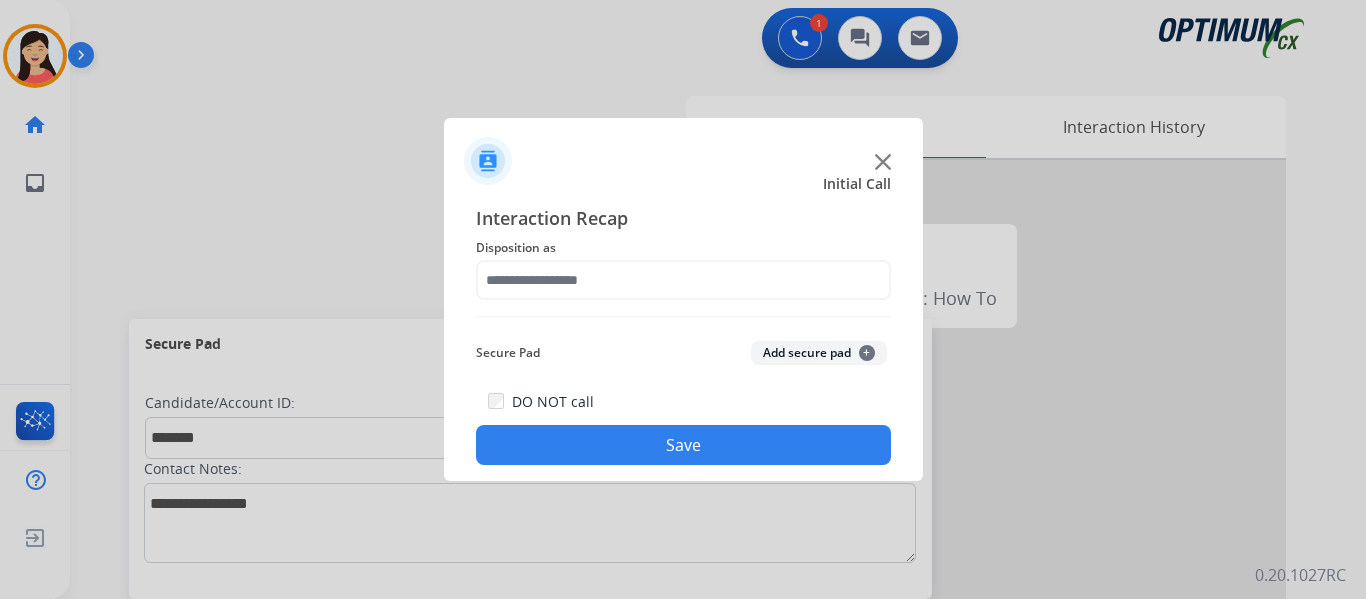 click on "Add secure pad  +" 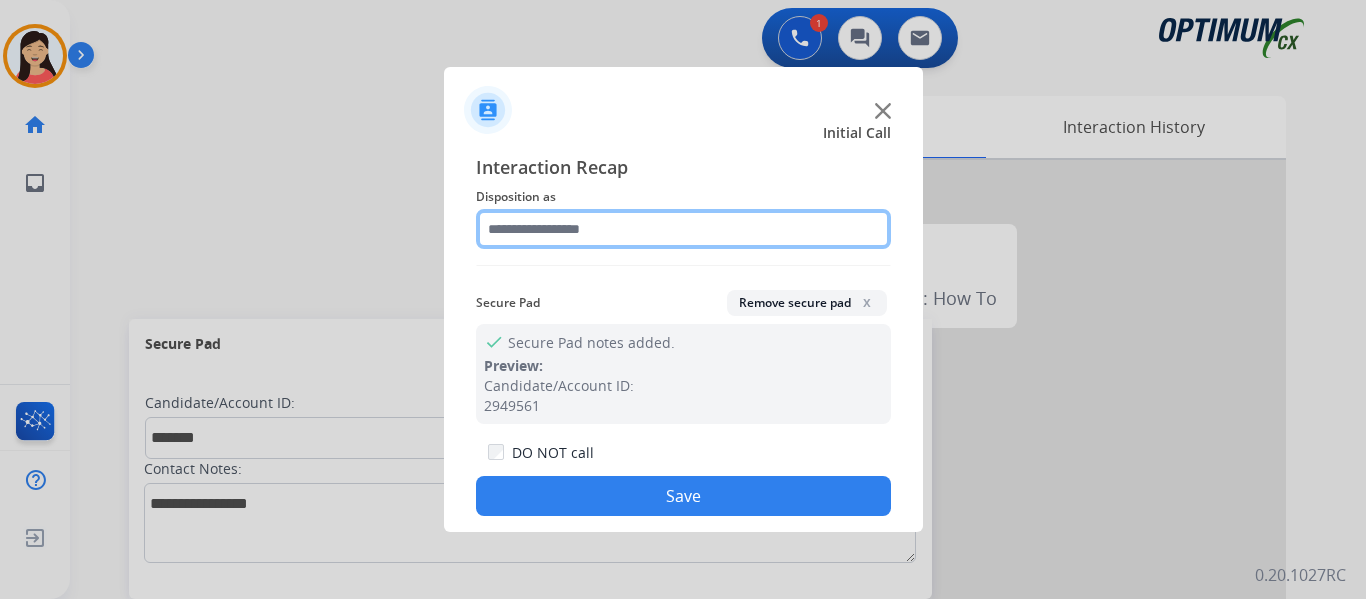 click 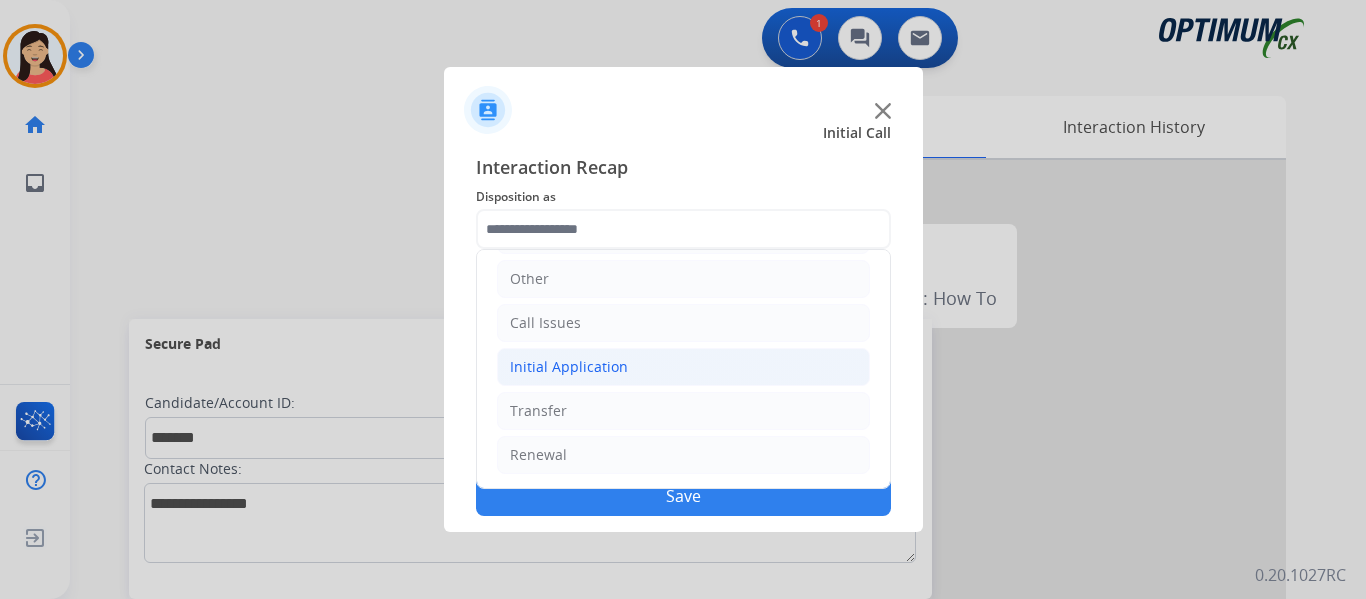 click on "Initial Application" 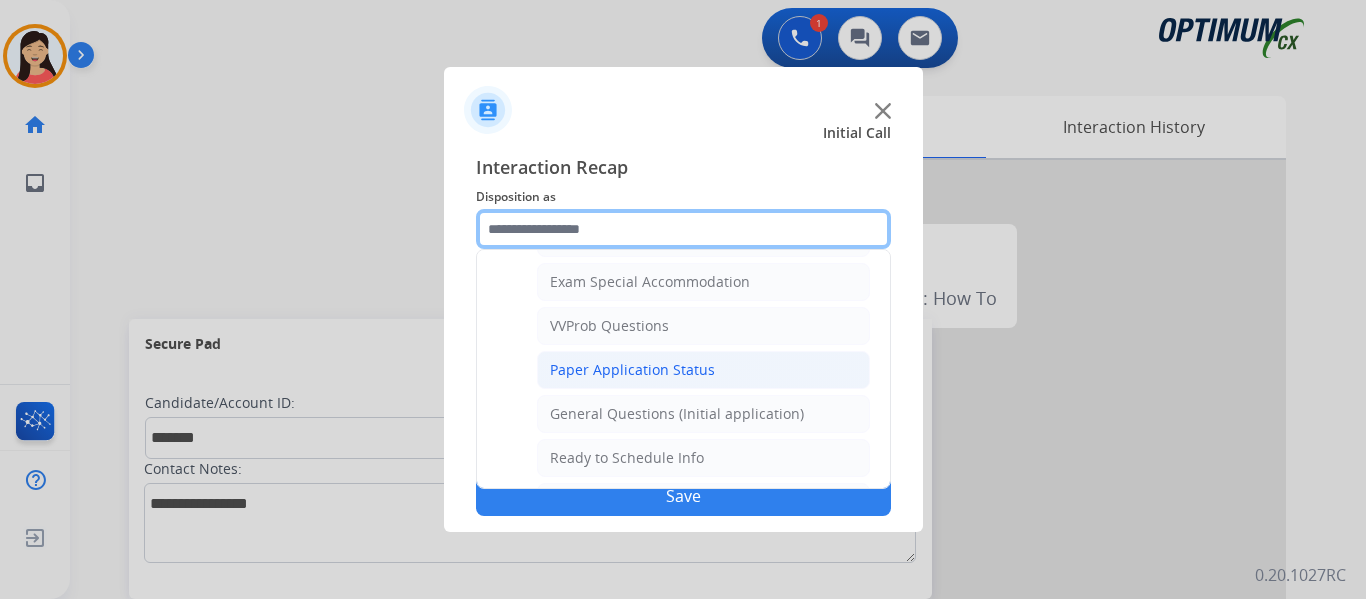 scroll, scrollTop: 1036, scrollLeft: 0, axis: vertical 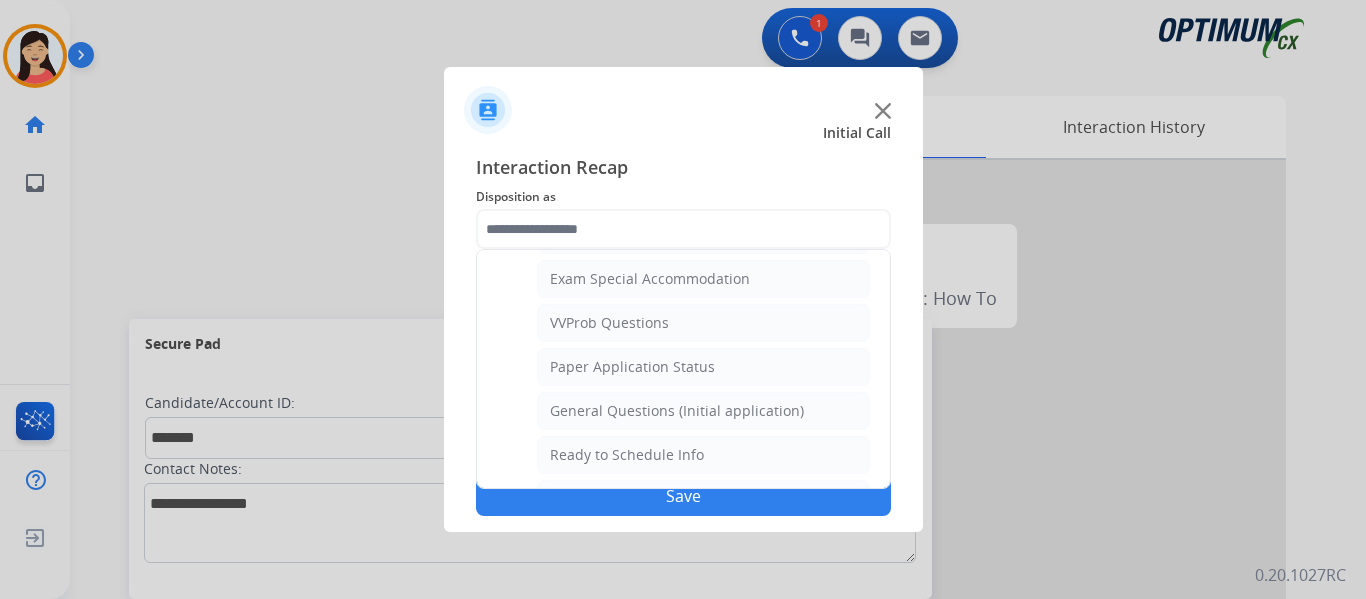drag, startPoint x: 702, startPoint y: 407, endPoint x: 730, endPoint y: 445, distance: 47.201694 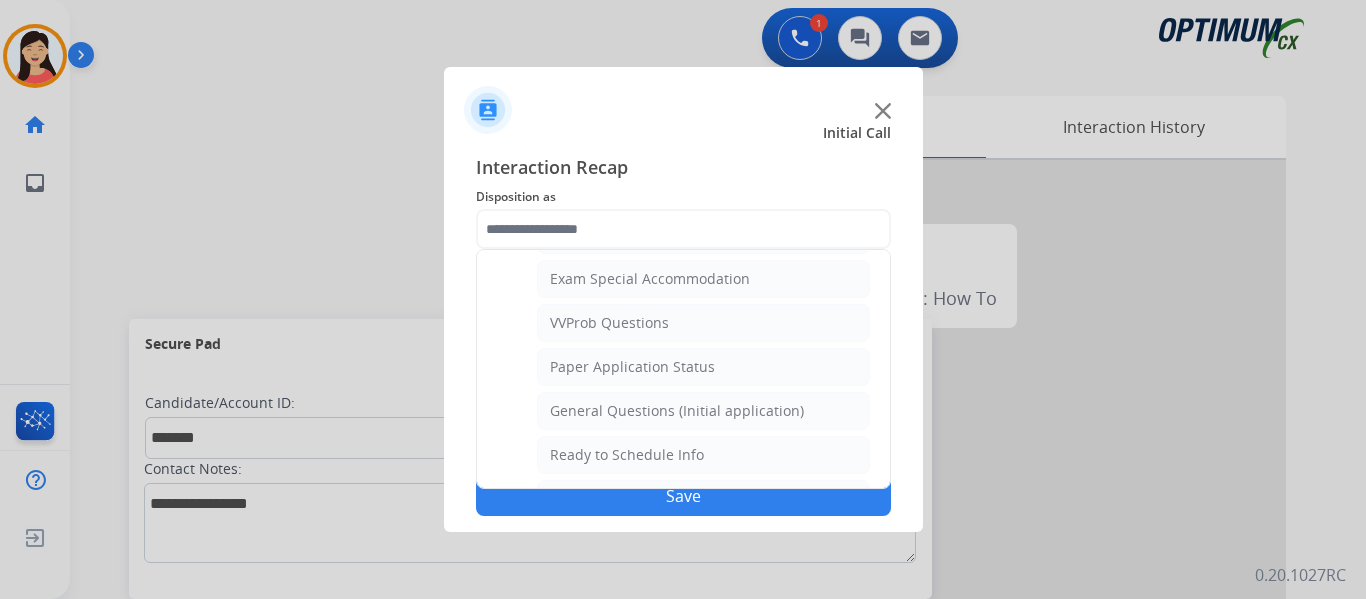 click on "General Questions (Initial application)" 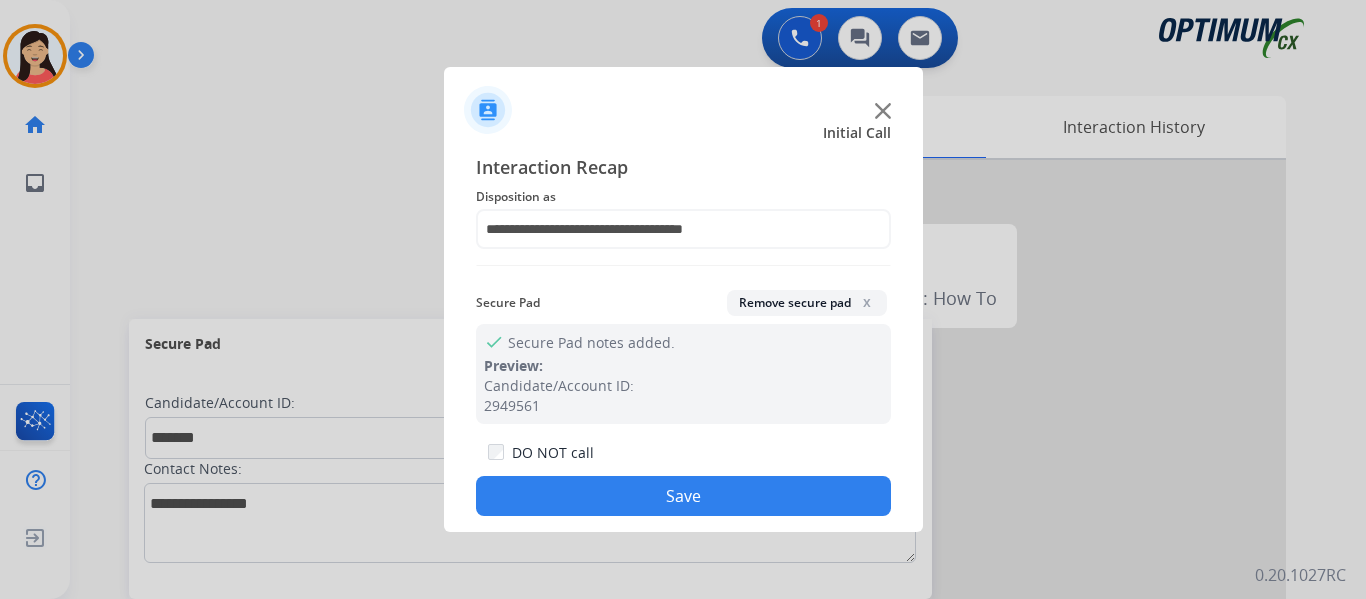 click on "Save" 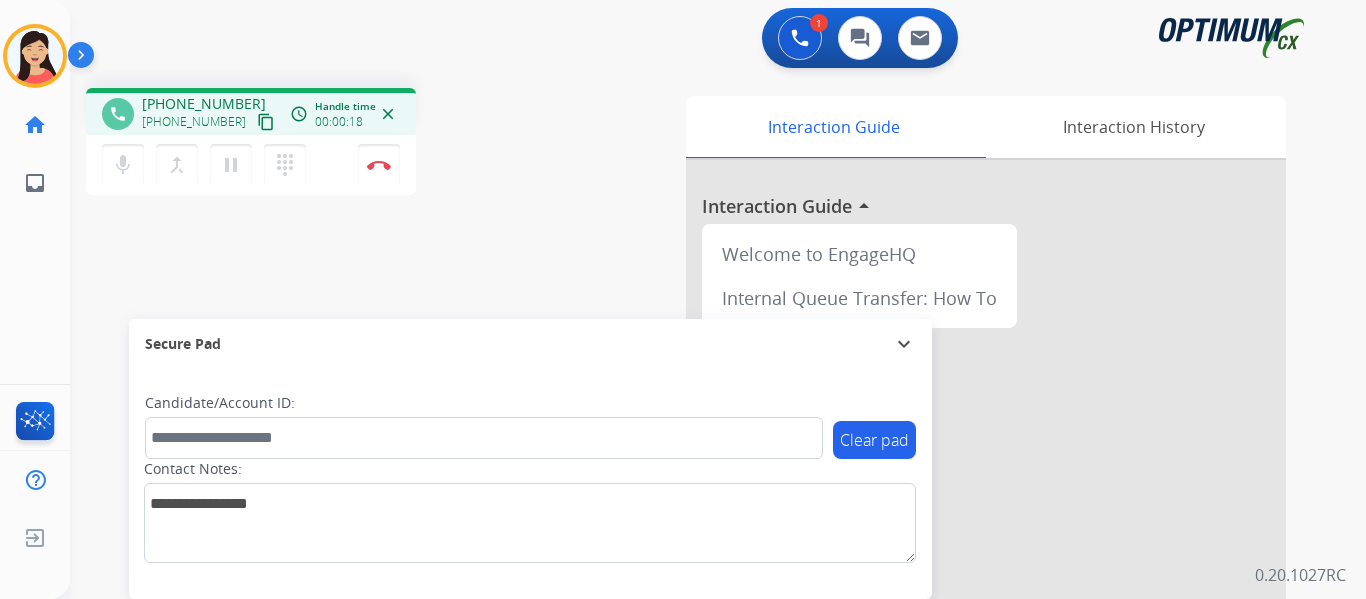 click on "content_copy" at bounding box center (266, 122) 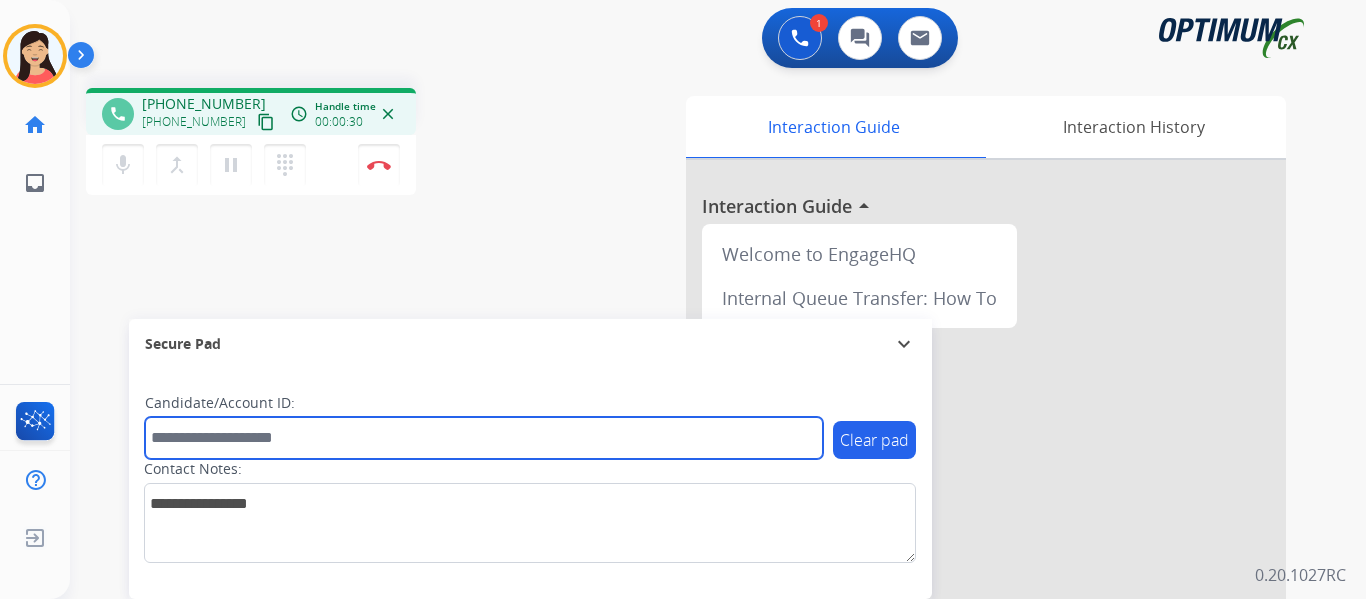 click at bounding box center [484, 438] 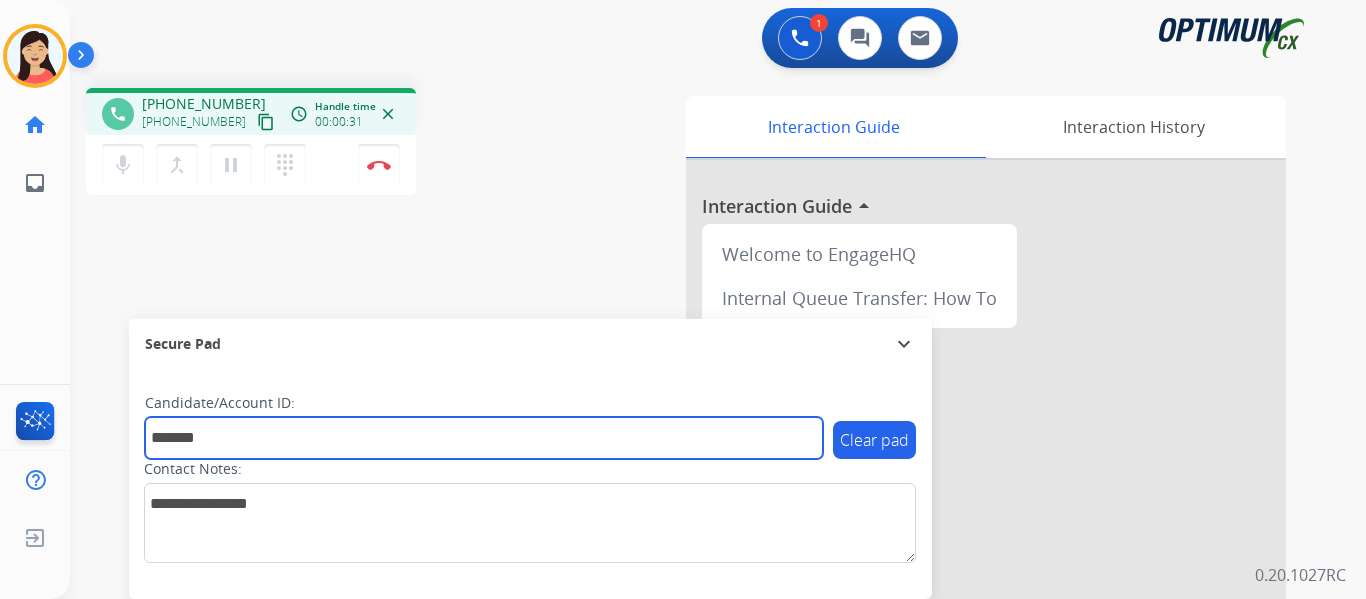 type on "*******" 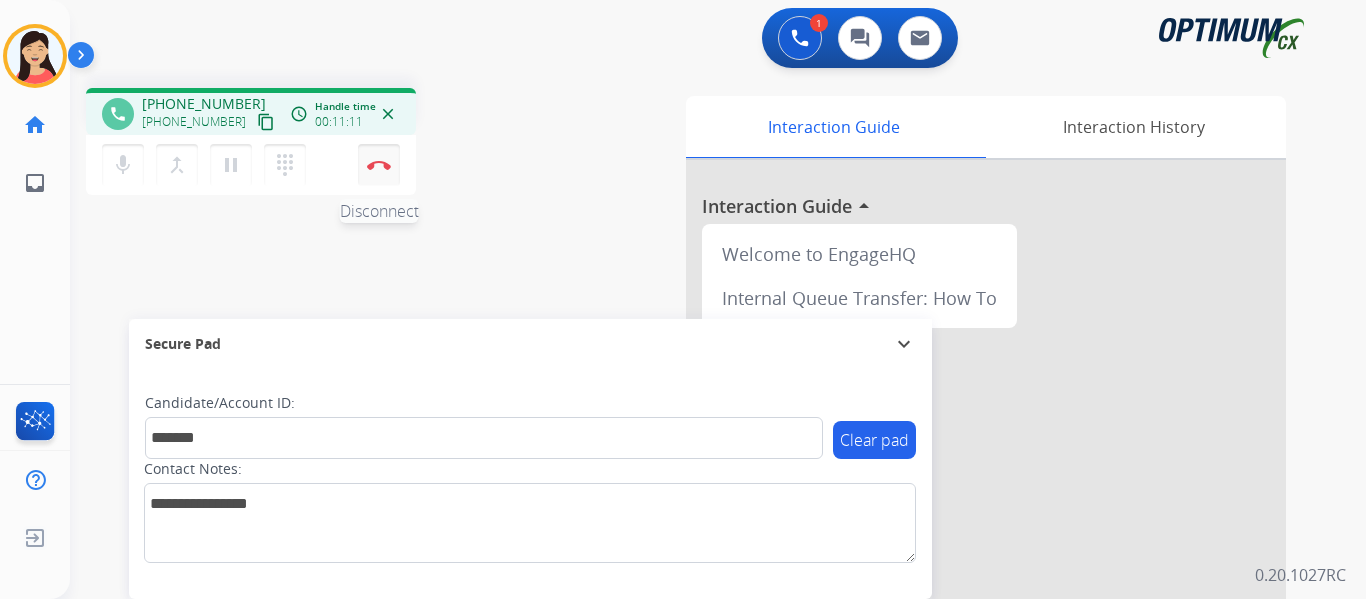 click at bounding box center [379, 165] 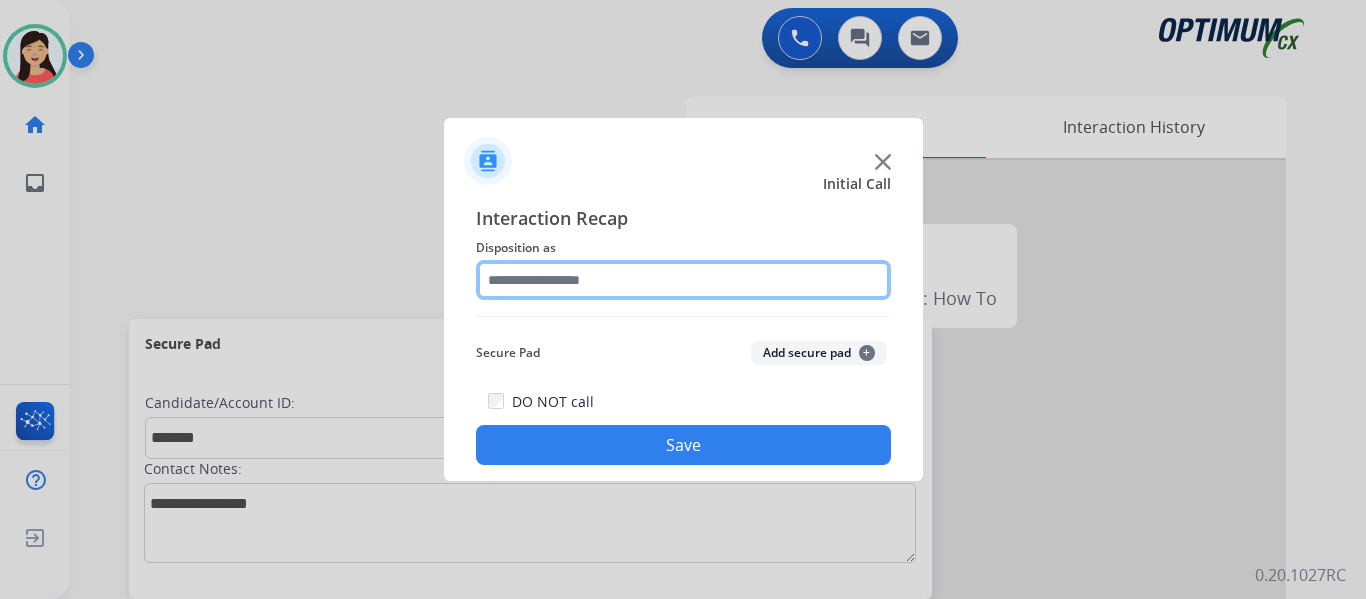 click 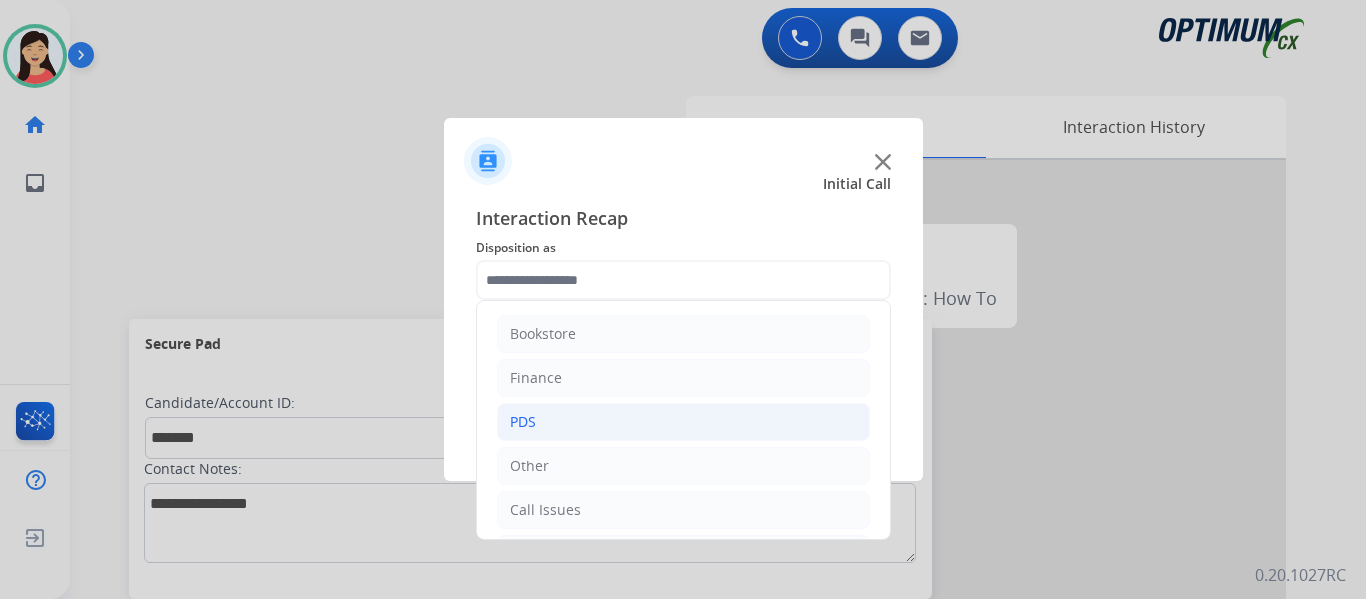 click on "PDS" 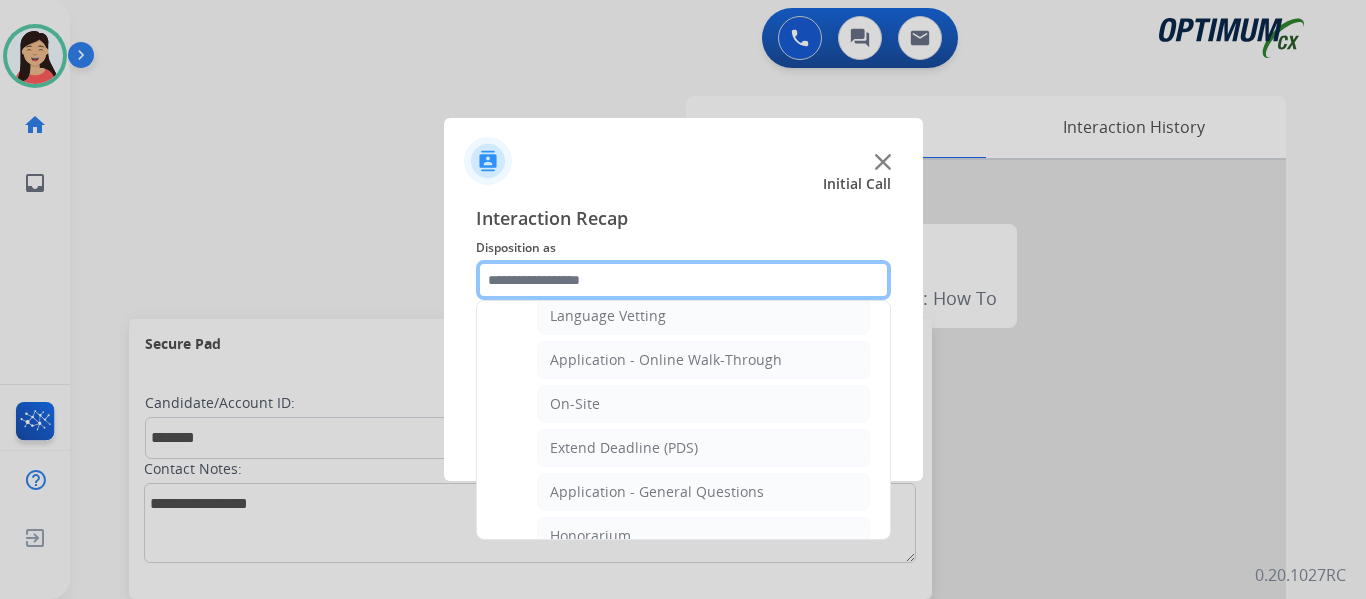 scroll, scrollTop: 500, scrollLeft: 0, axis: vertical 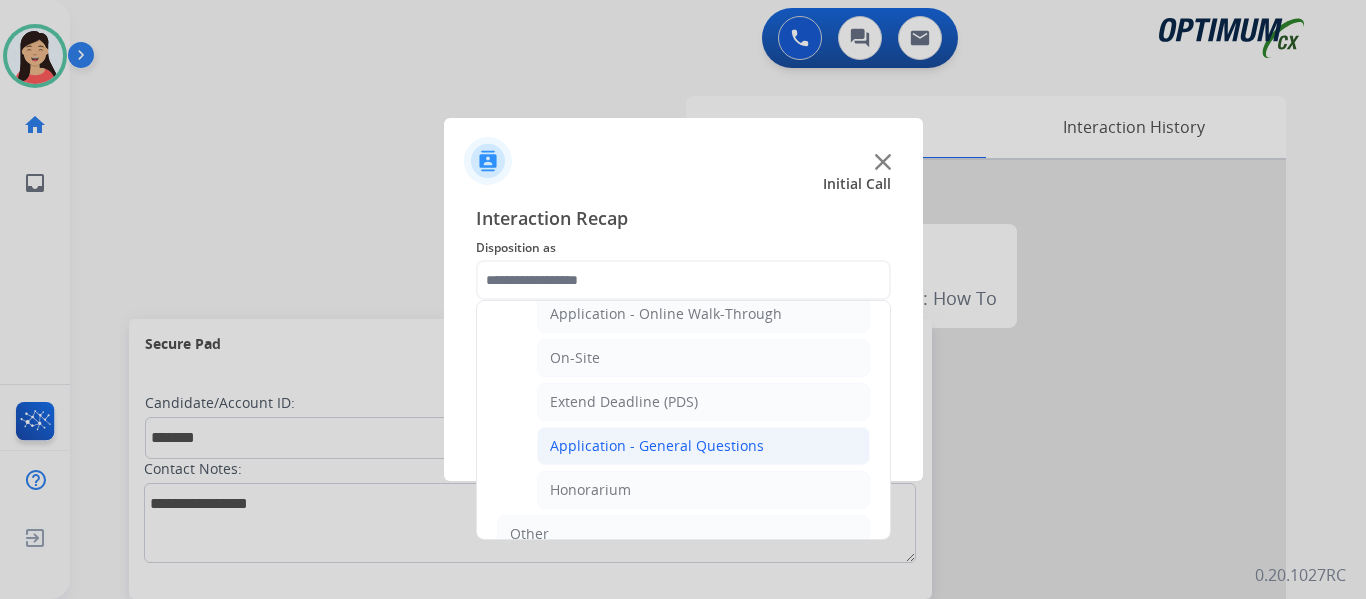 click on "Application - General Questions" 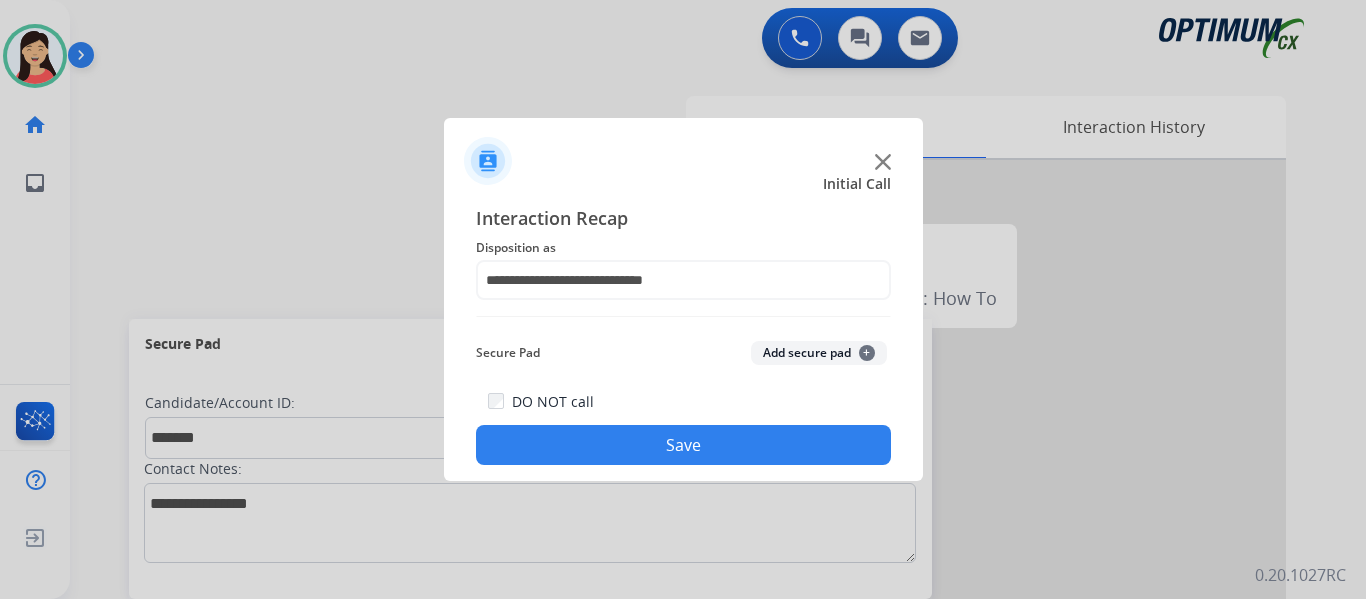 click on "Add secure pad  +" 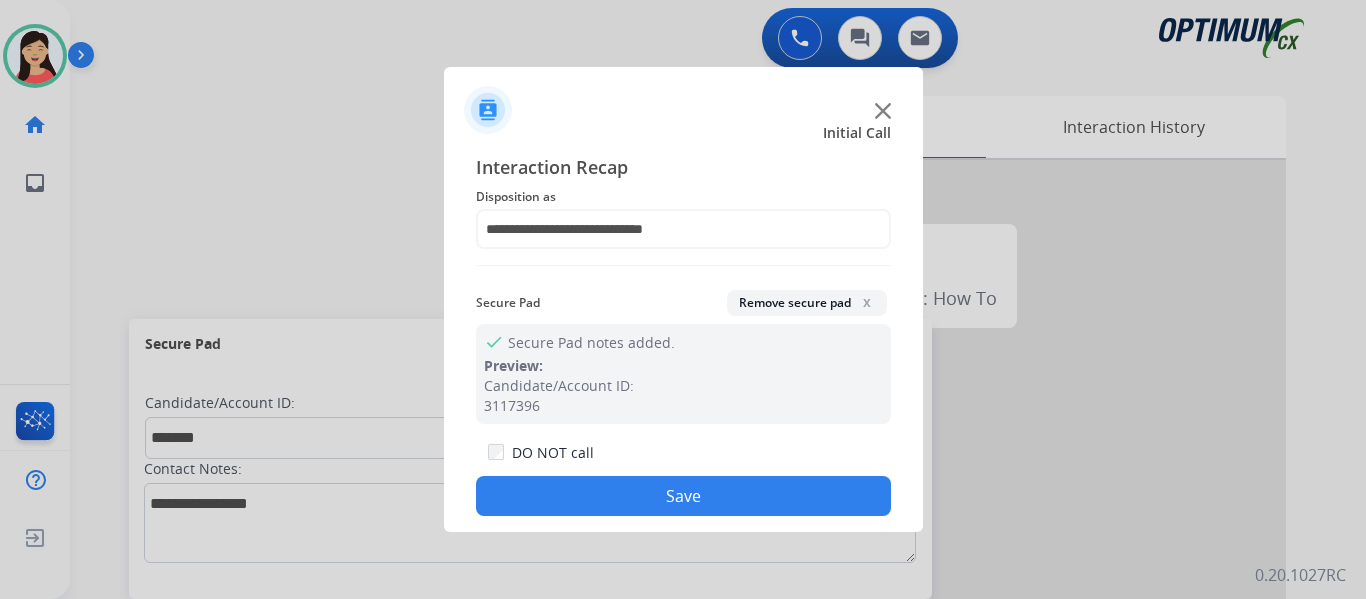 click on "Save" 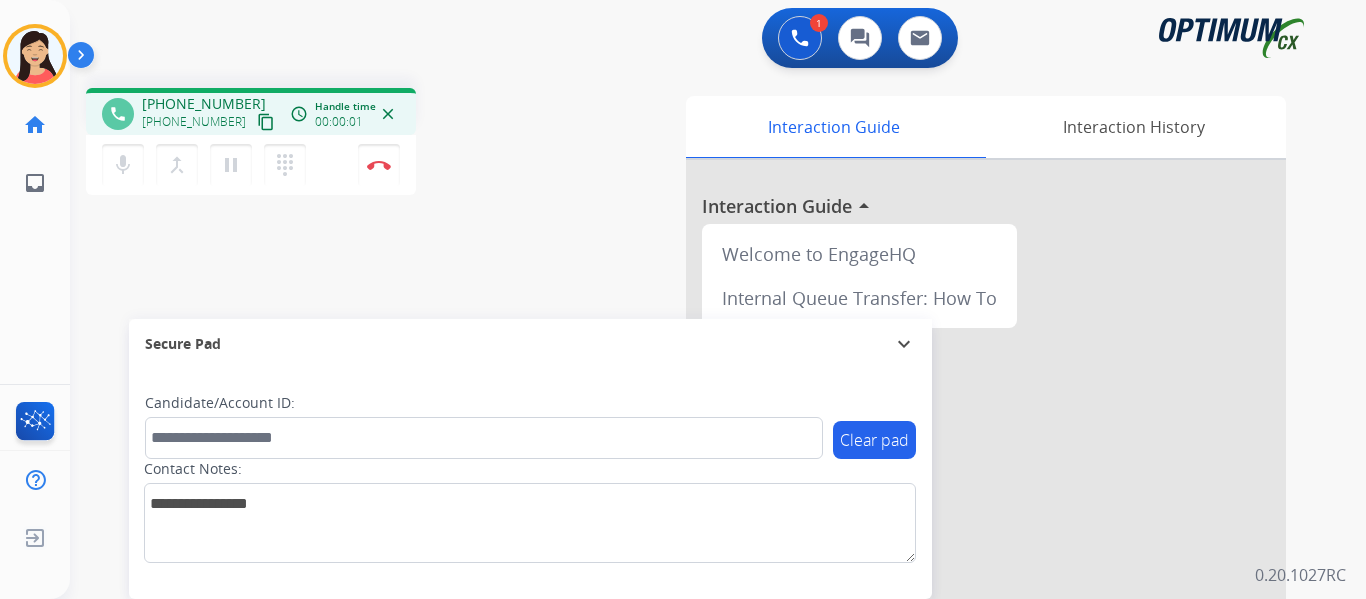 click on "content_copy" at bounding box center [266, 122] 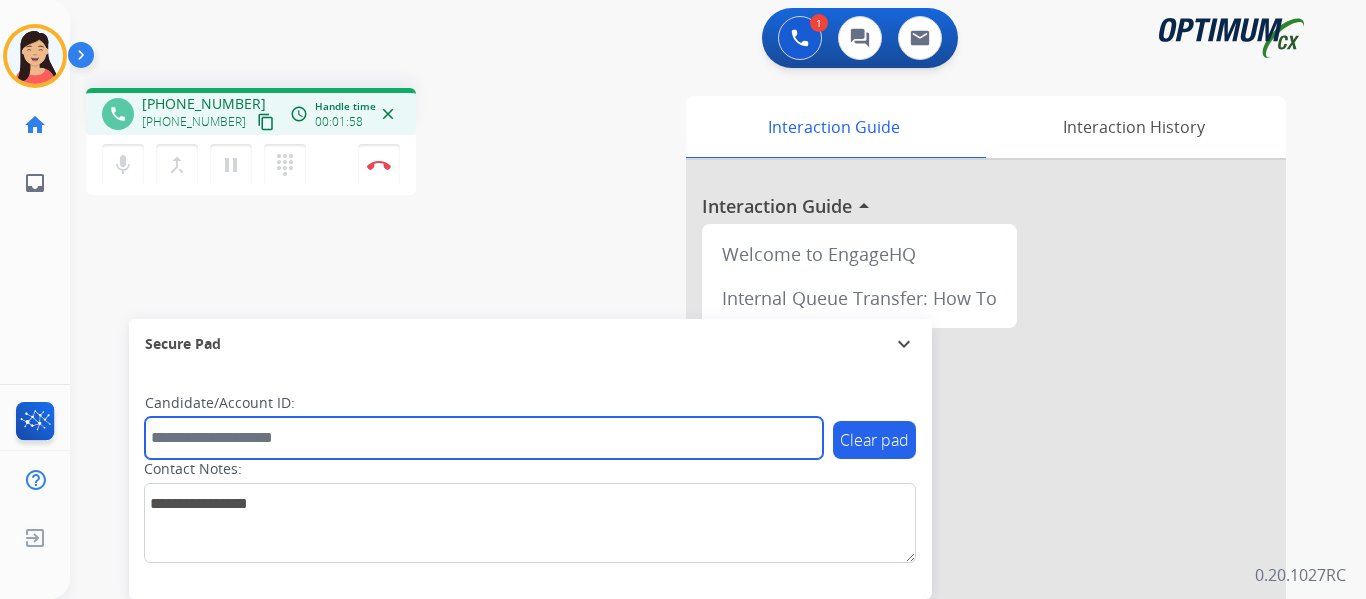 click at bounding box center (484, 438) 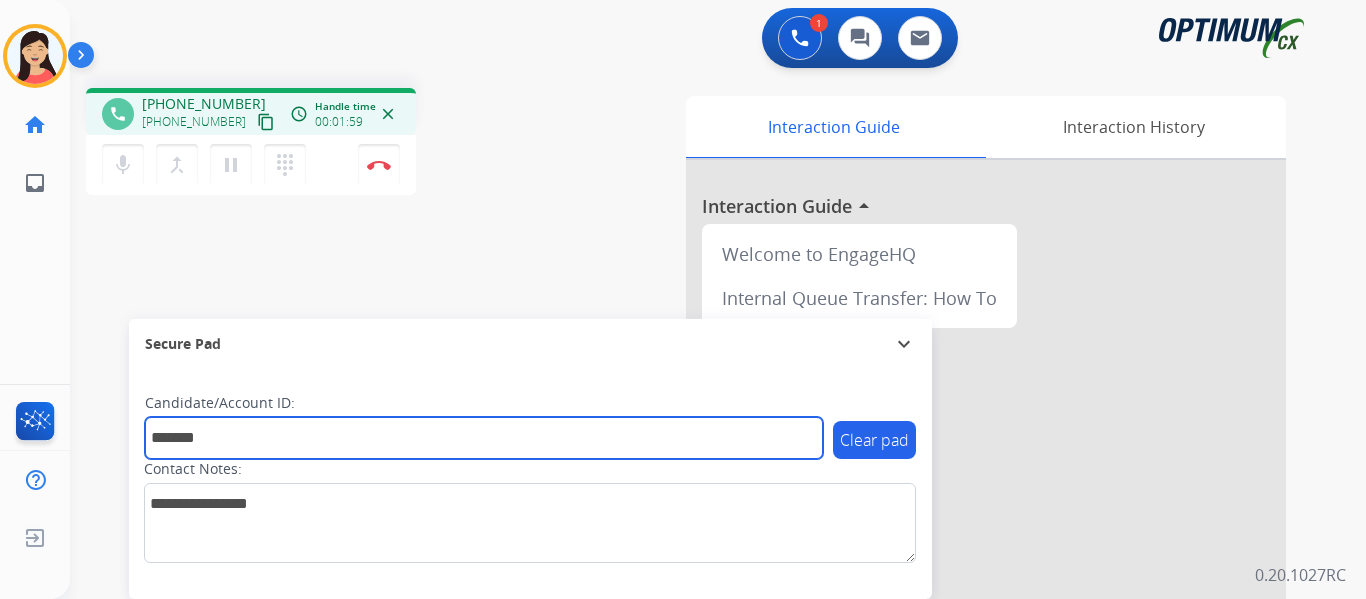 type on "*******" 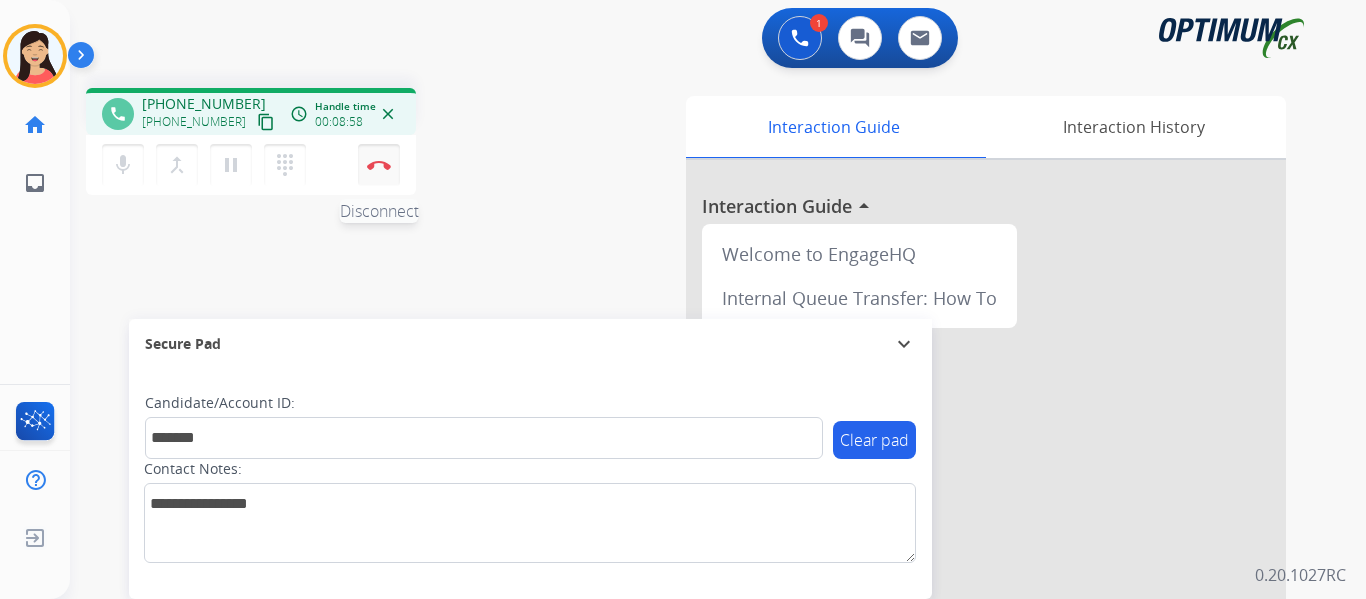 click on "Disconnect" at bounding box center (379, 165) 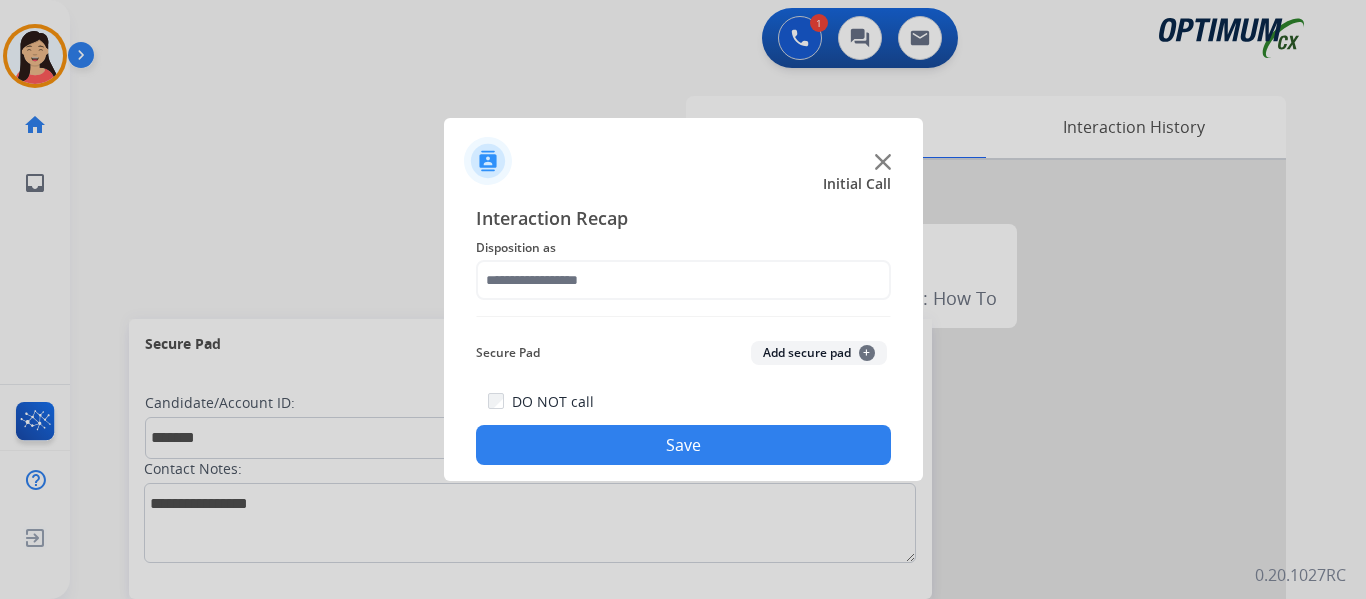 click on "Add secure pad  +" 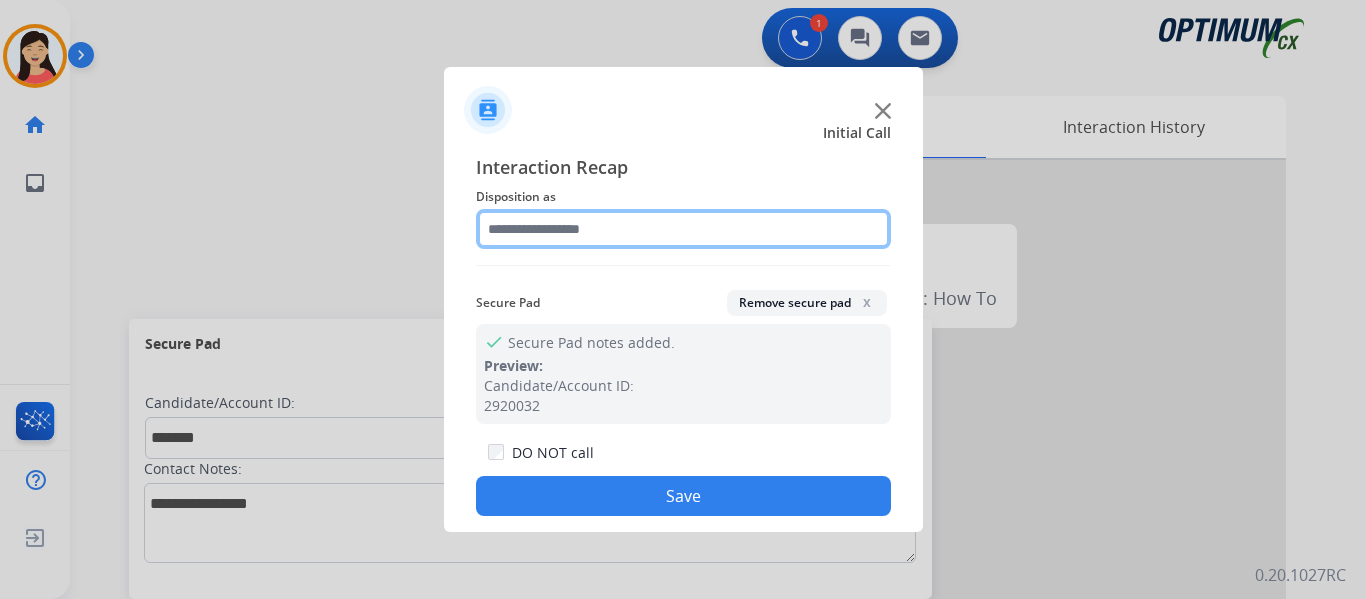 click 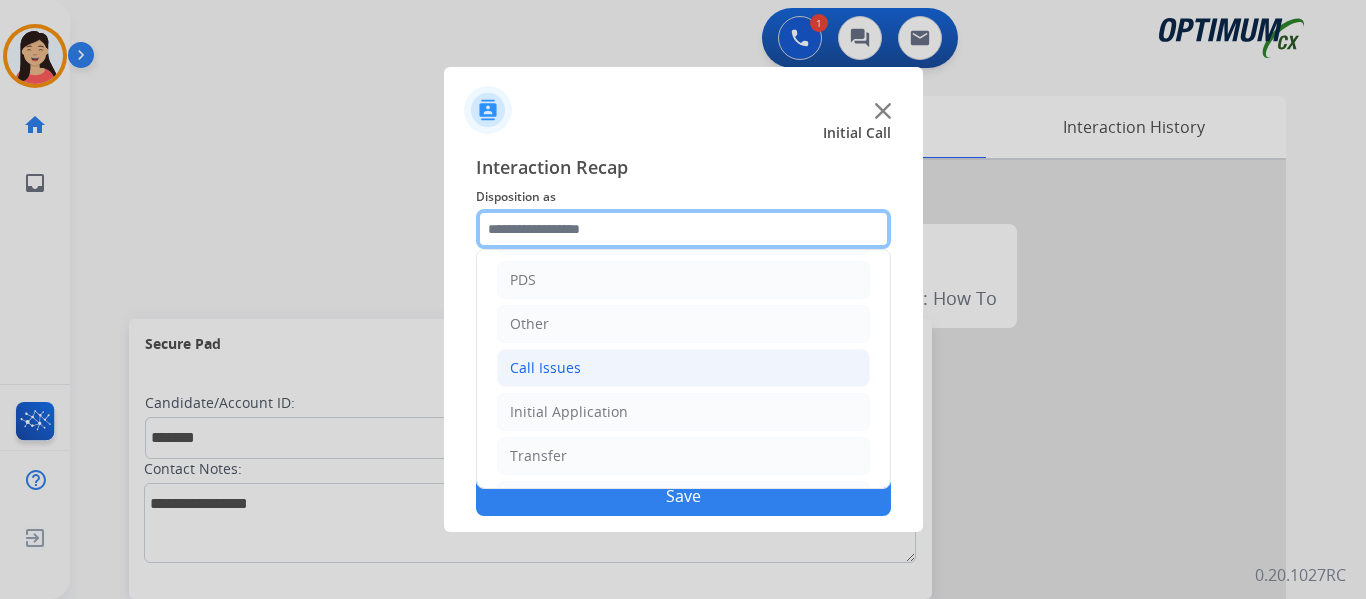 scroll, scrollTop: 136, scrollLeft: 0, axis: vertical 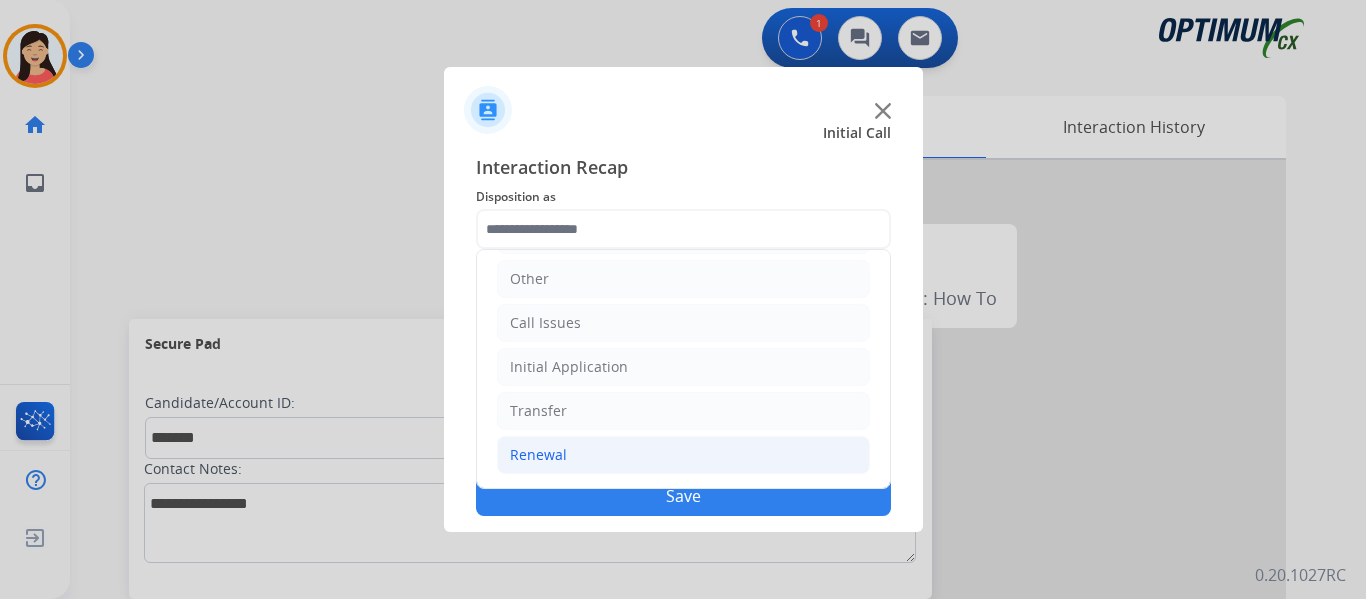 click on "Renewal" 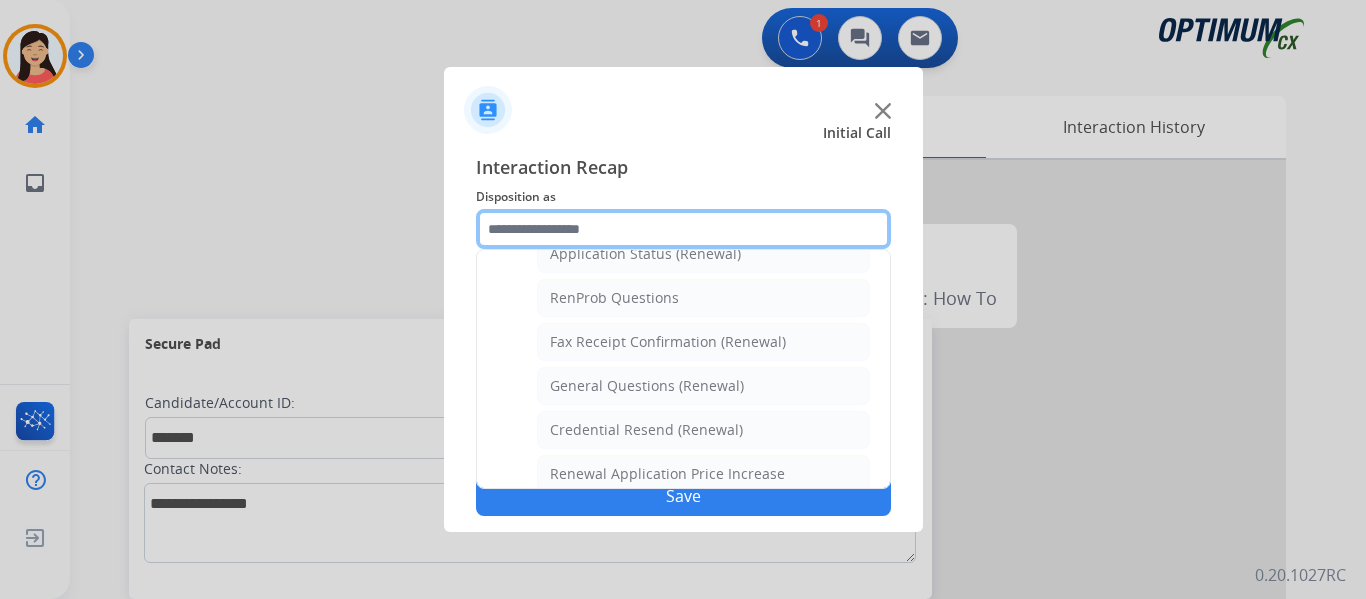 scroll, scrollTop: 772, scrollLeft: 0, axis: vertical 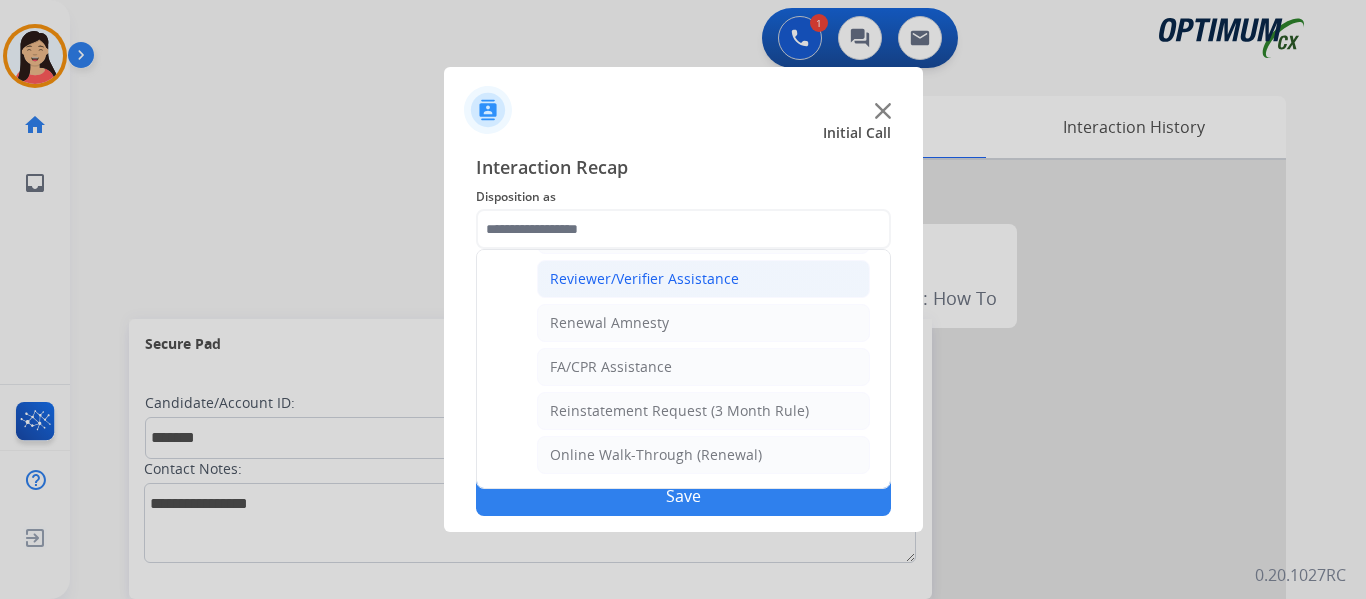click on "Reviewer/Verifier Assistance" 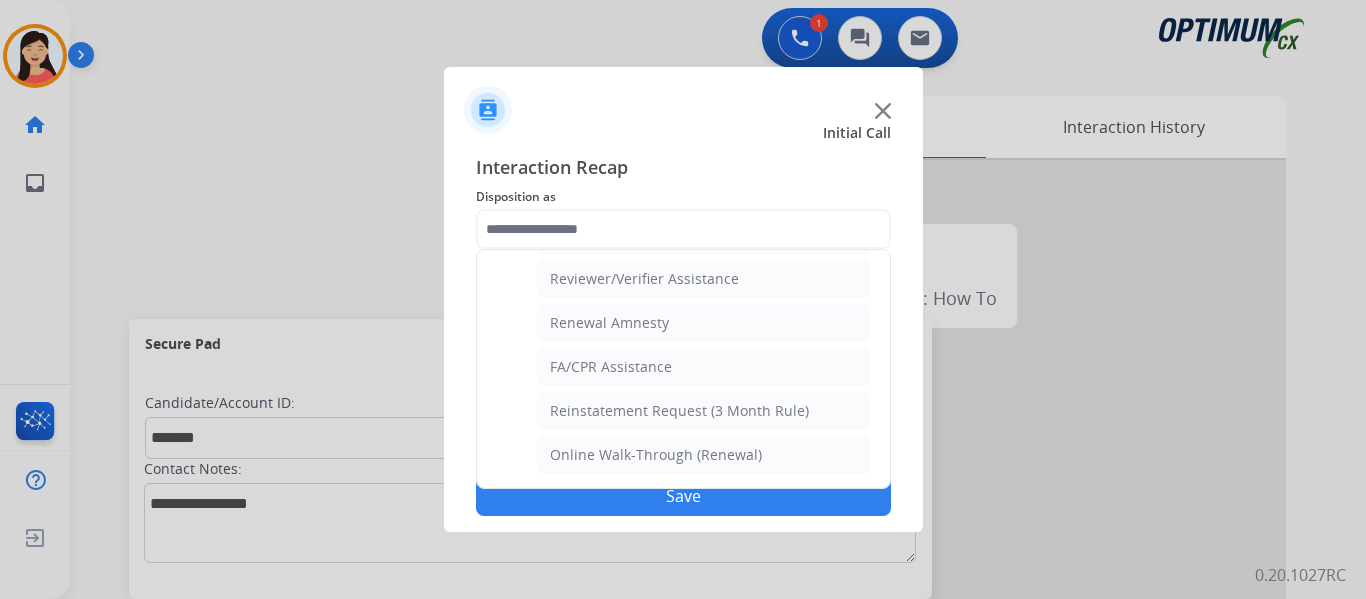 type on "**********" 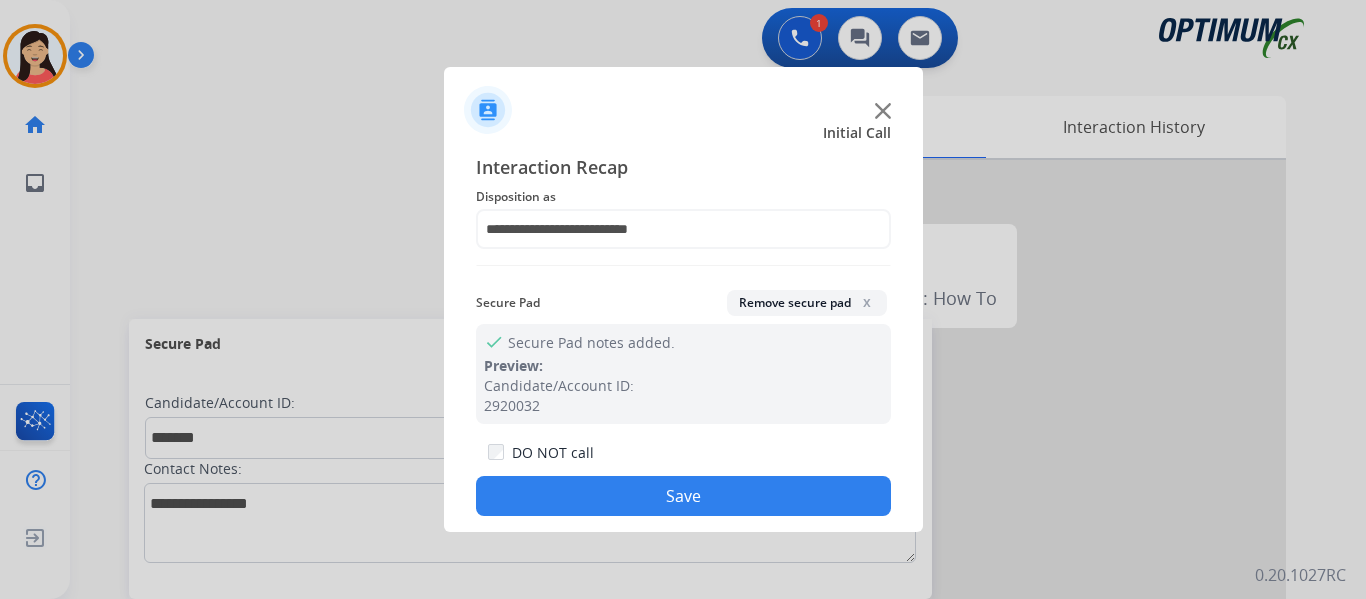 click on "Save" 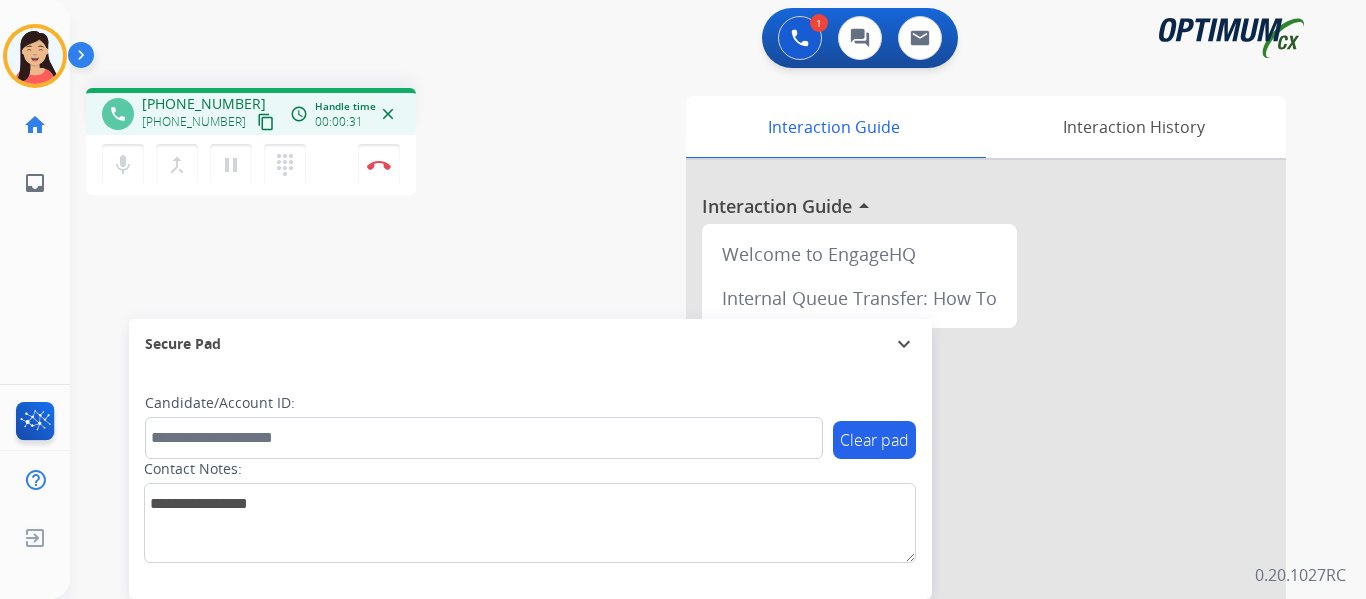 drag, startPoint x: 243, startPoint y: 123, endPoint x: 257, endPoint y: 123, distance: 14 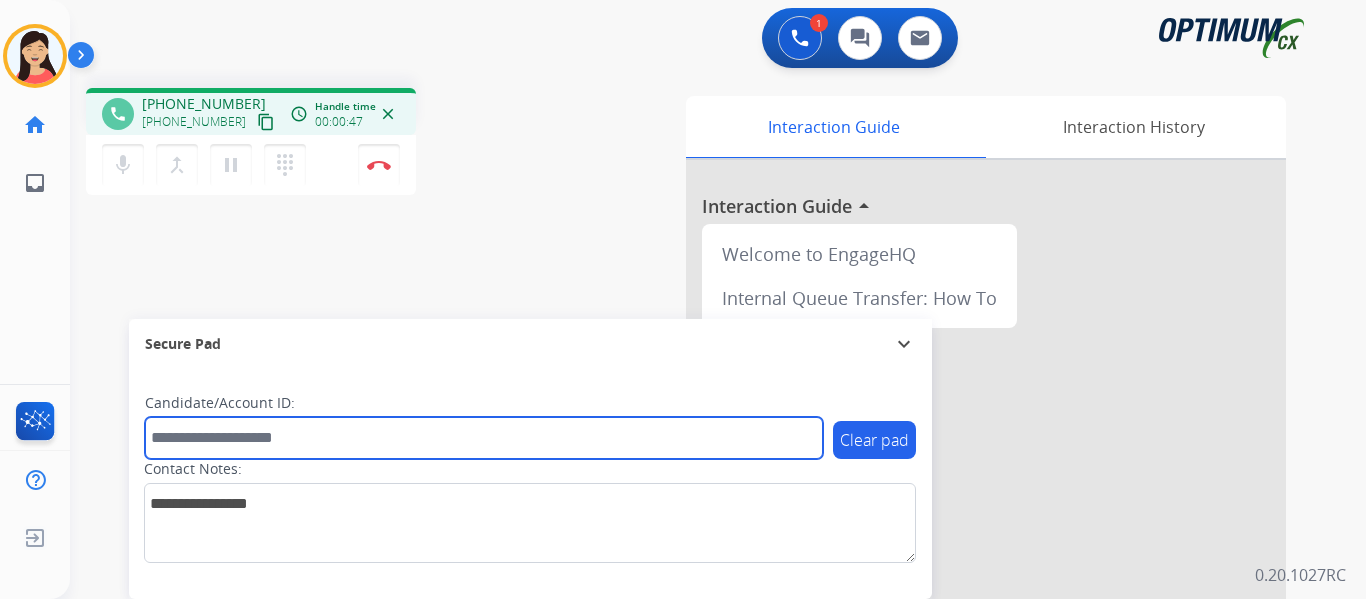 click at bounding box center (484, 438) 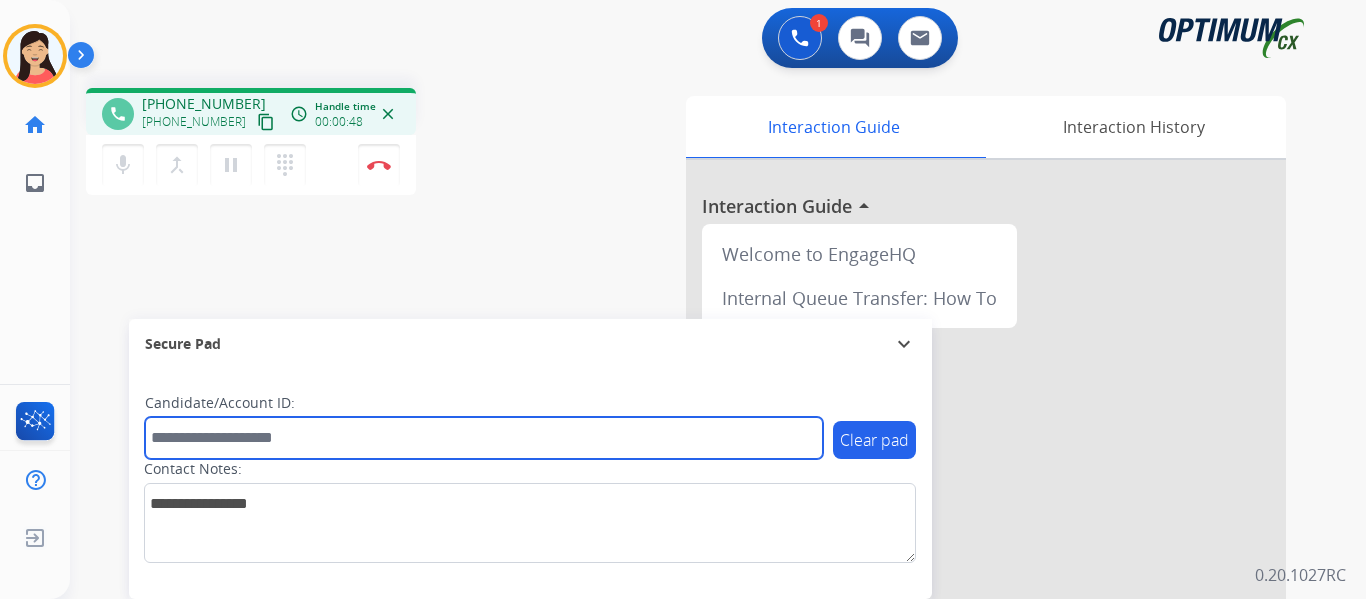paste on "*******" 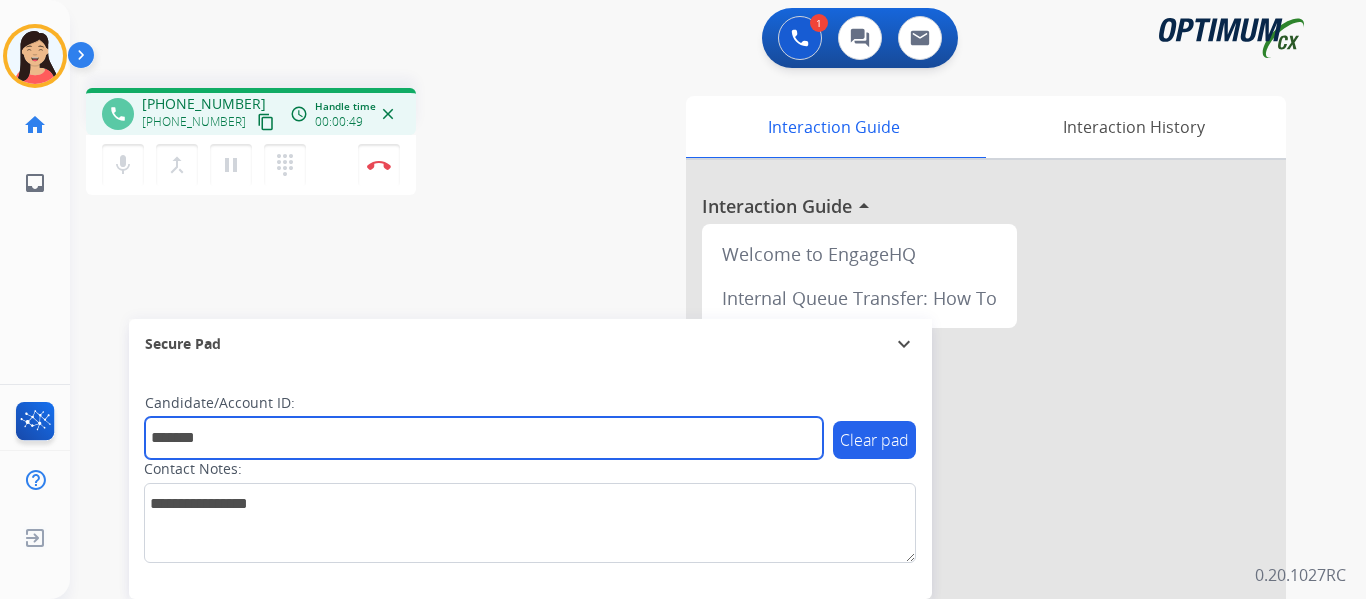 type on "*******" 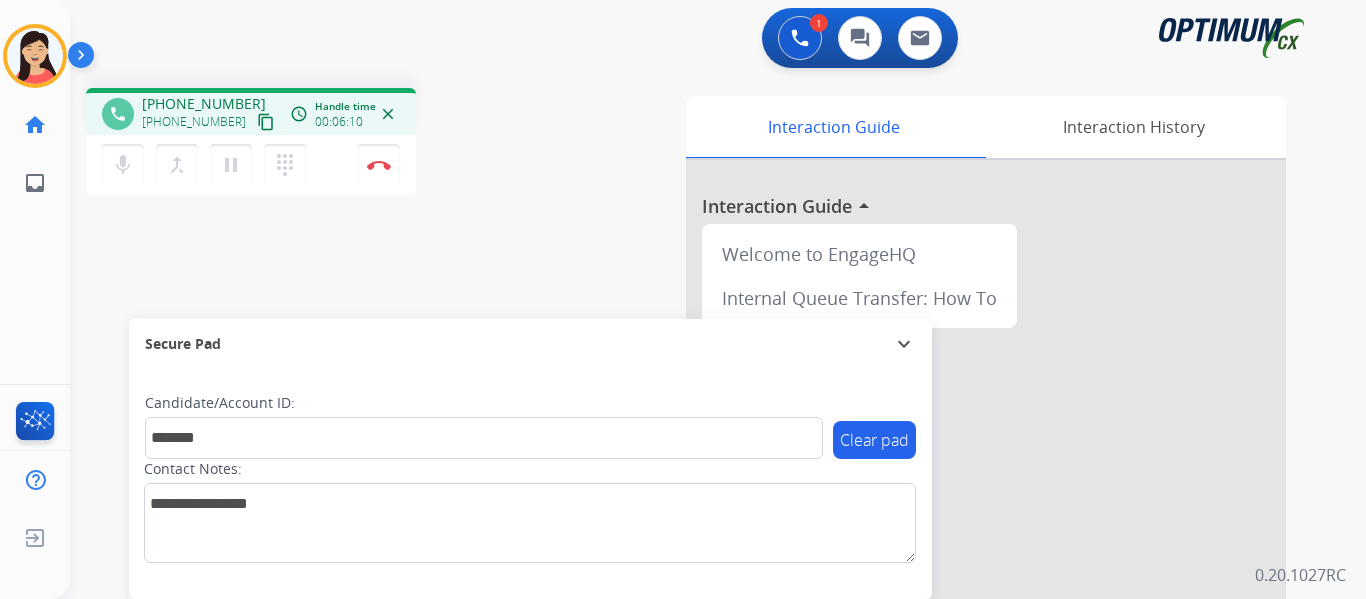 click on "phone [PHONE_NUMBER] [PHONE_NUMBER] content_copy access_time Call metrics Queue   00:06 Hold   00:00 Talk   06:06 Total   06:11 Handle time 00:06:10 close mic Mute merge_type Bridge pause Hold dialpad Dialpad Disconnect swap_horiz Break voice bridge close_fullscreen Connect 3-Way Call merge_type Separate 3-Way Call  Interaction Guide   Interaction History  Interaction Guide arrow_drop_up  Welcome to EngageHQ   Internal Queue Transfer: How To  Secure Pad expand_more Clear pad Candidate/Account ID: ******* Contact Notes:" at bounding box center (694, 489) 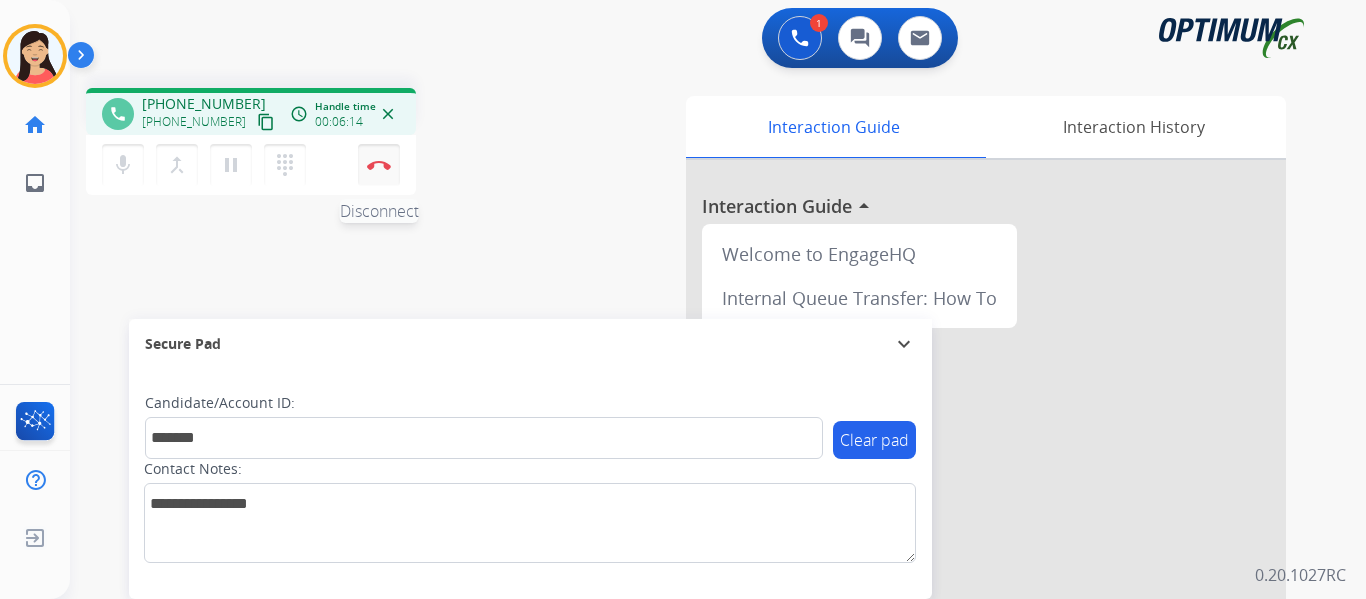 click at bounding box center [379, 165] 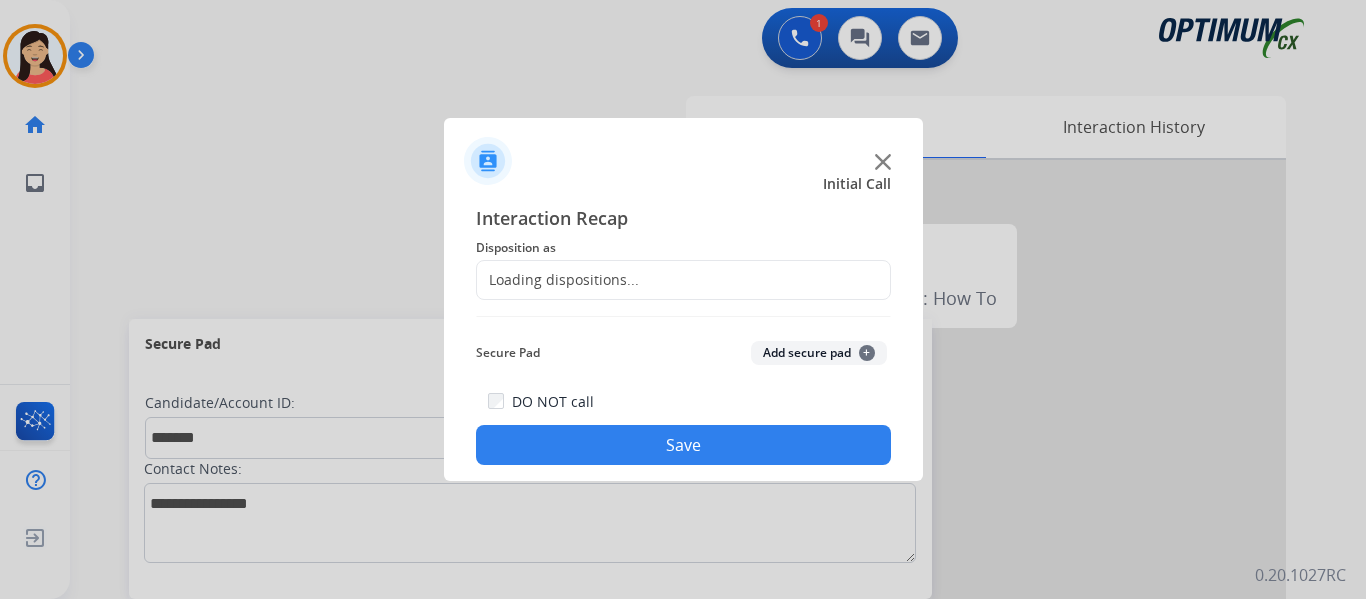 click on "Add secure pad  +" 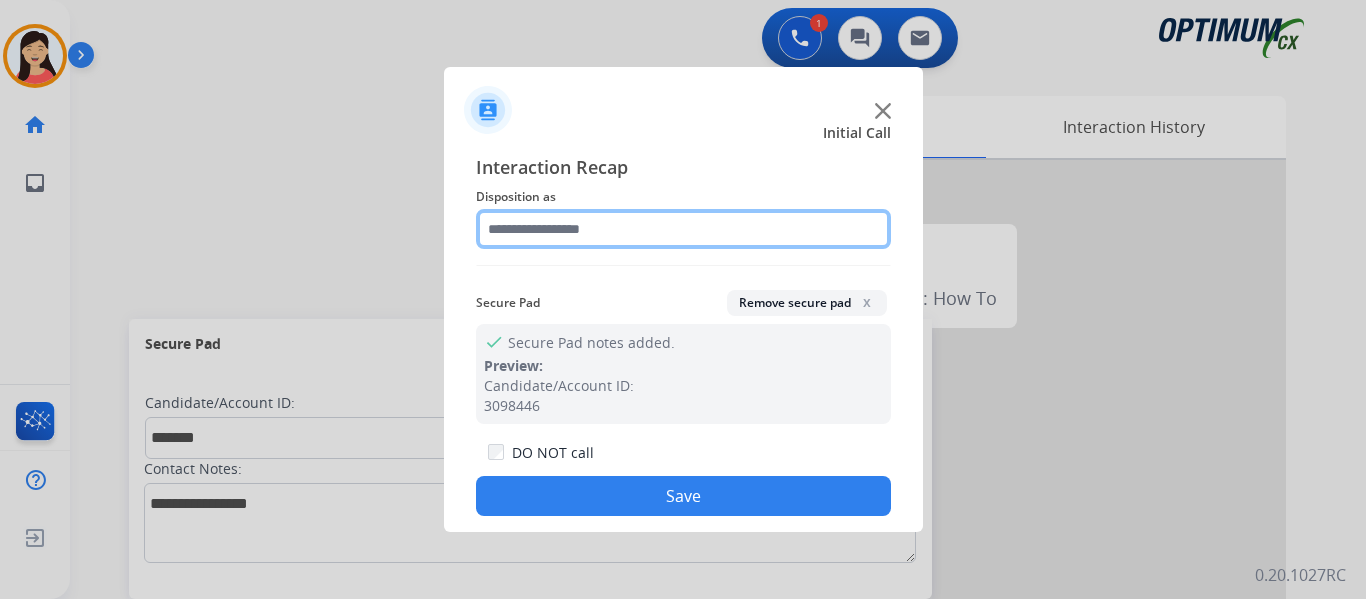 click 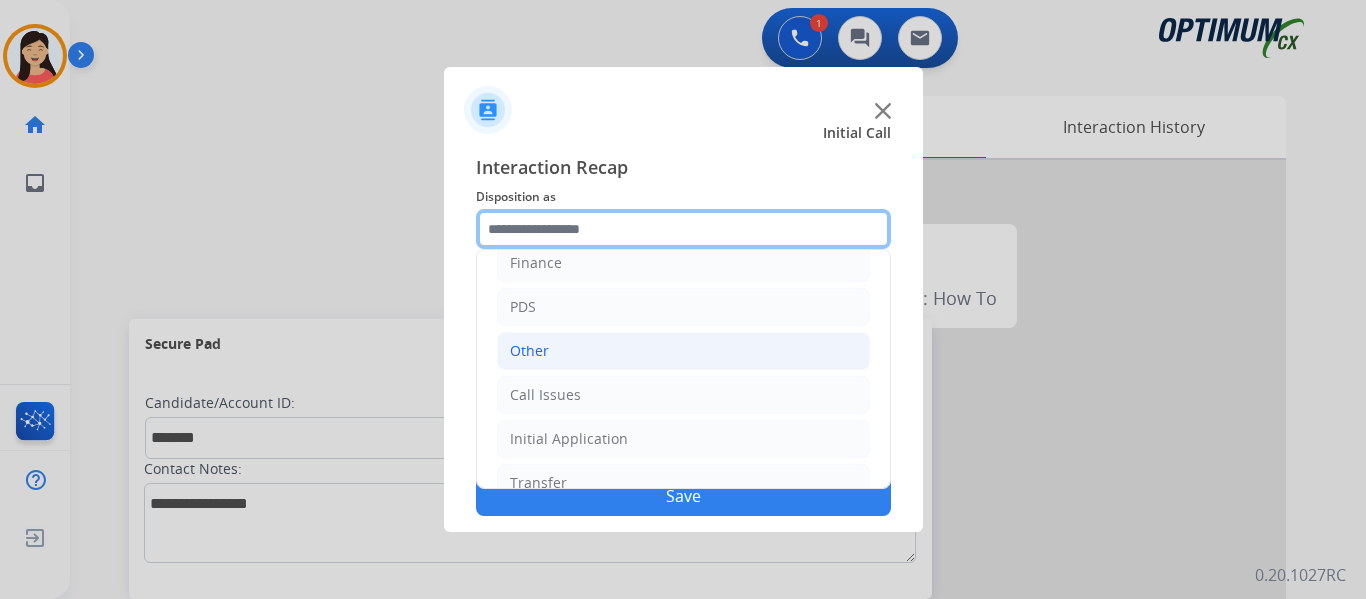 scroll, scrollTop: 136, scrollLeft: 0, axis: vertical 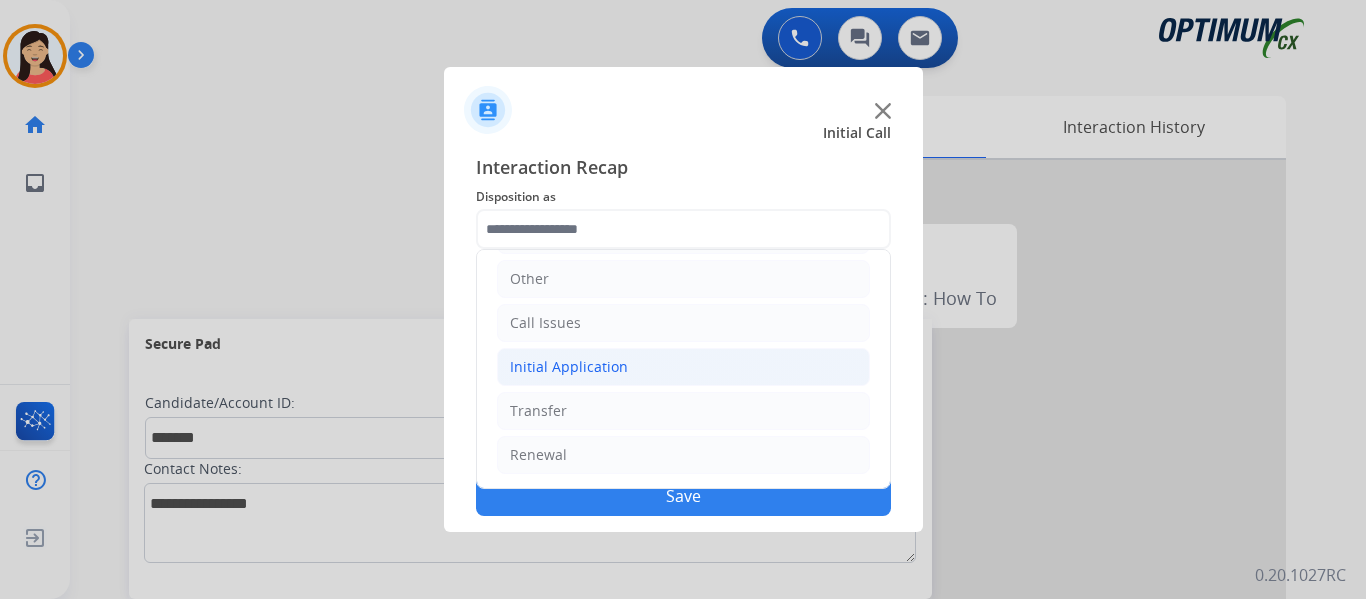click on "Initial Application" 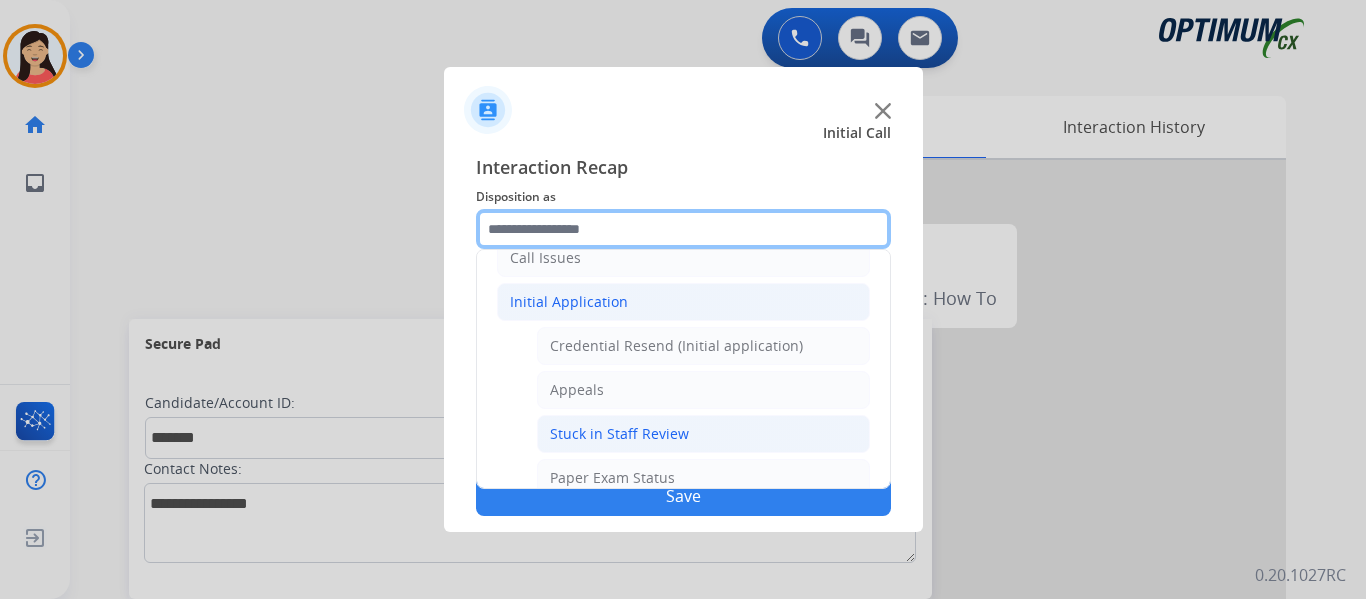 scroll, scrollTop: 236, scrollLeft: 0, axis: vertical 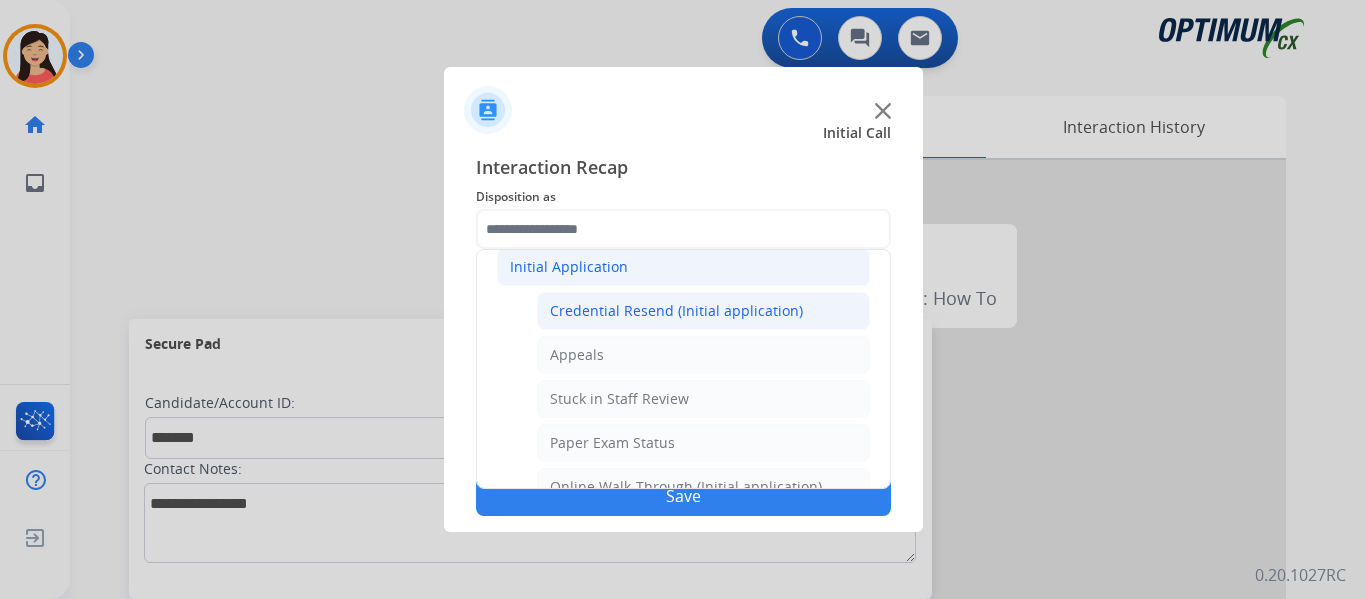 click on "Credential Resend (Initial application)" 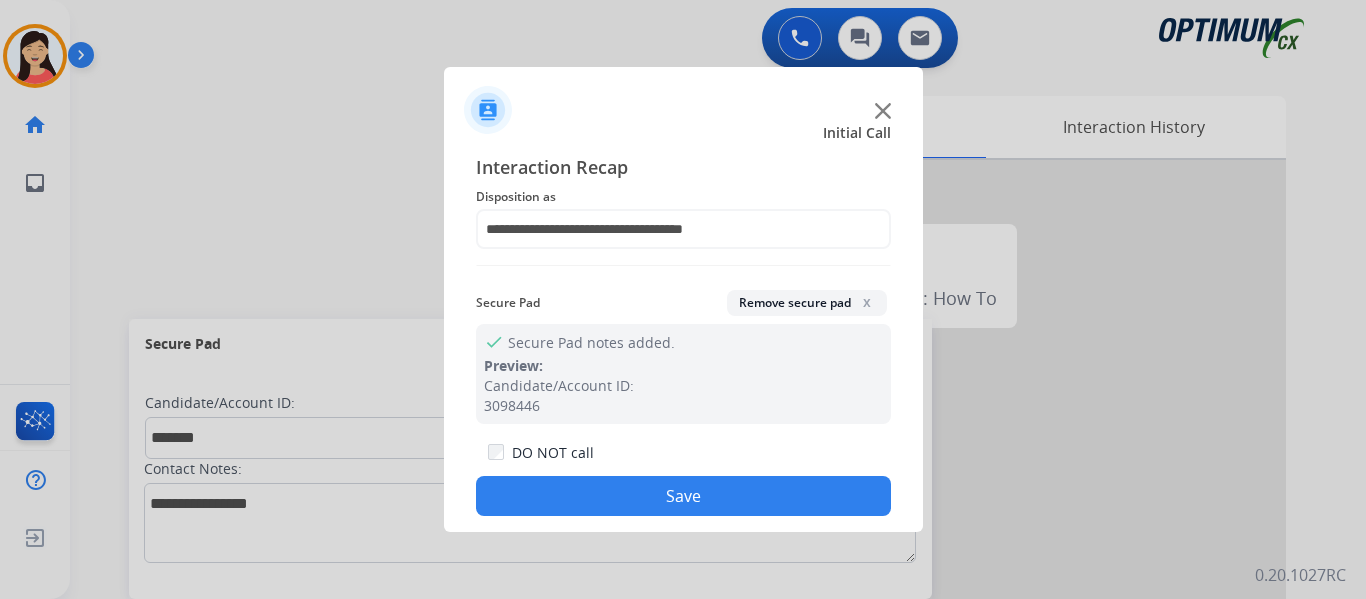 click on "Save" 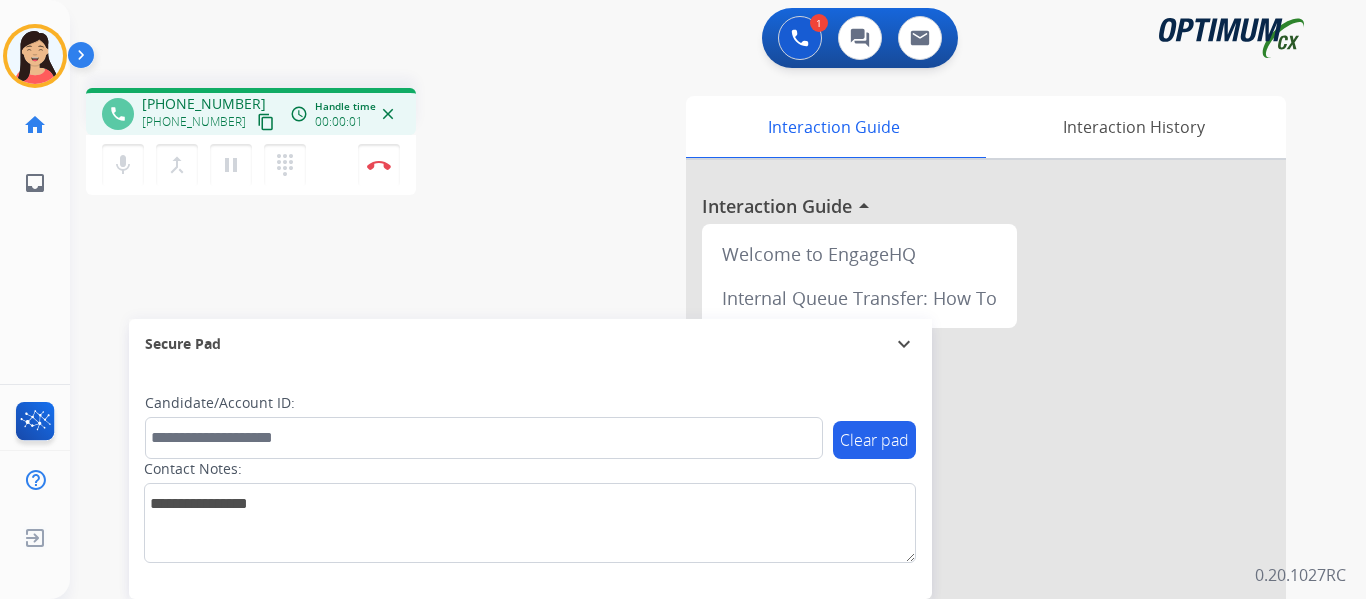 click on "content_copy" at bounding box center (266, 122) 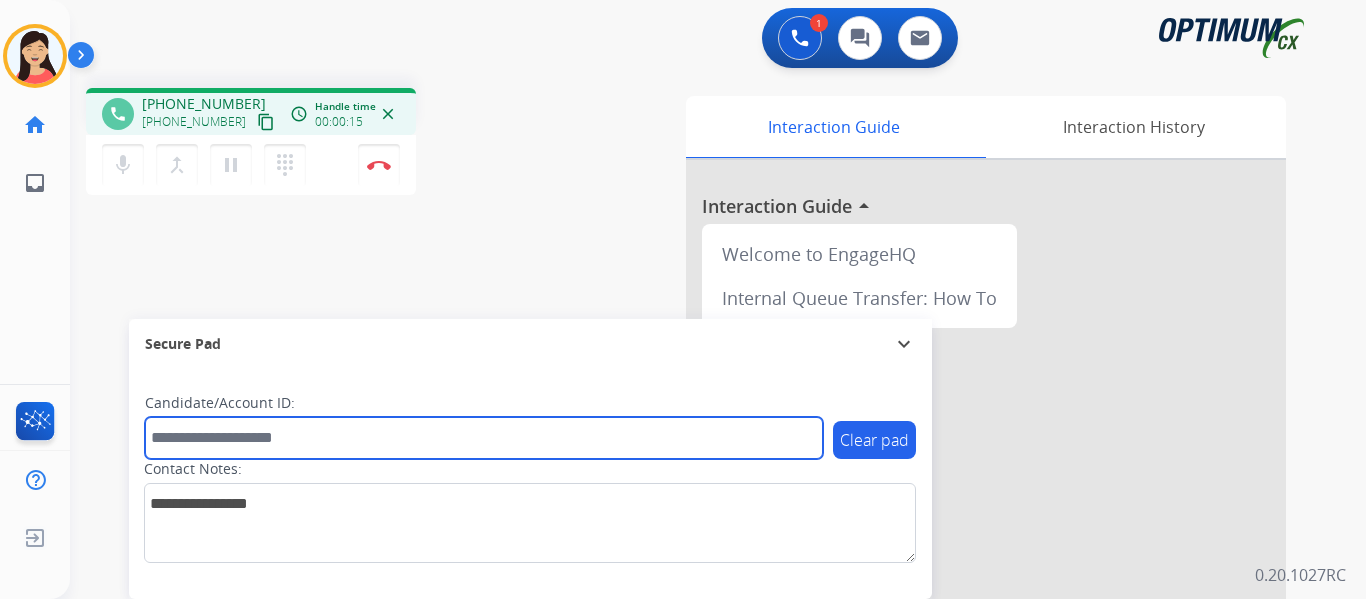 click at bounding box center [484, 438] 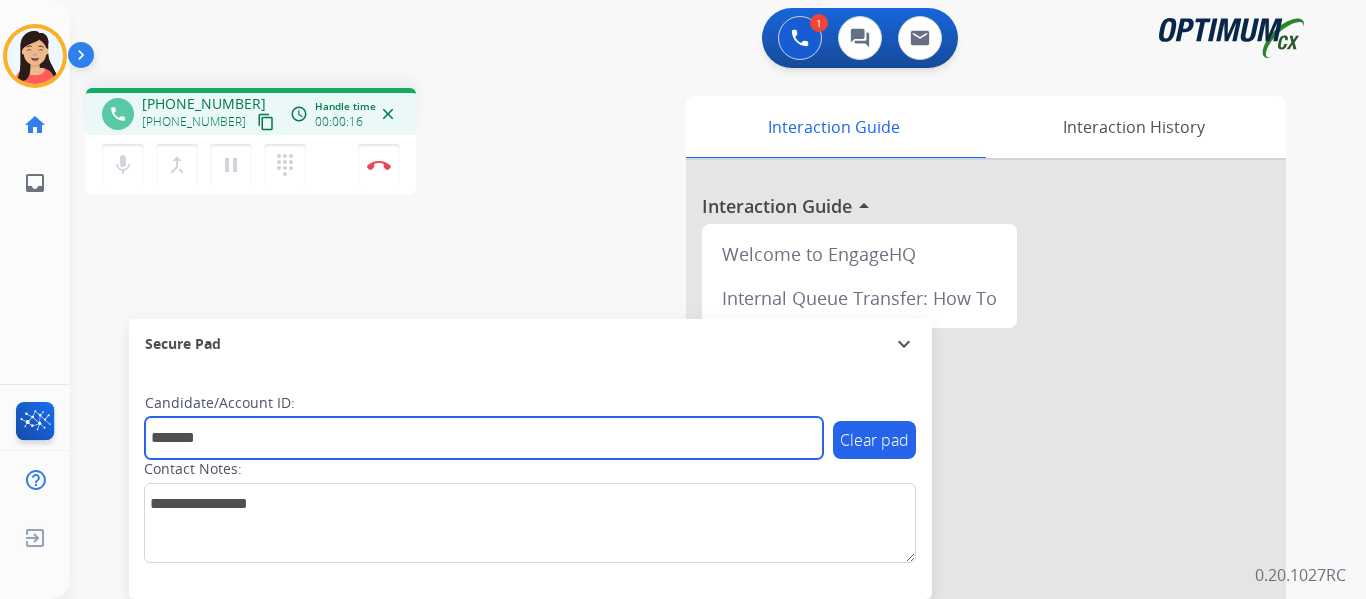 type on "*******" 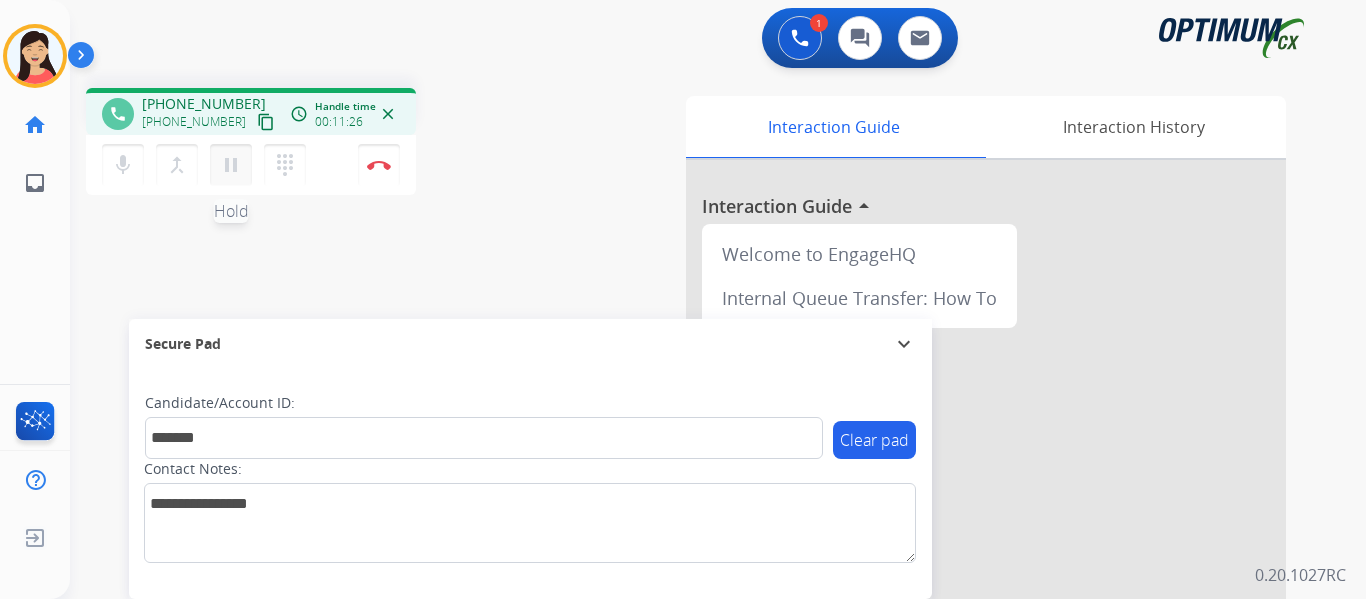click on "pause" at bounding box center (231, 165) 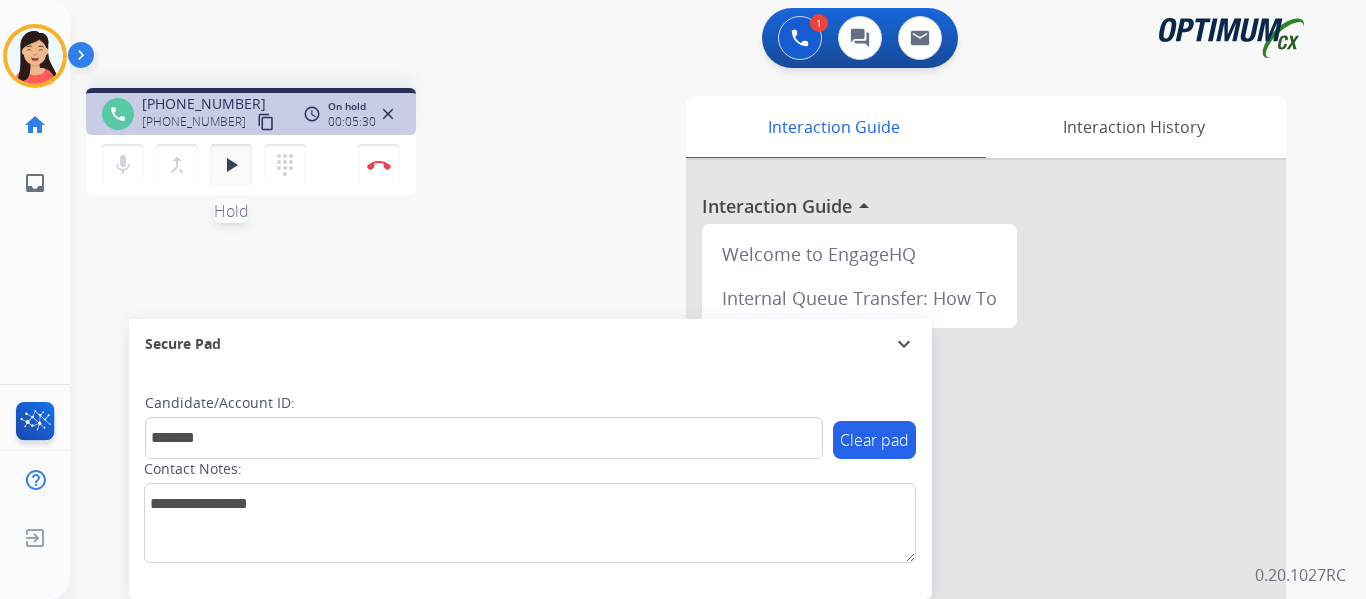 click on "play_arrow" at bounding box center [231, 165] 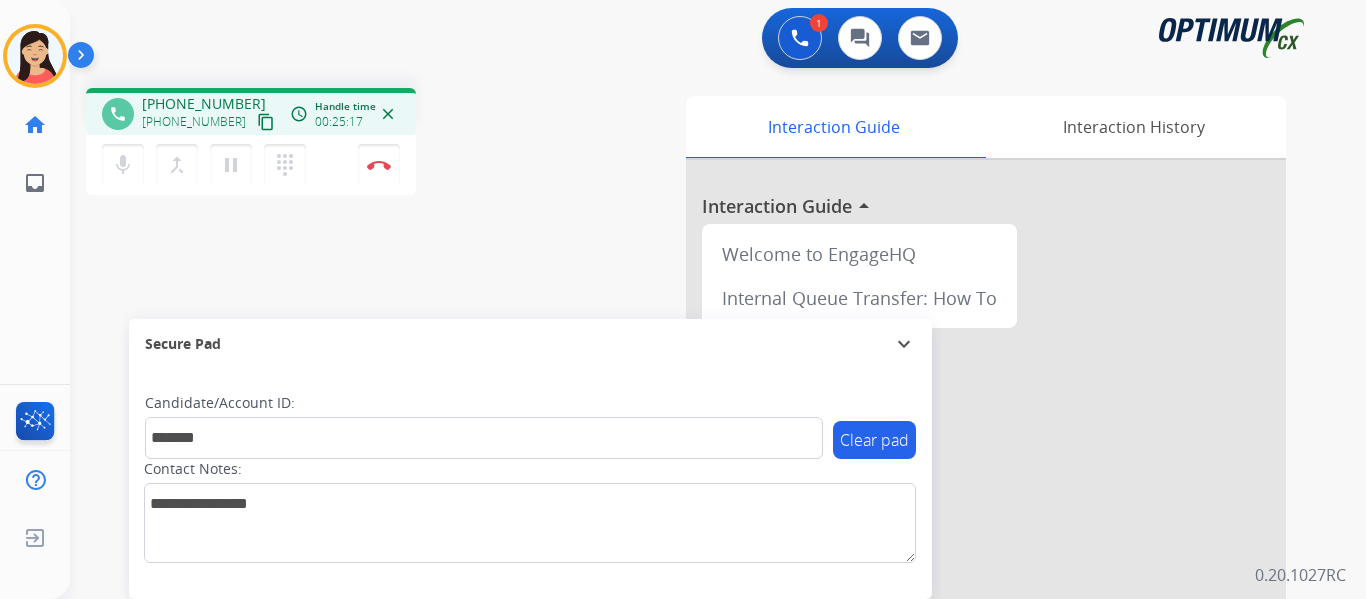 drag, startPoint x: 379, startPoint y: 165, endPoint x: 462, endPoint y: 217, distance: 97.94386 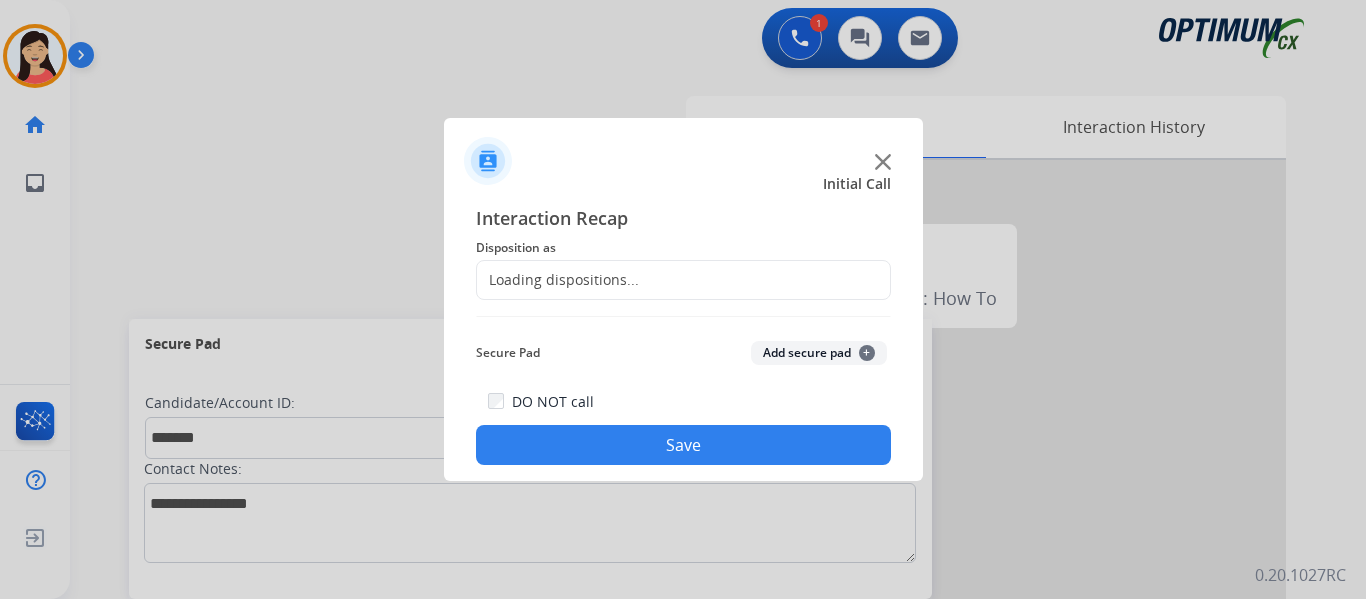 click on "Add secure pad  +" 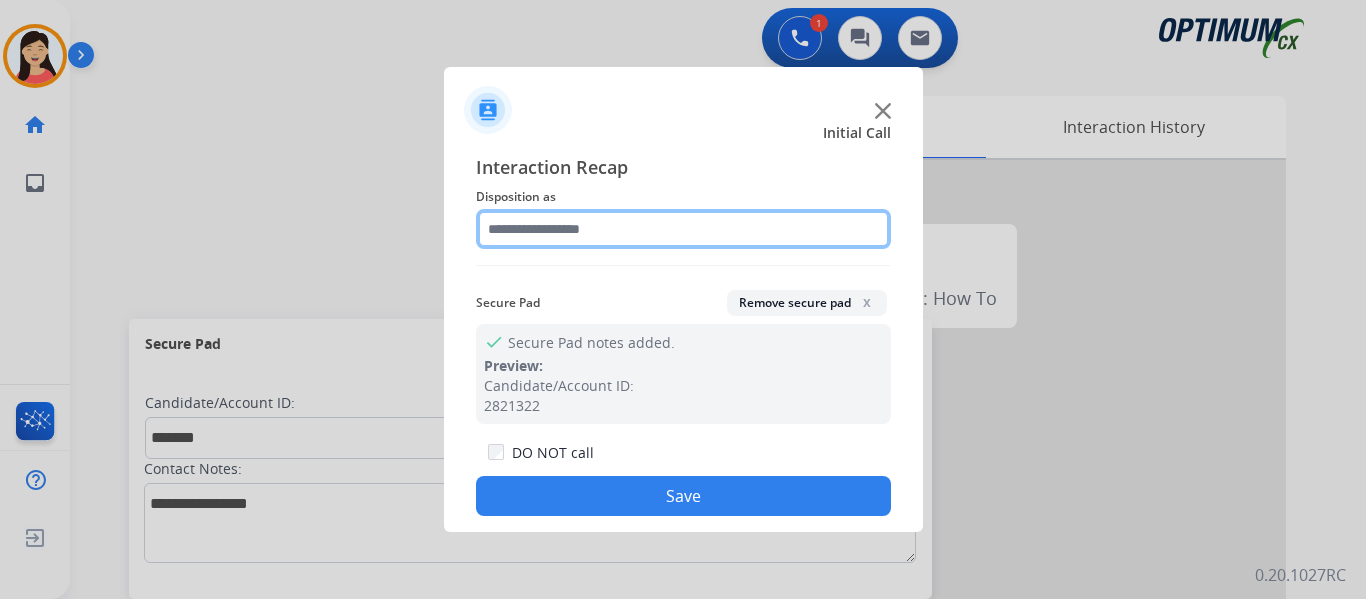 click 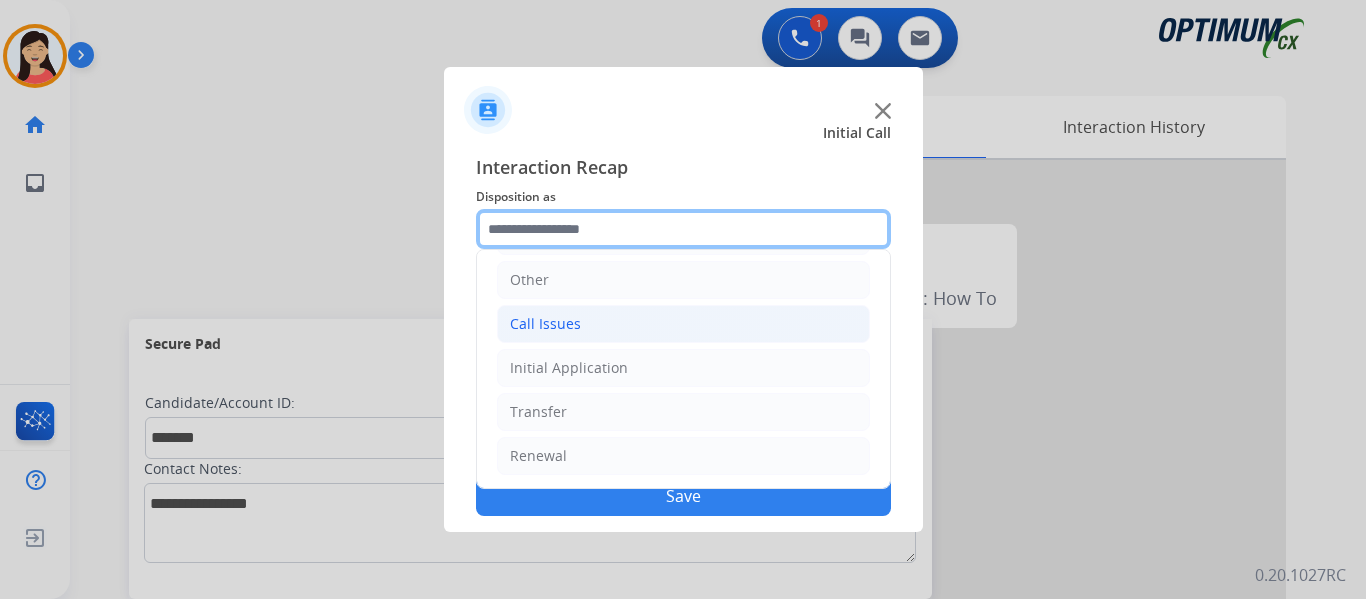 scroll, scrollTop: 136, scrollLeft: 0, axis: vertical 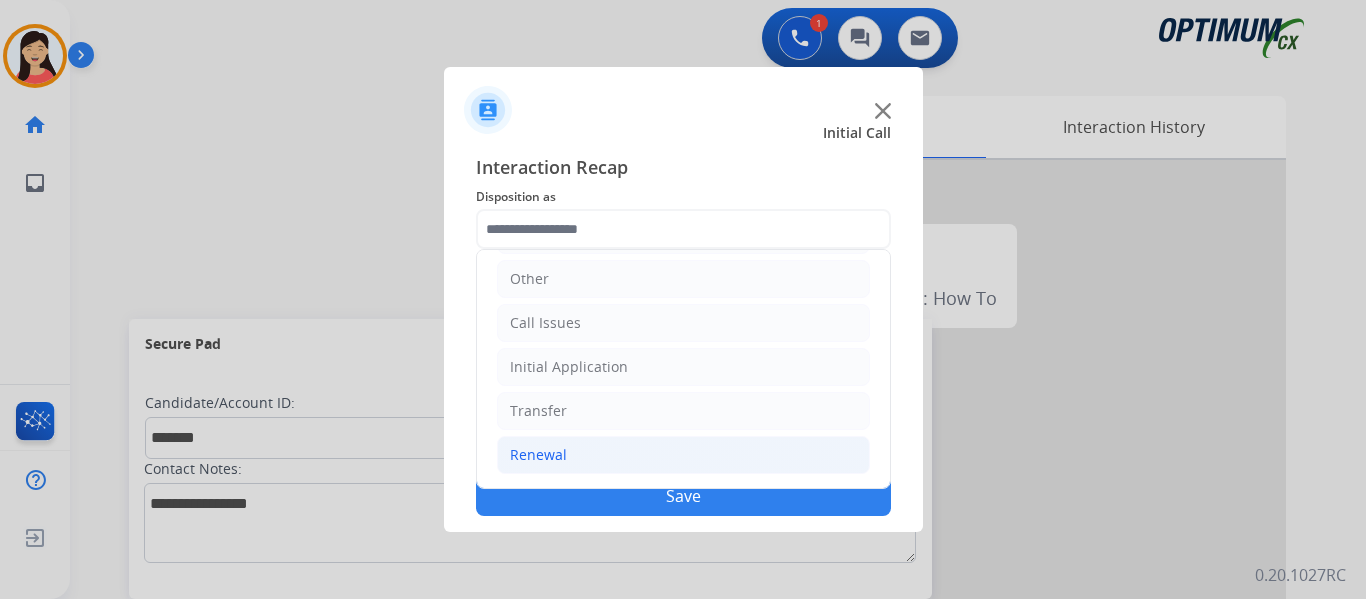 click on "Renewal" 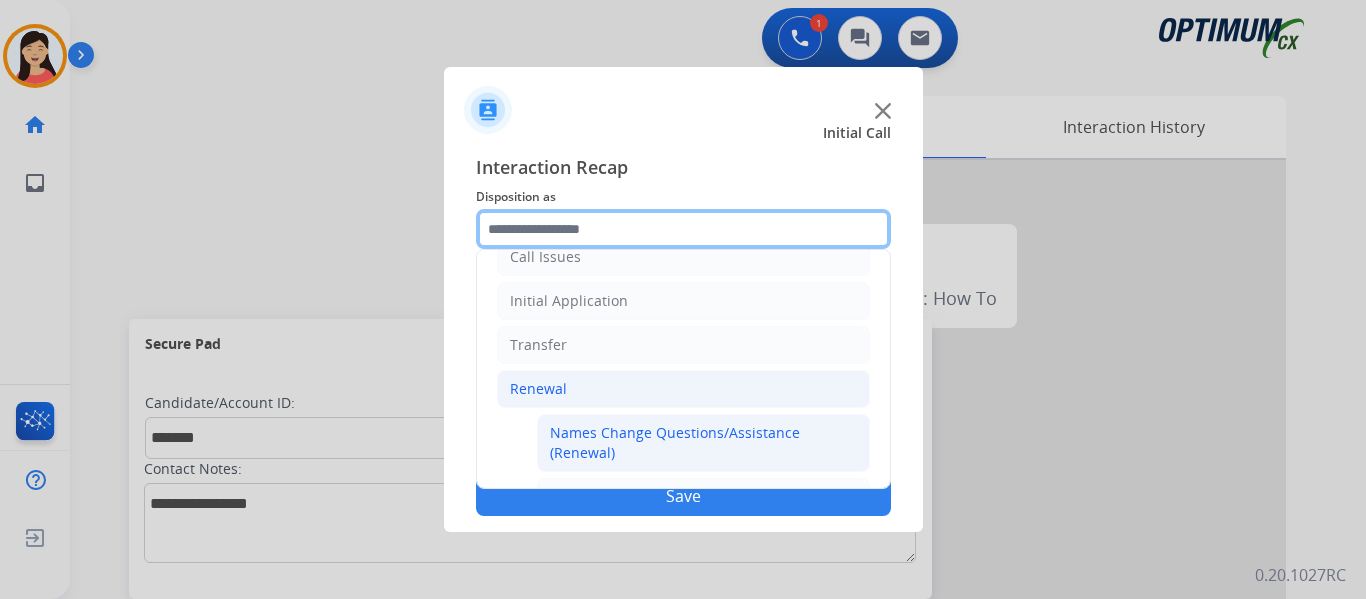 scroll, scrollTop: 236, scrollLeft: 0, axis: vertical 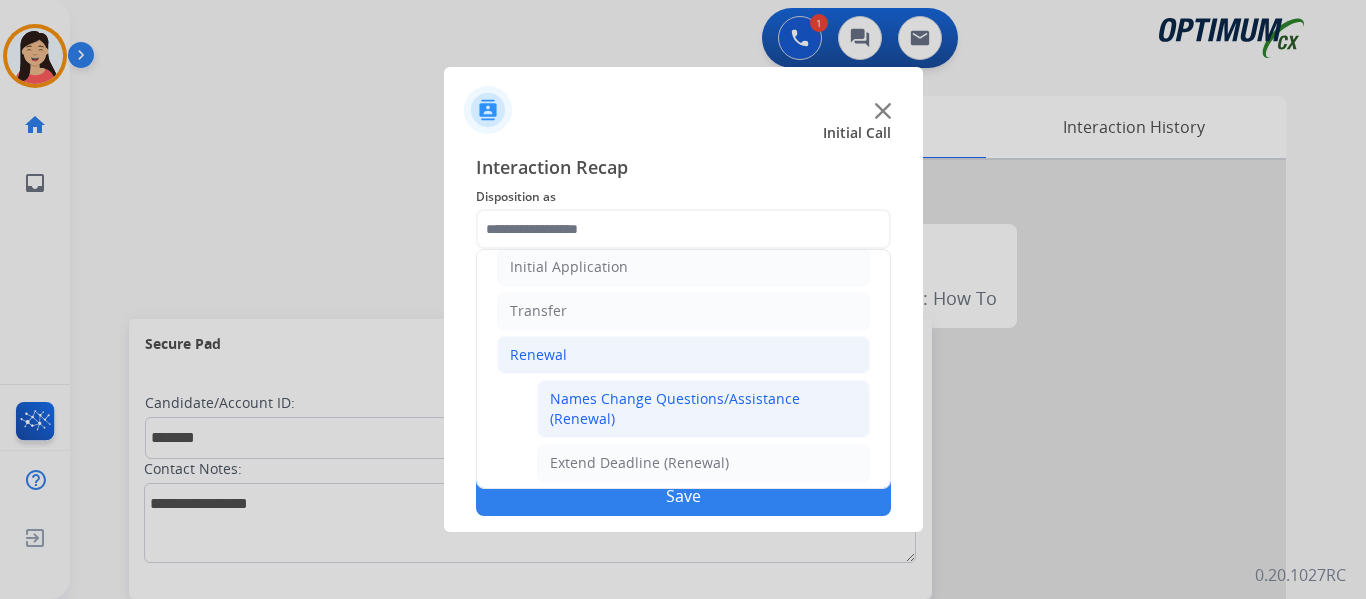 click on "Names Change Questions/Assistance (Renewal)" 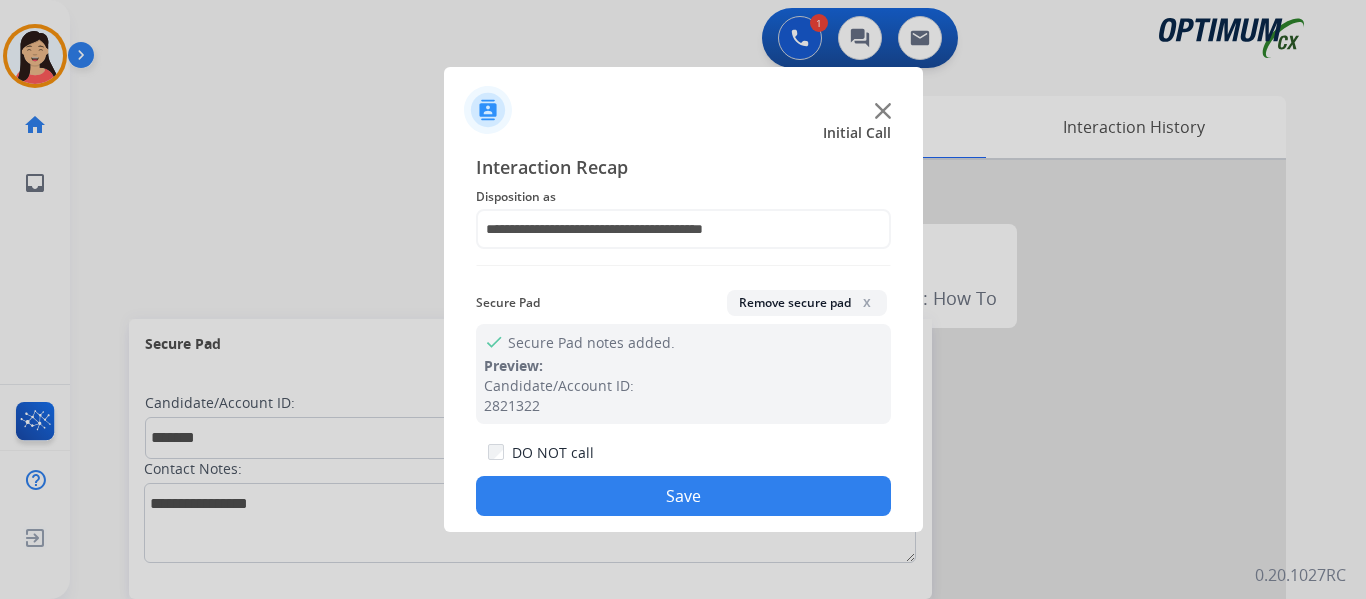 click on "Save" 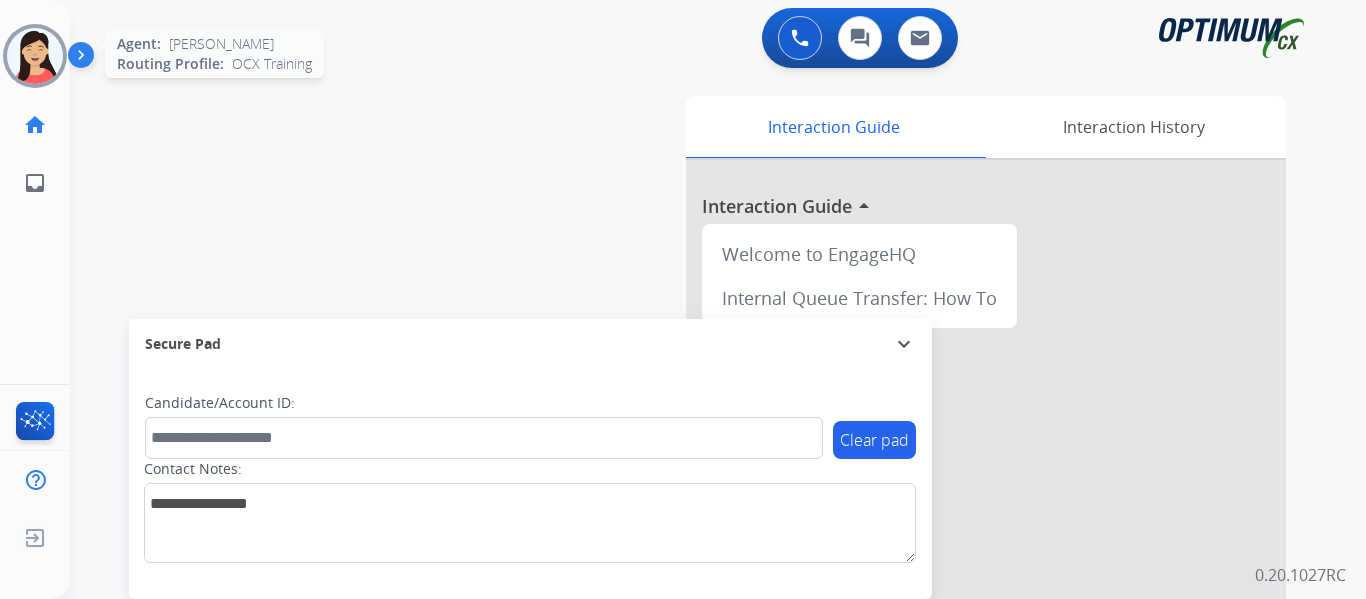 click at bounding box center (35, 56) 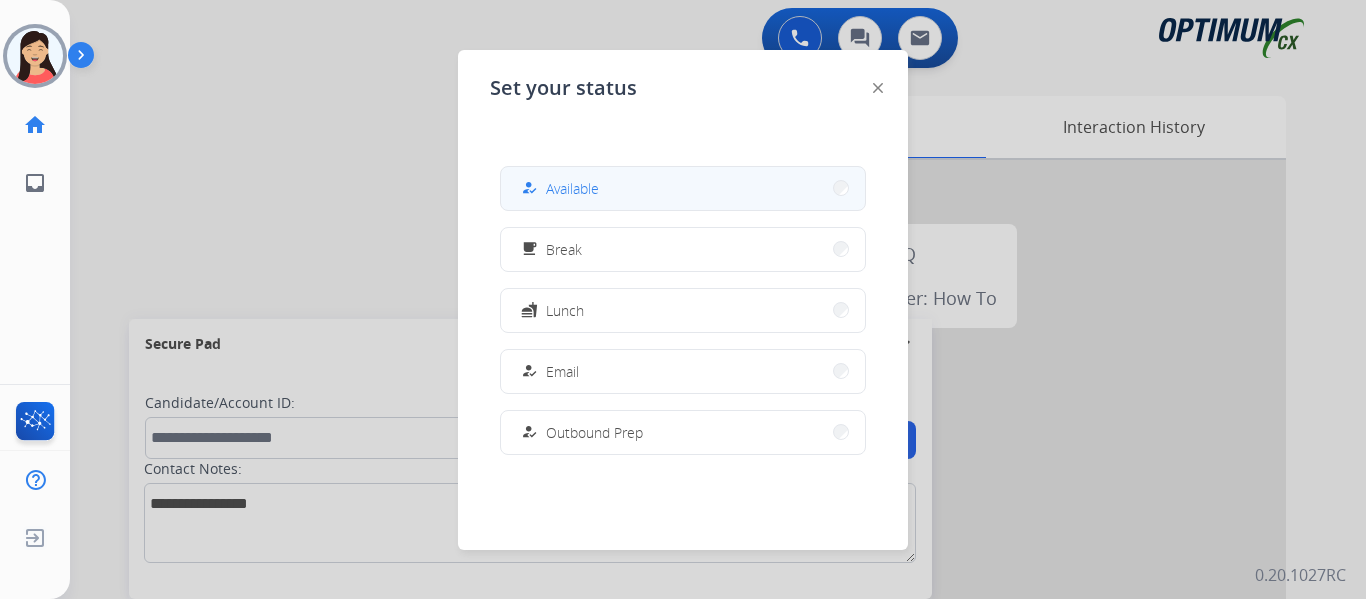 click on "how_to_reg Available" at bounding box center (683, 188) 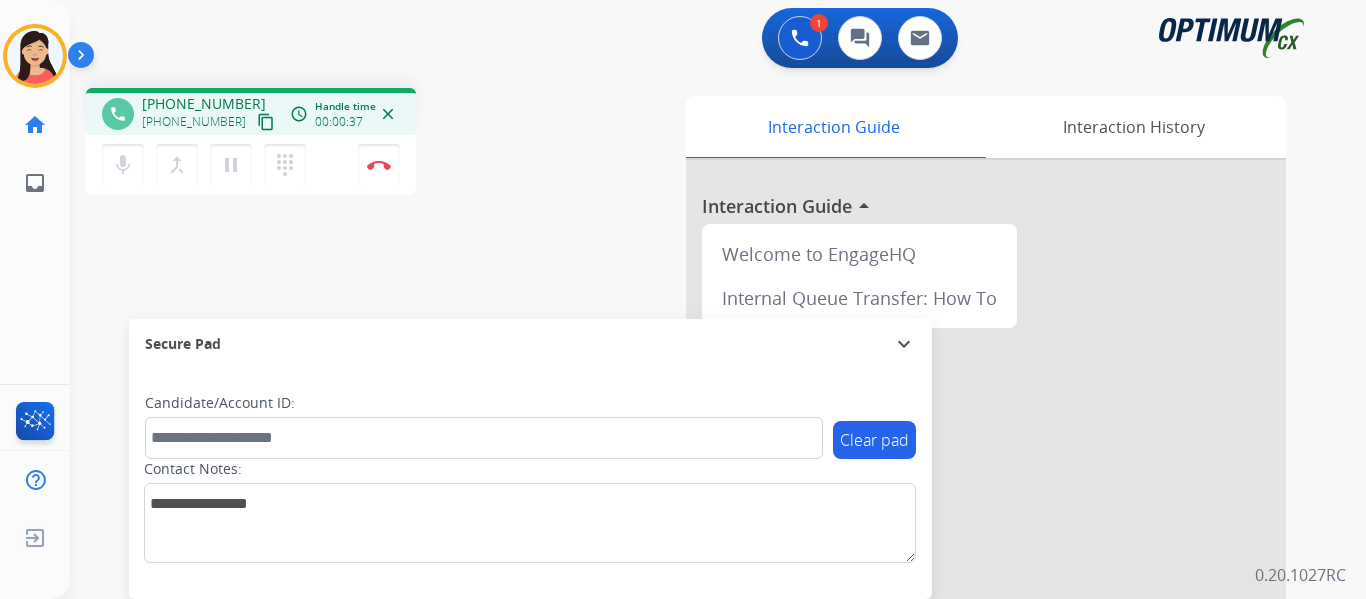 click on "content_copy" at bounding box center (266, 122) 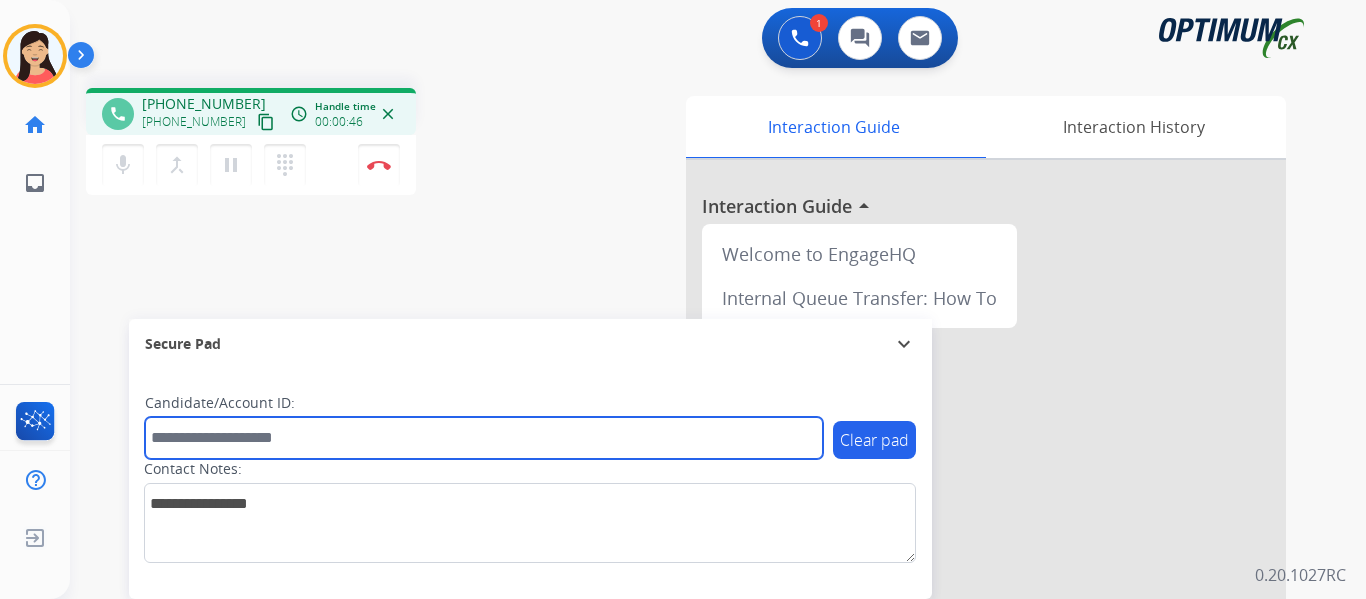 click at bounding box center (484, 438) 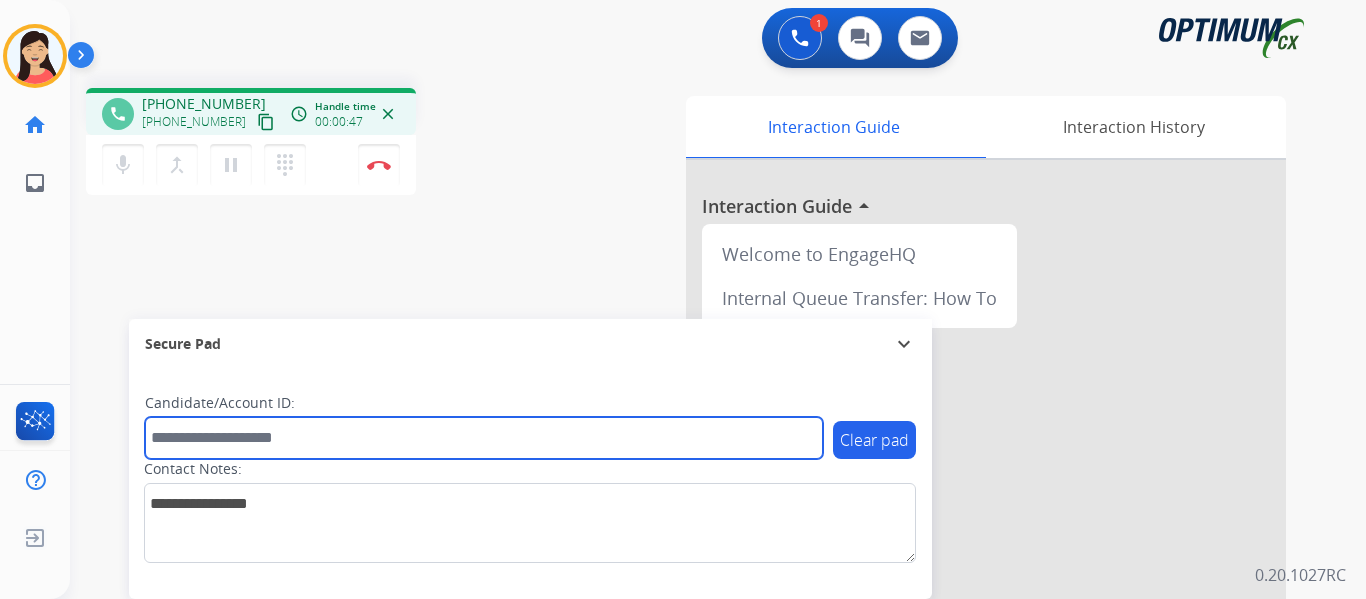 paste on "*******" 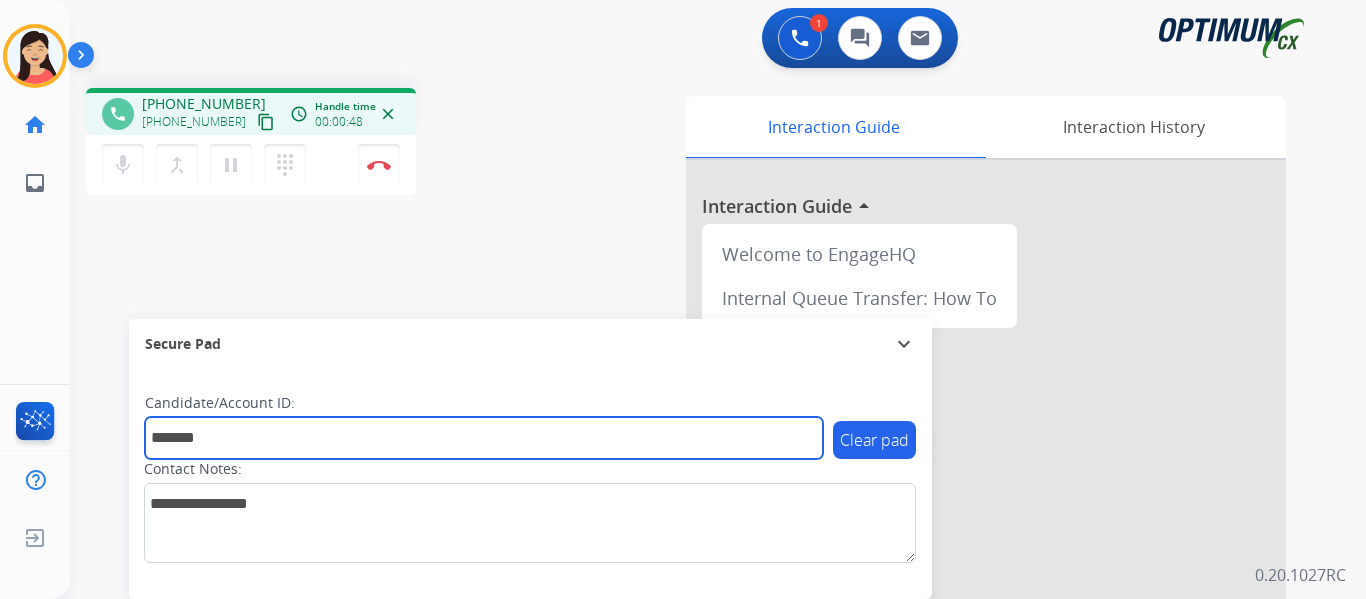 type on "*******" 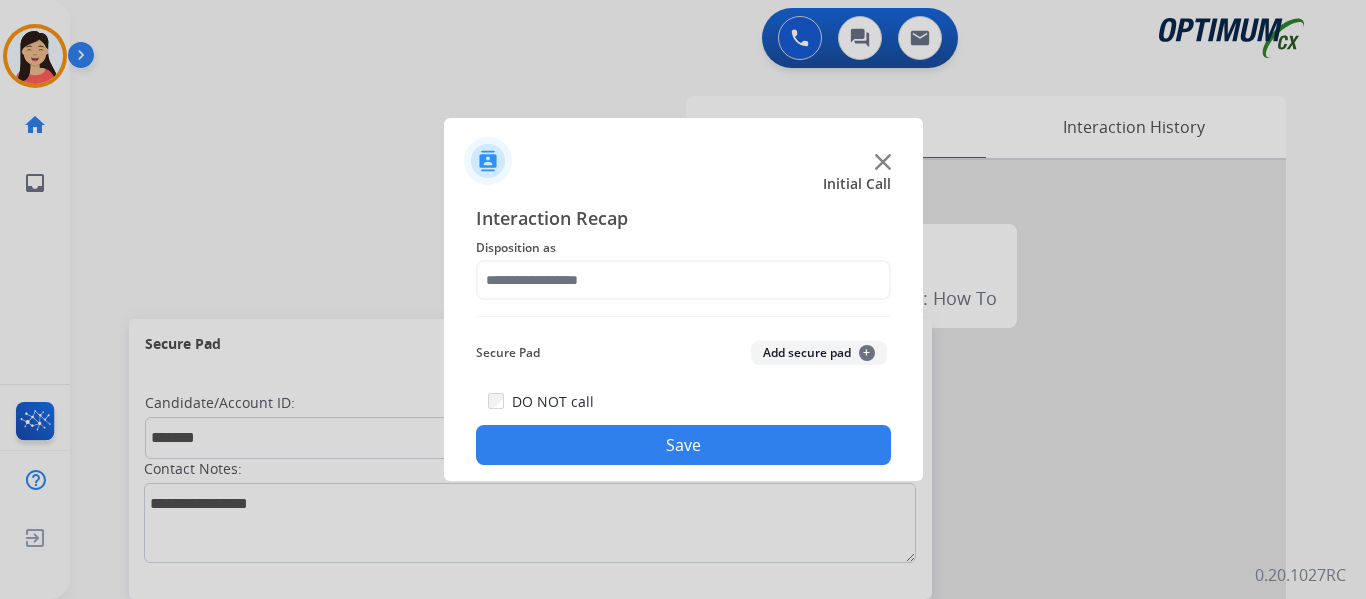 click on "Add secure pad  +" 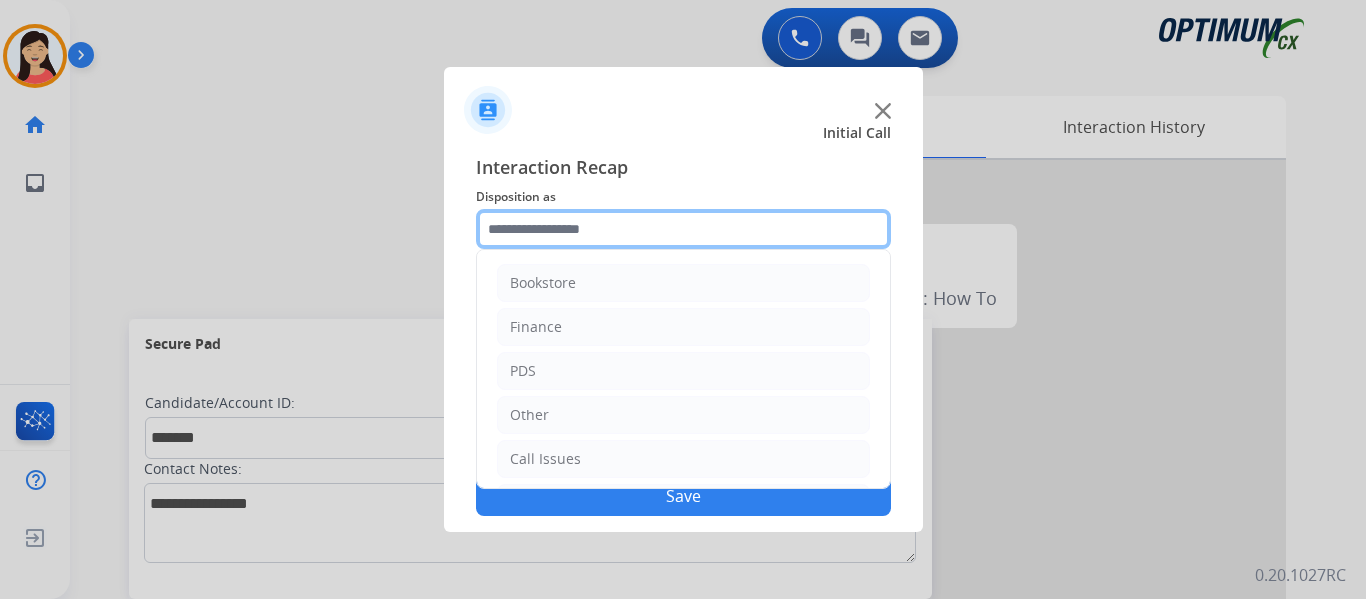 click 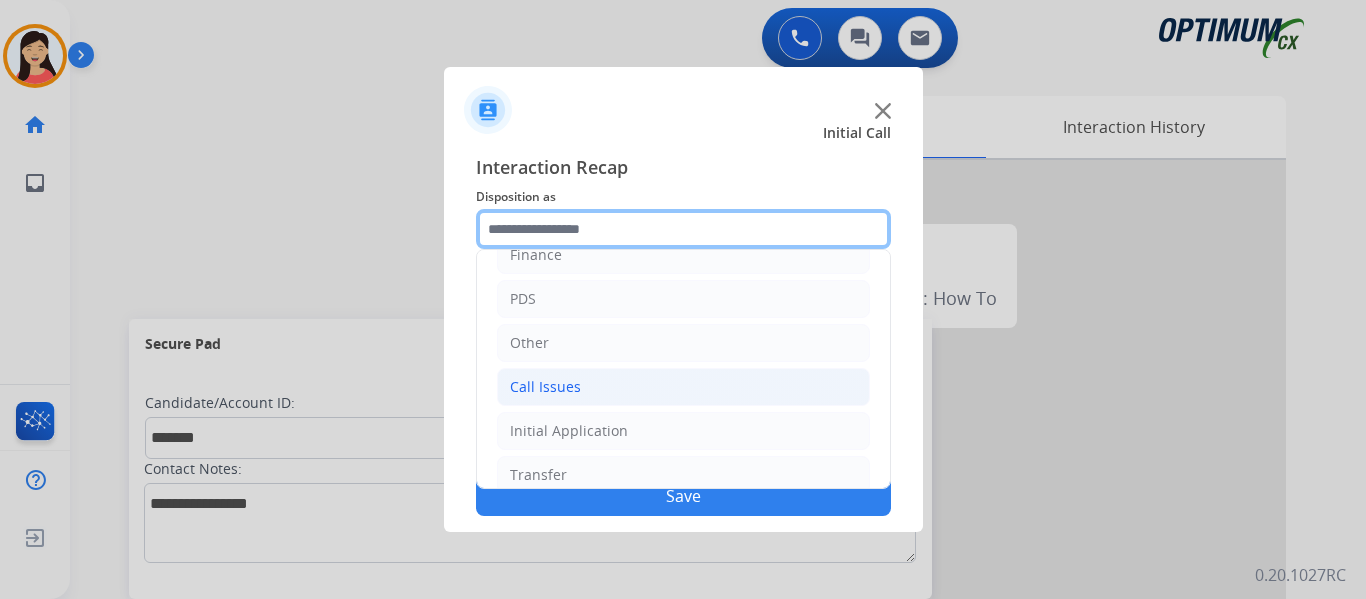 scroll, scrollTop: 136, scrollLeft: 0, axis: vertical 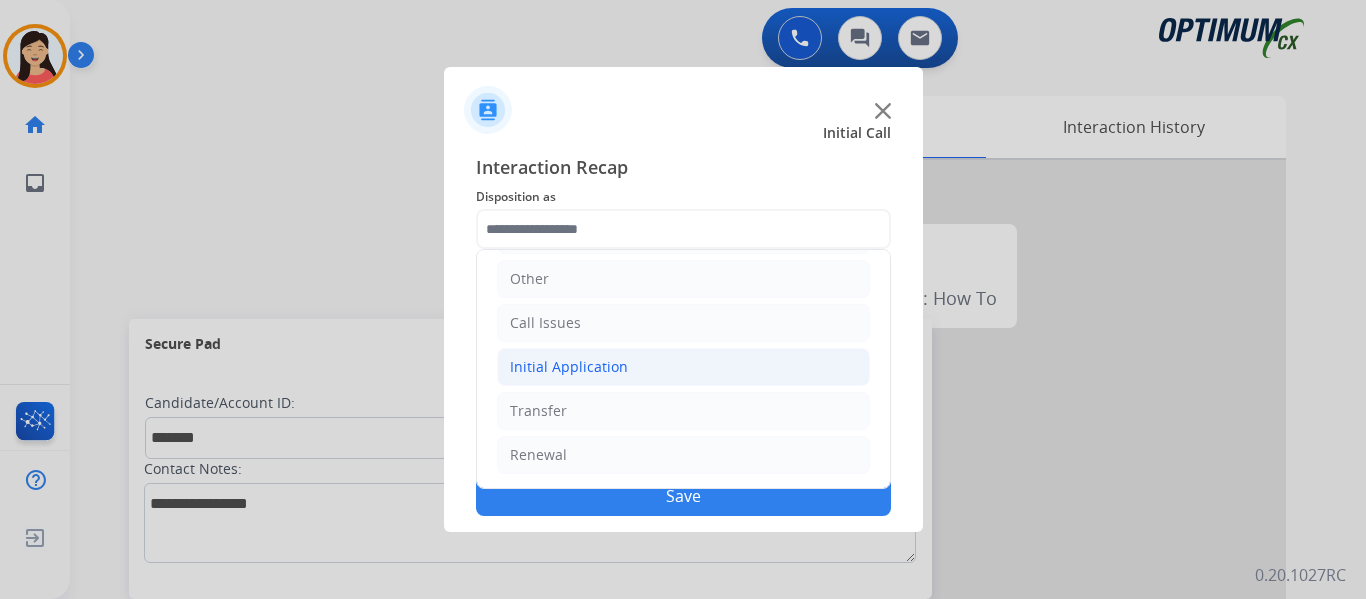 click on "Initial Application" 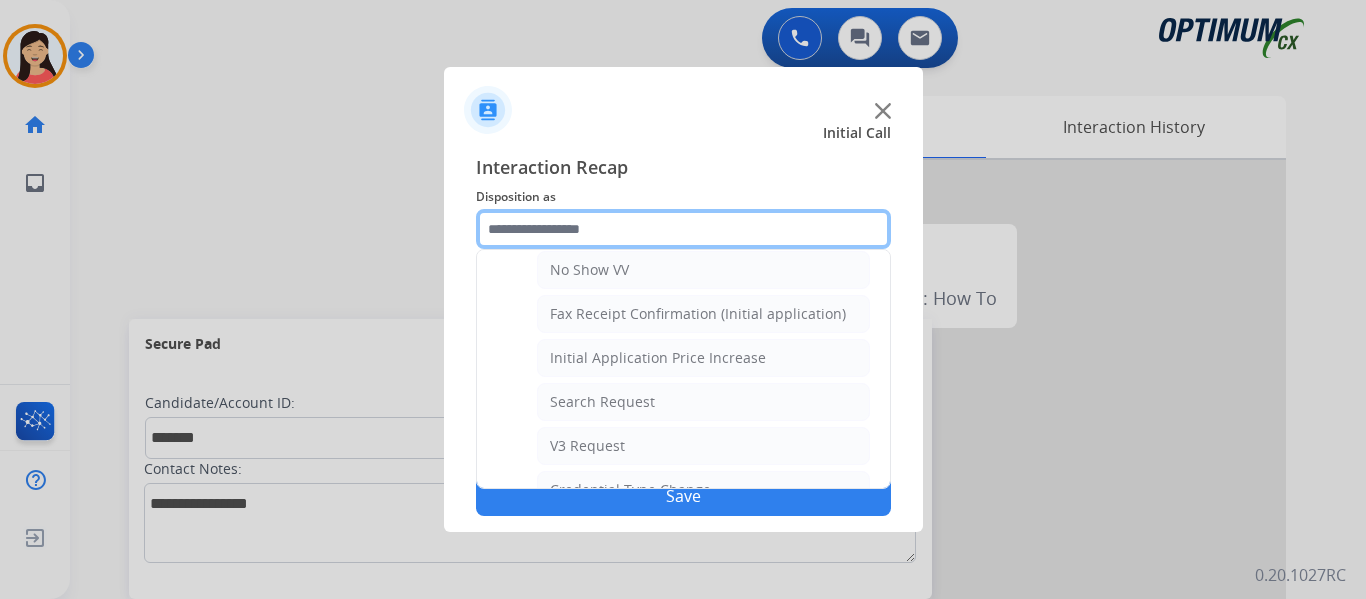 scroll, scrollTop: 636, scrollLeft: 0, axis: vertical 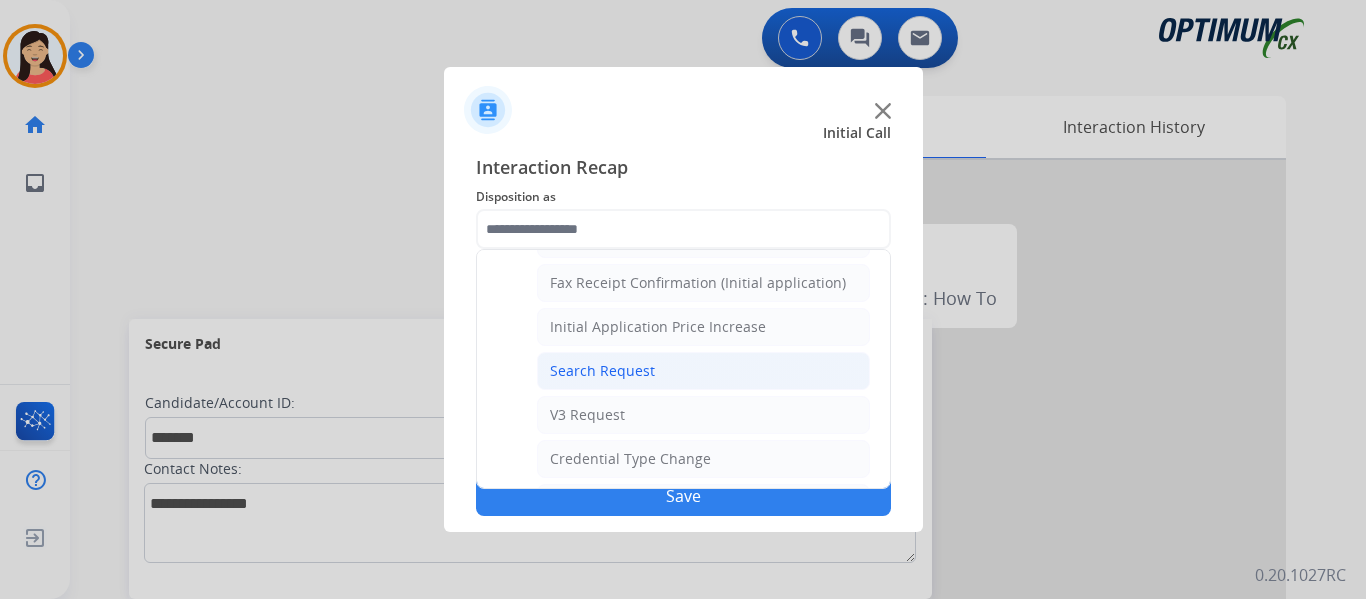click on "Search Request" 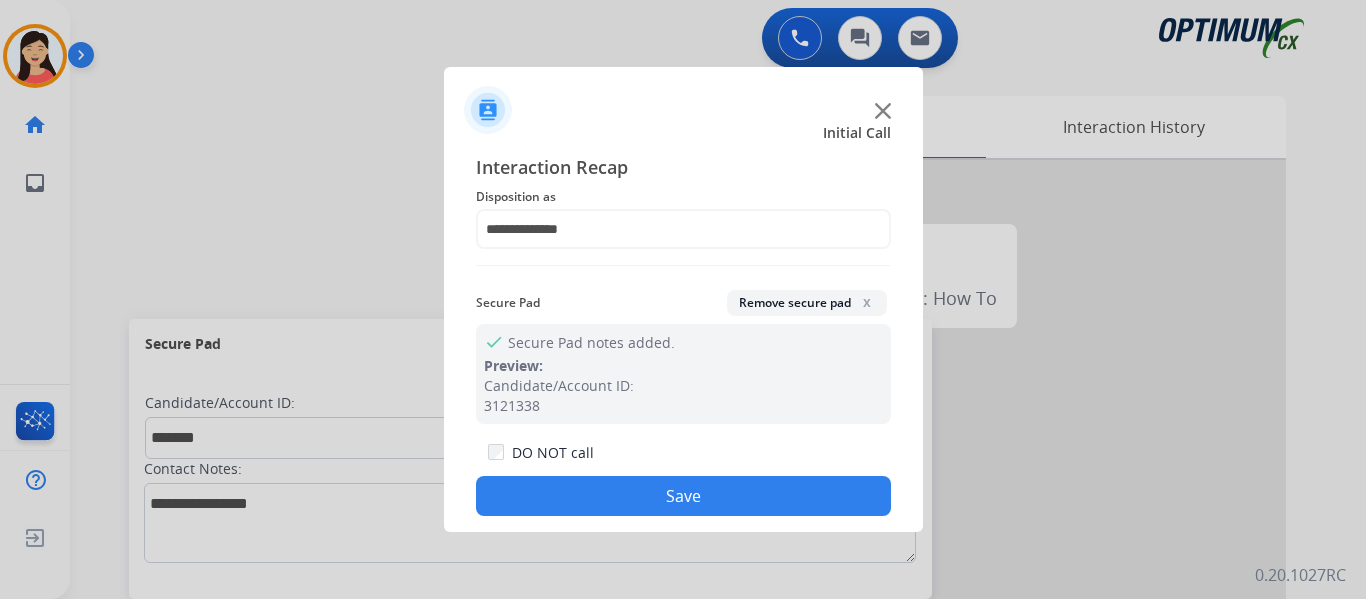 click on "Save" 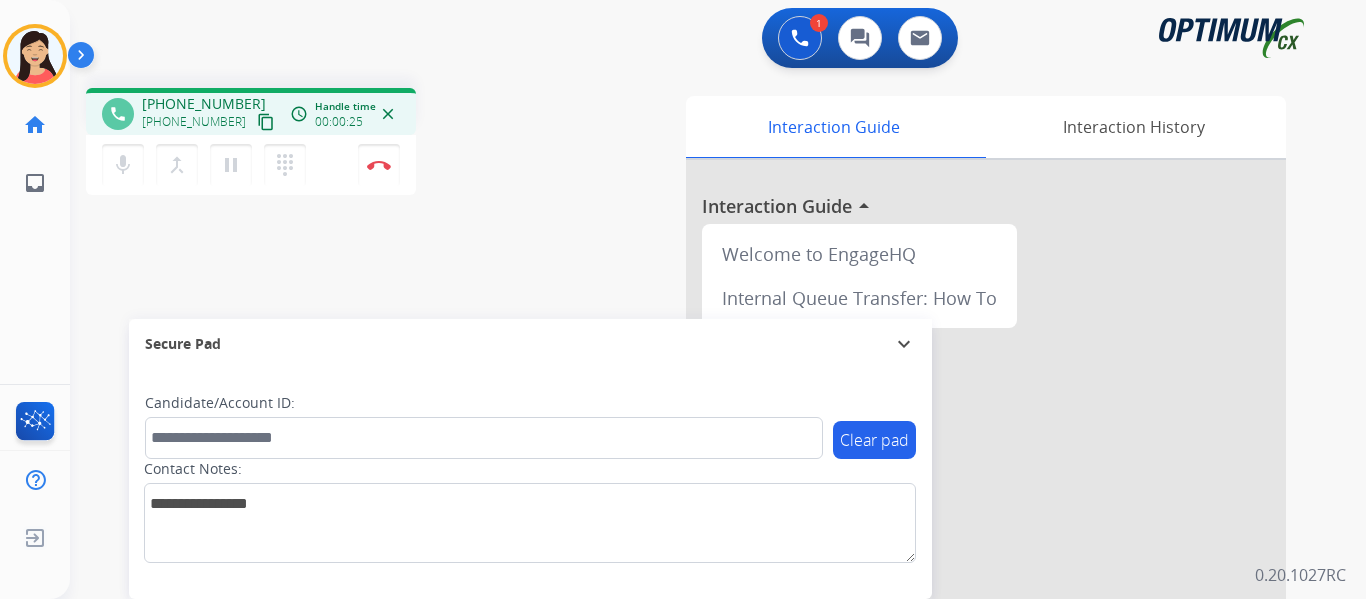 click on "content_copy" at bounding box center (266, 122) 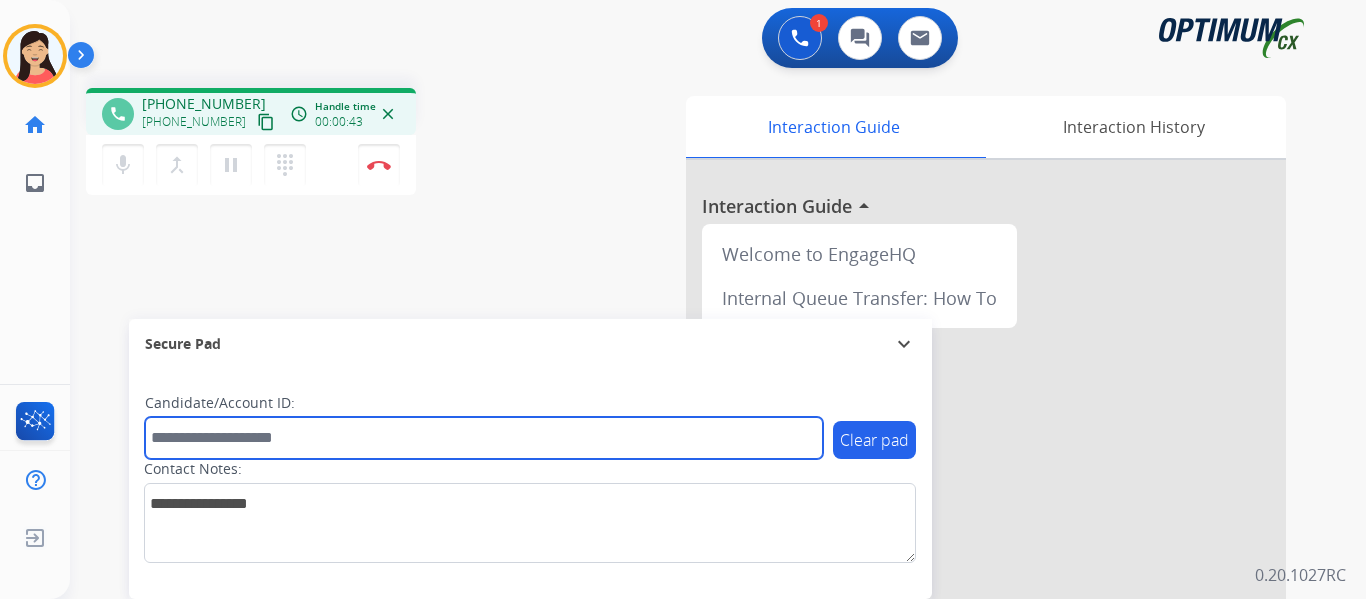 click at bounding box center (484, 438) 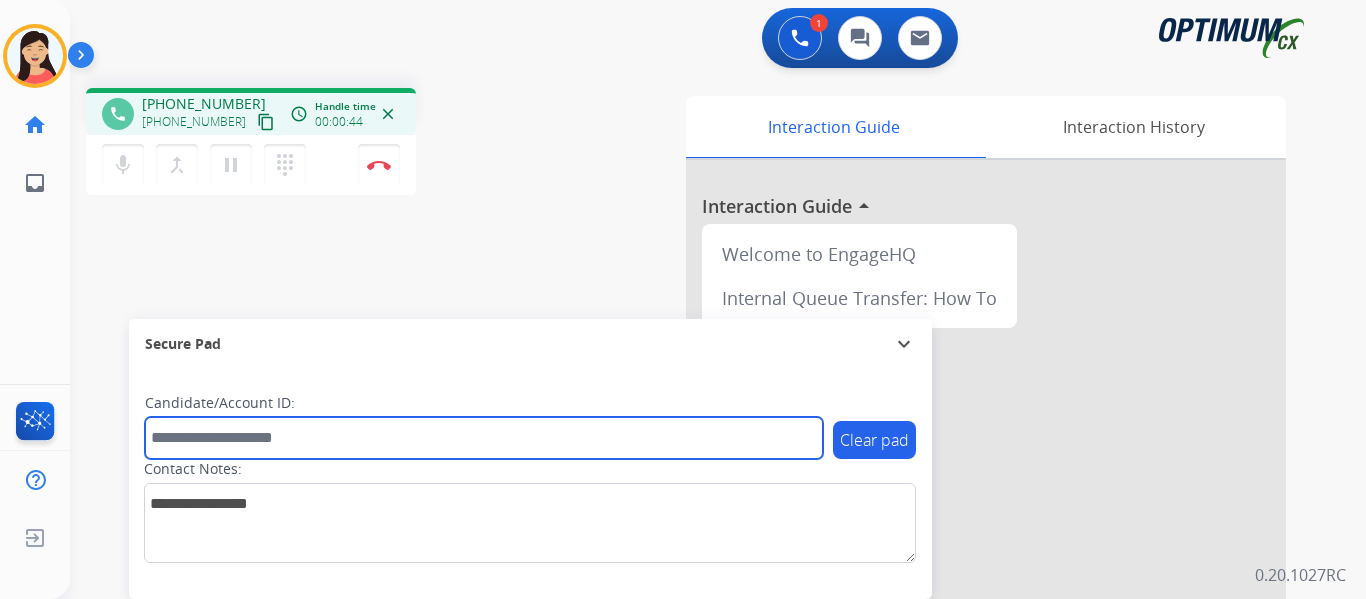 paste on "*******" 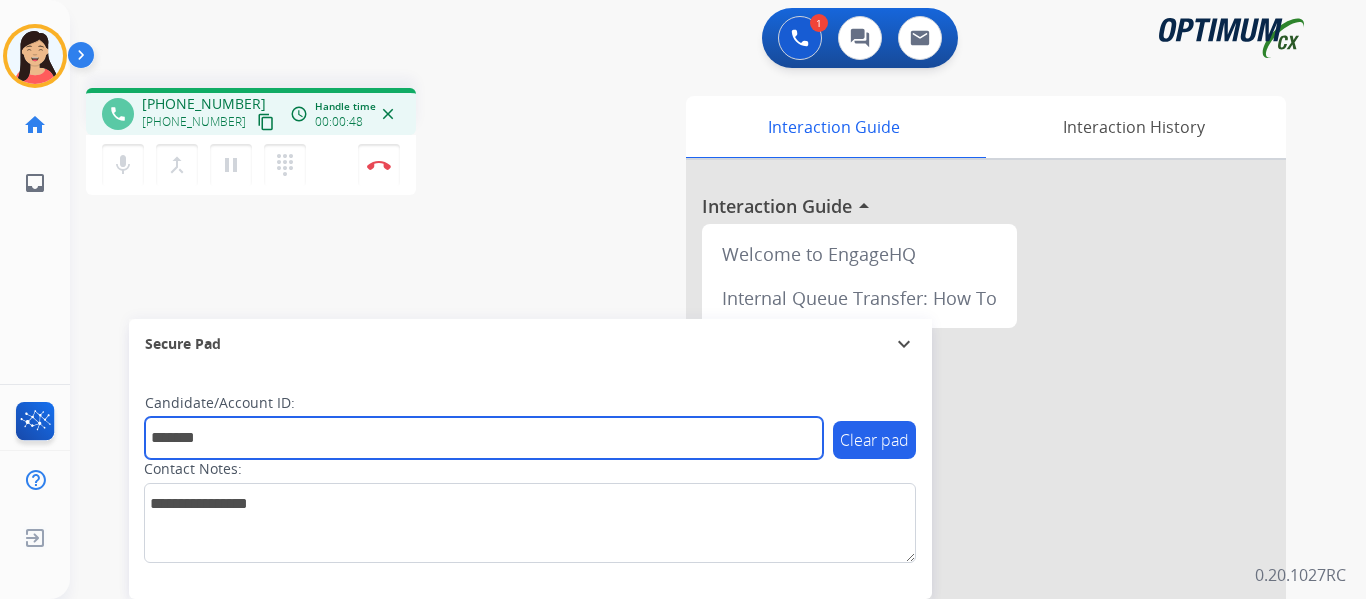 type on "*******" 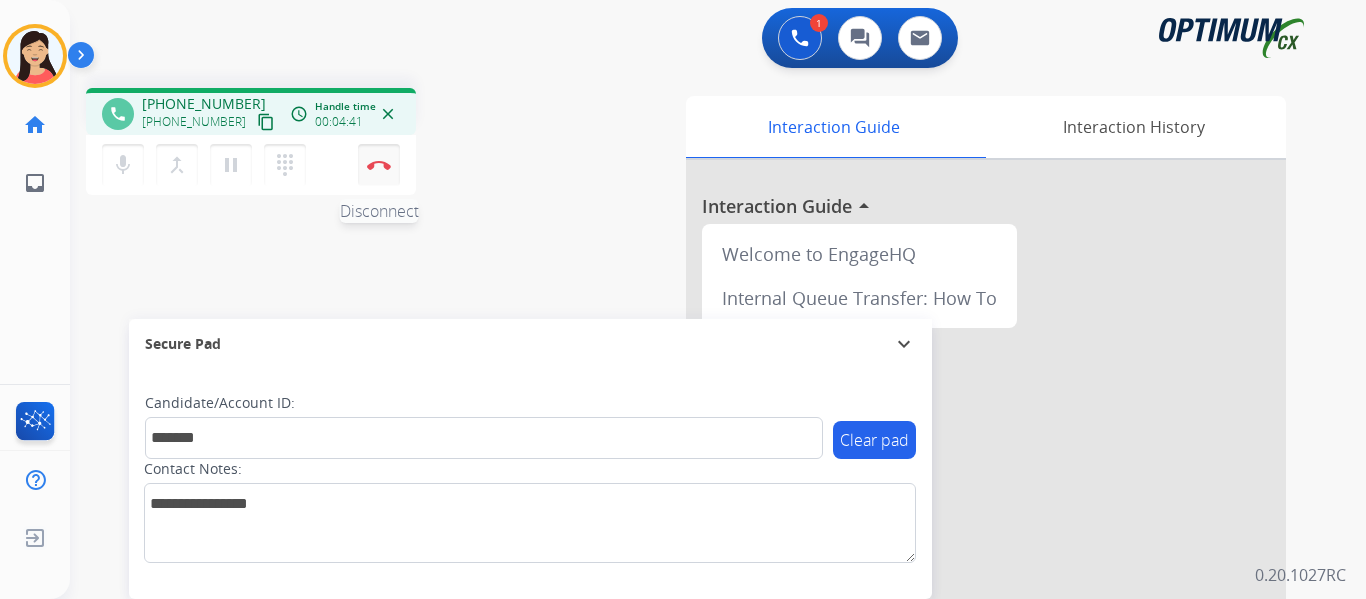 drag, startPoint x: 376, startPoint y: 150, endPoint x: 392, endPoint y: 155, distance: 16.763054 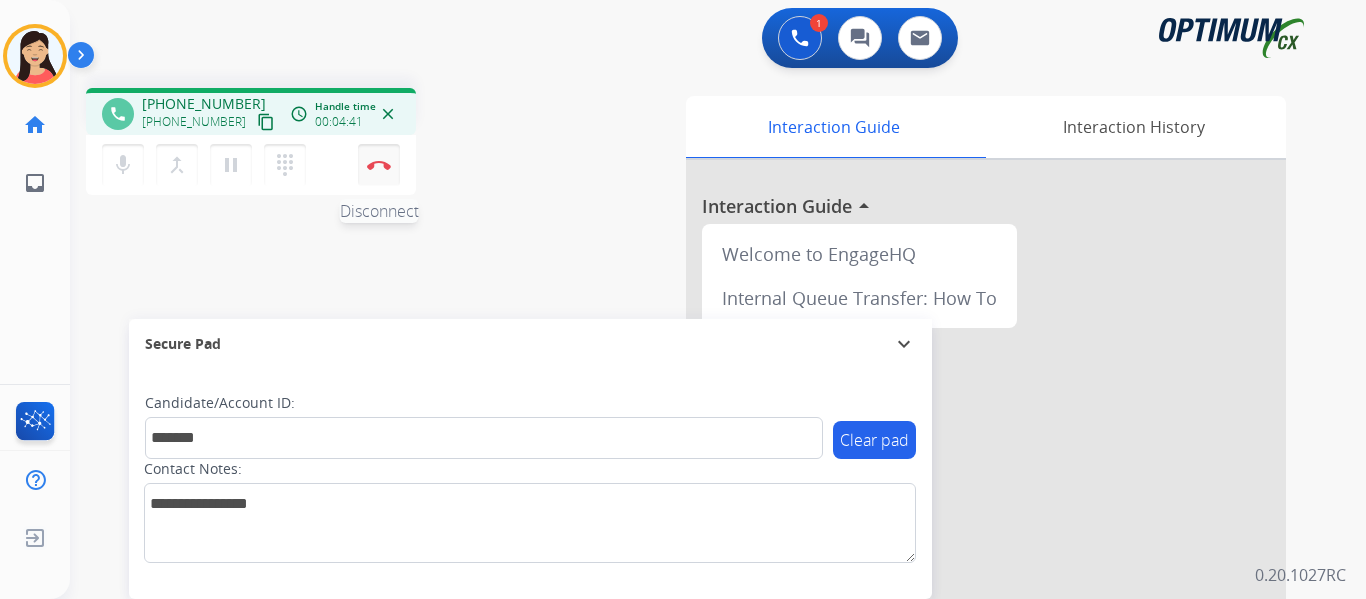 click on "Disconnect" at bounding box center [379, 165] 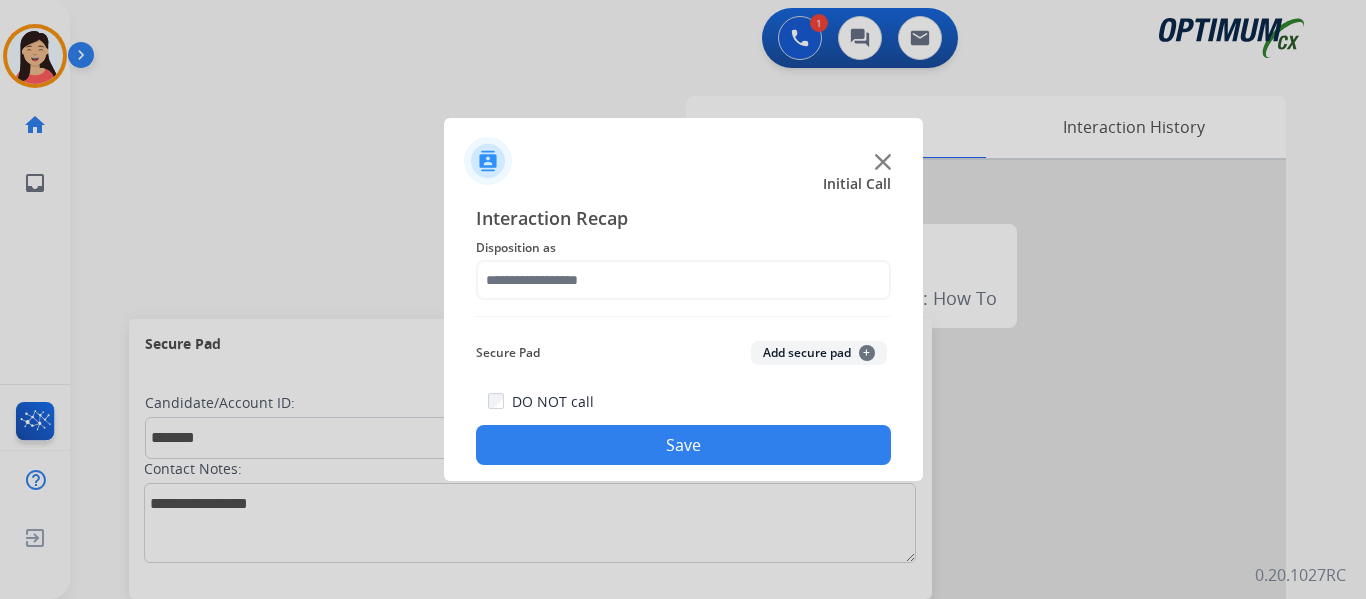 click on "Add secure pad  +" 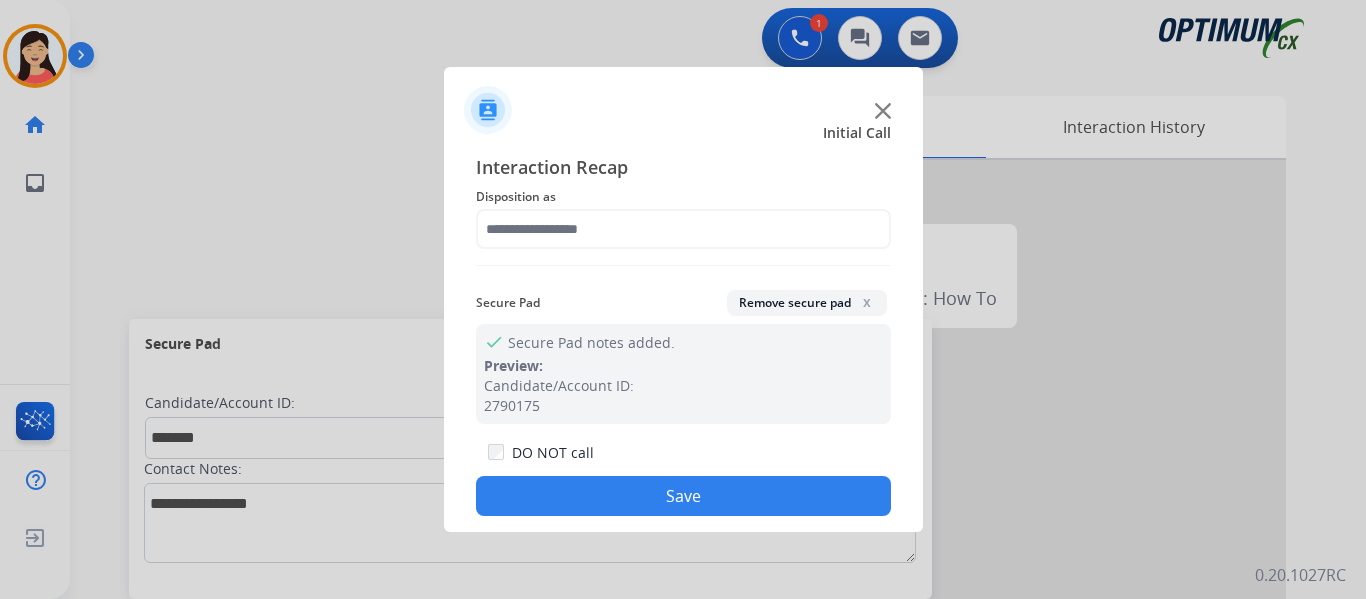 click on "Interaction Recap Disposition as    Secure Pad  Remove secure pad  x check Secure Pad notes added. Preview: Candidate/Account ID: [PHONE_NUMBER]  DO NOT call  Save" 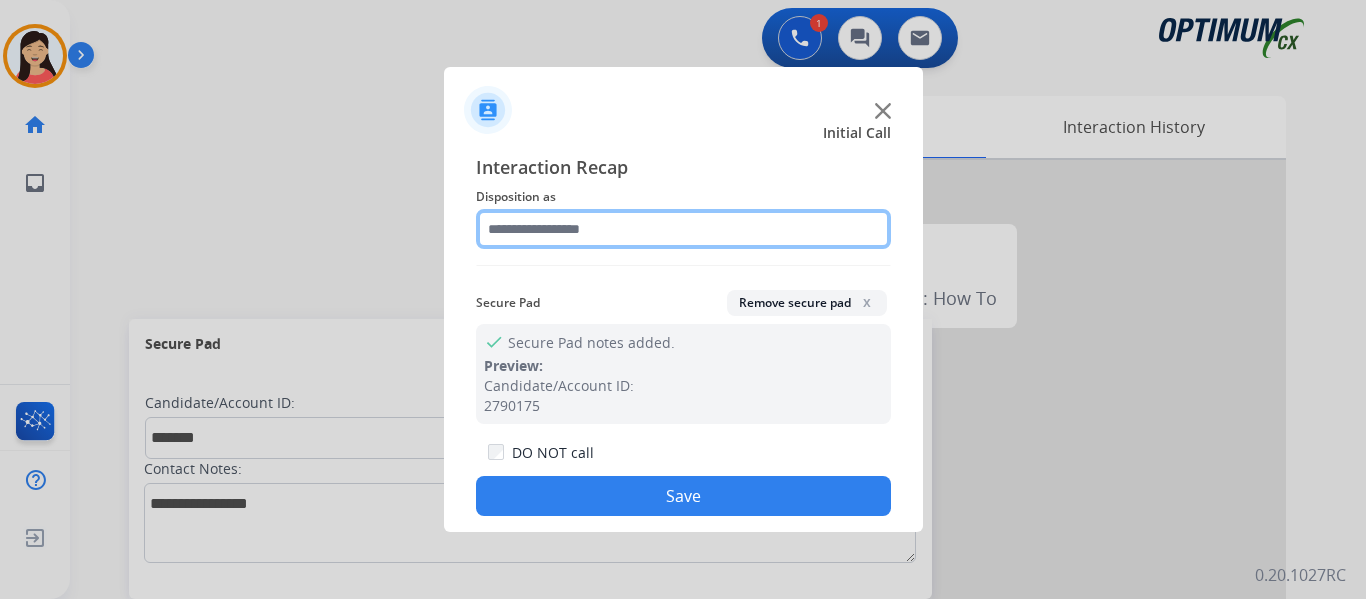 click 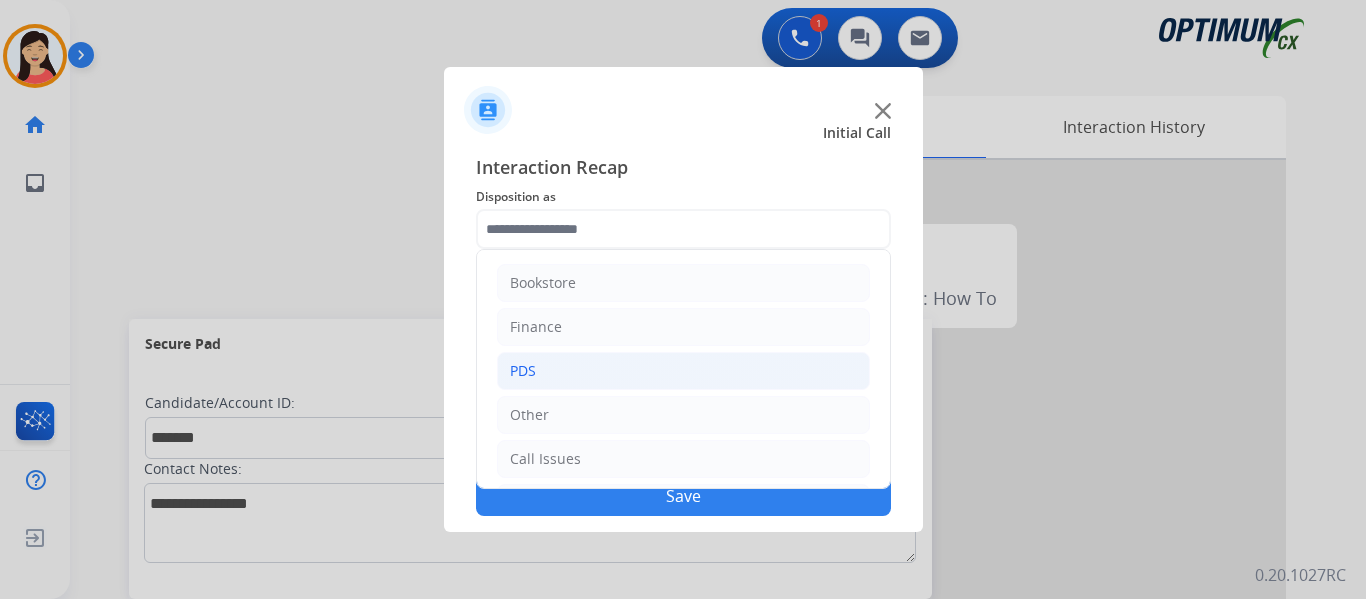 click on "PDS" 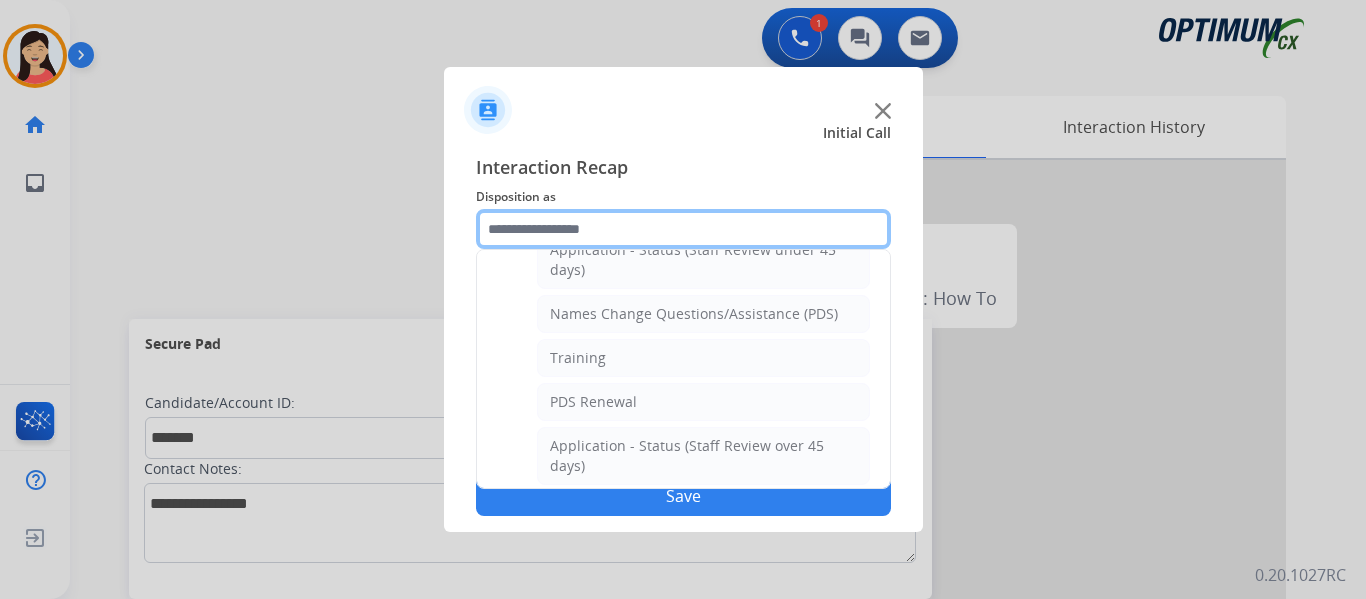 scroll, scrollTop: 200, scrollLeft: 0, axis: vertical 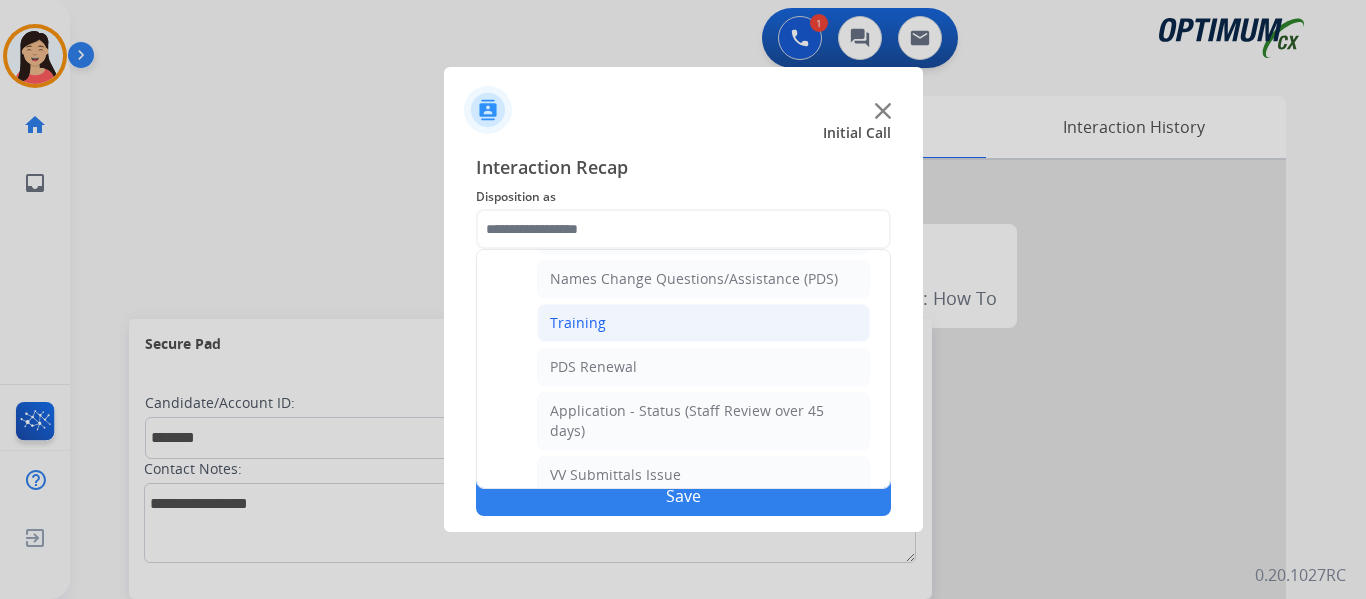 click on "Training" 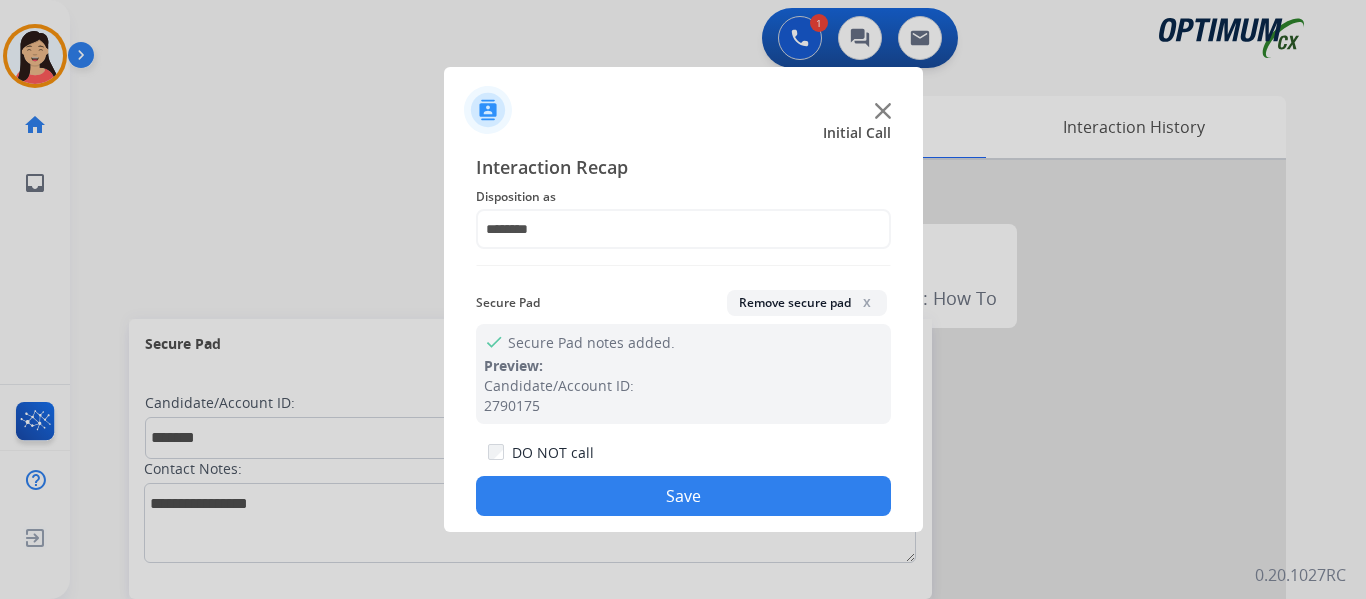 click on "Save" 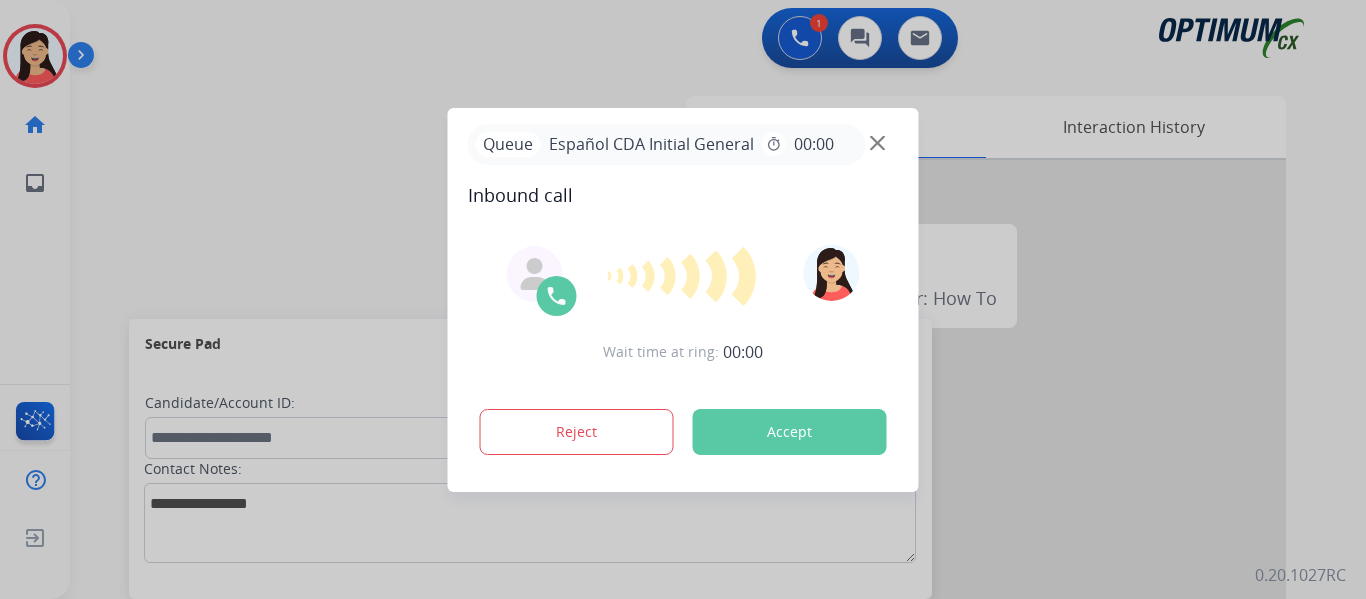 click on "Accept" at bounding box center [790, 432] 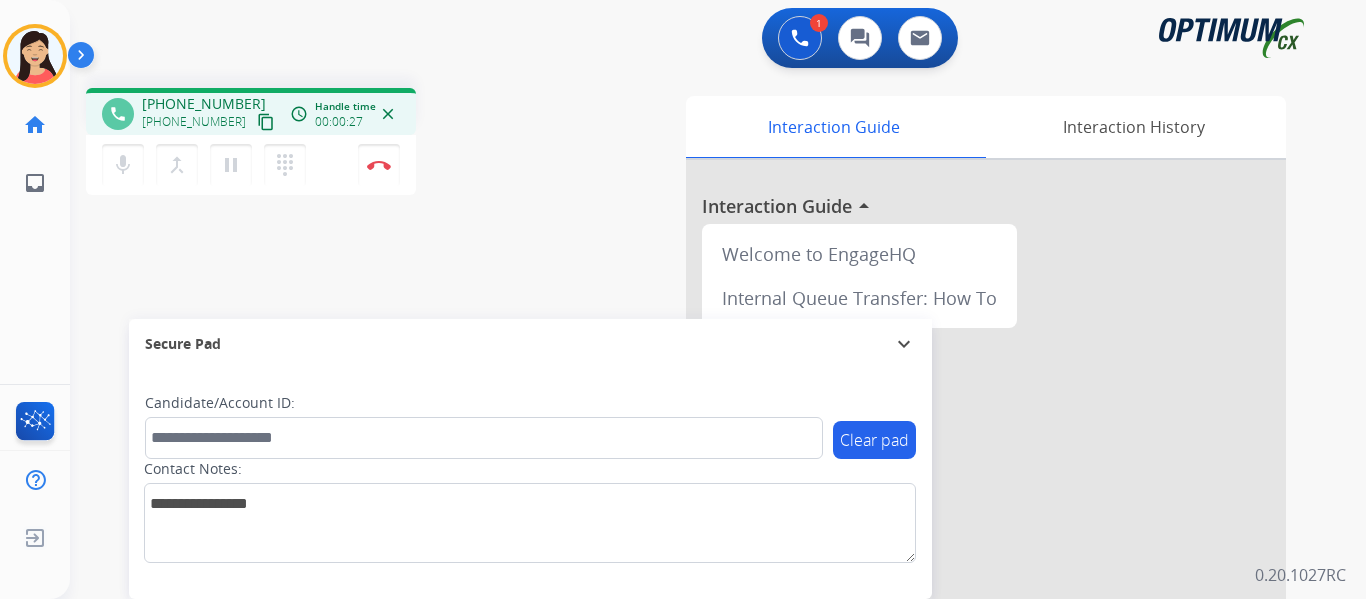 drag, startPoint x: 239, startPoint y: 115, endPoint x: 622, endPoint y: 67, distance: 385.99612 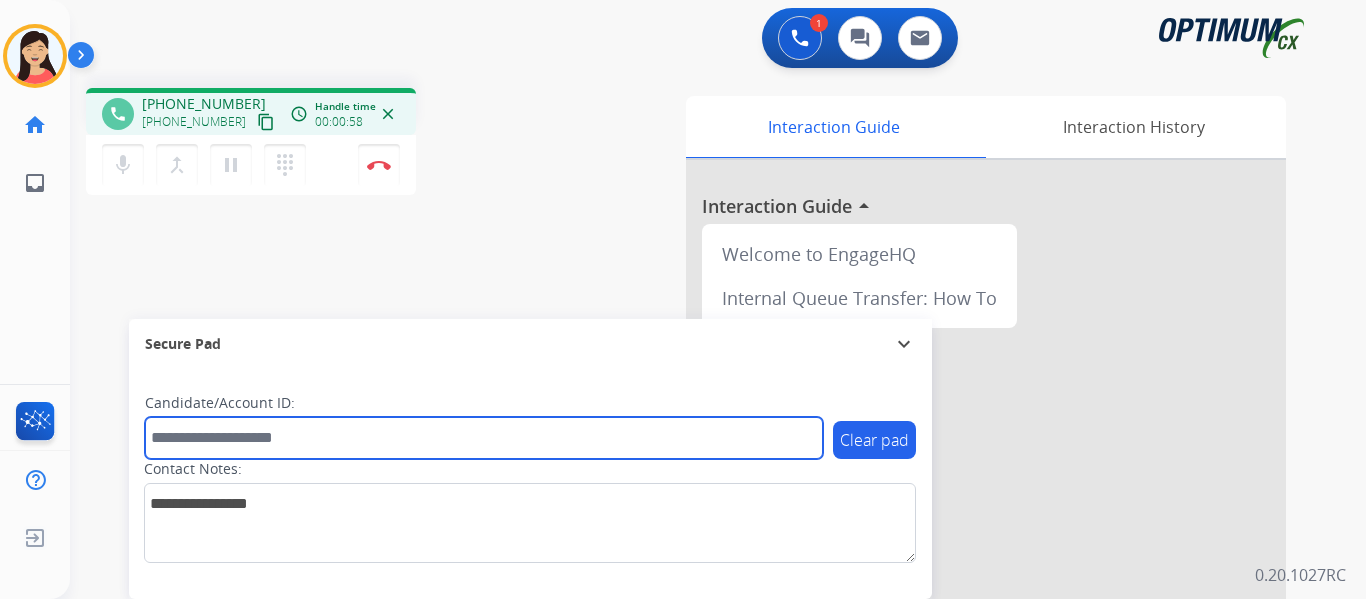 click at bounding box center (484, 438) 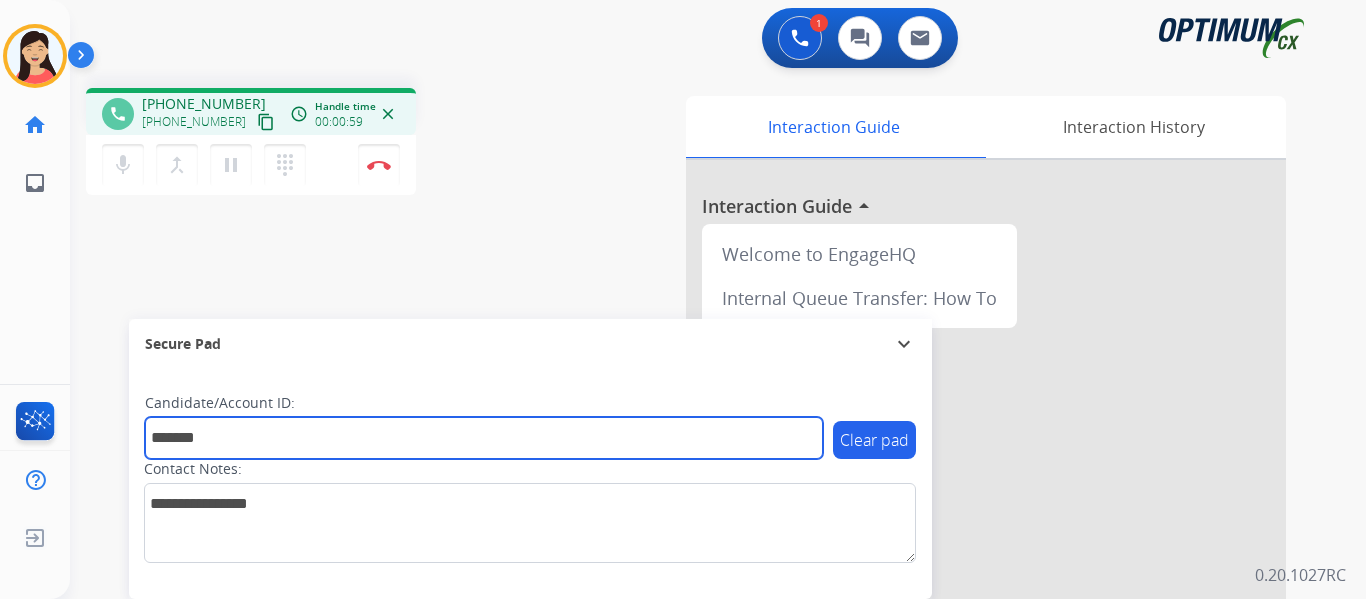type on "*******" 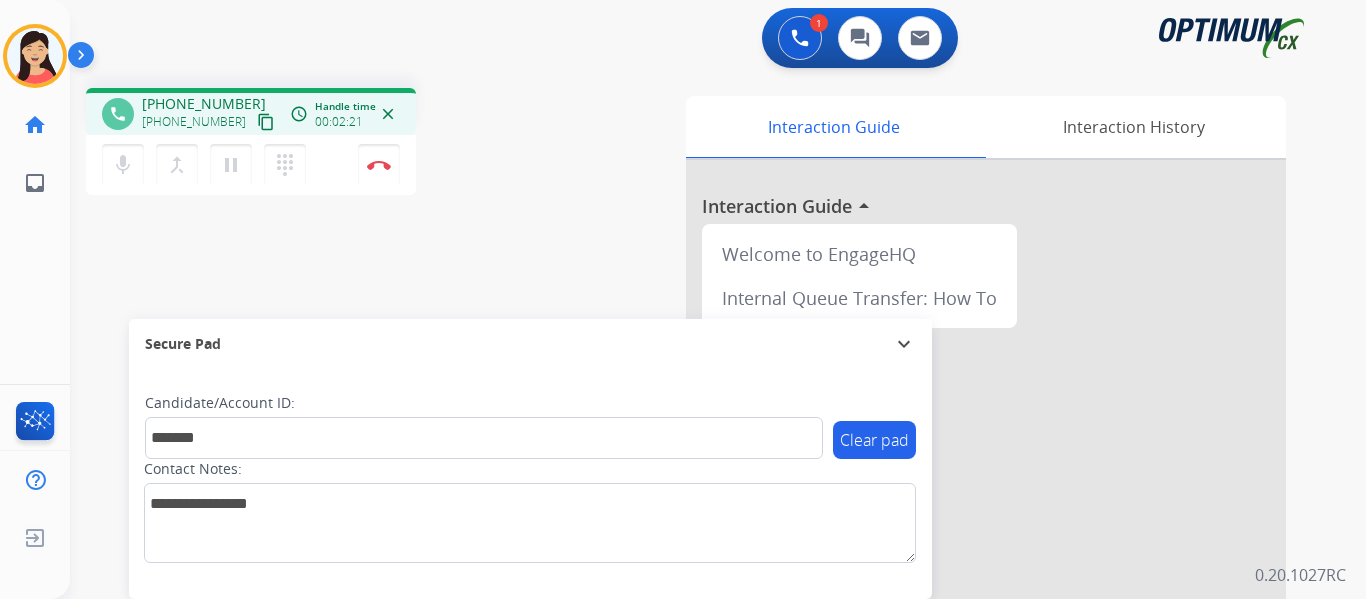 click on "content_copy" at bounding box center [266, 122] 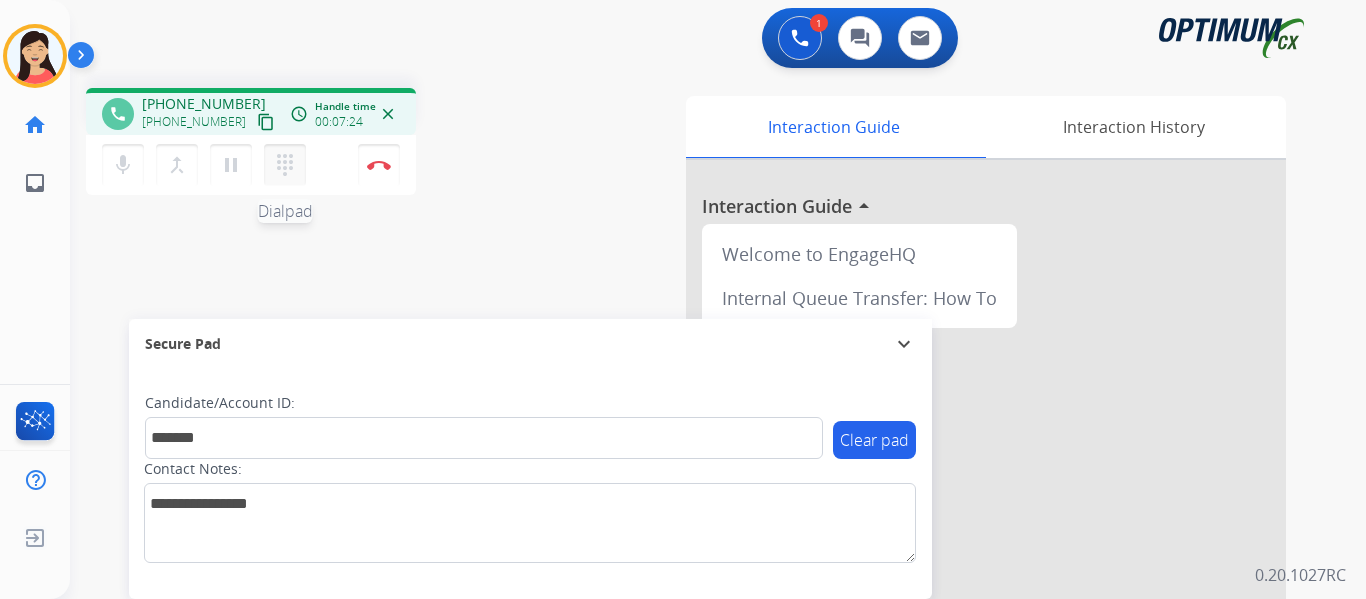 click on "dialpad" at bounding box center [285, 165] 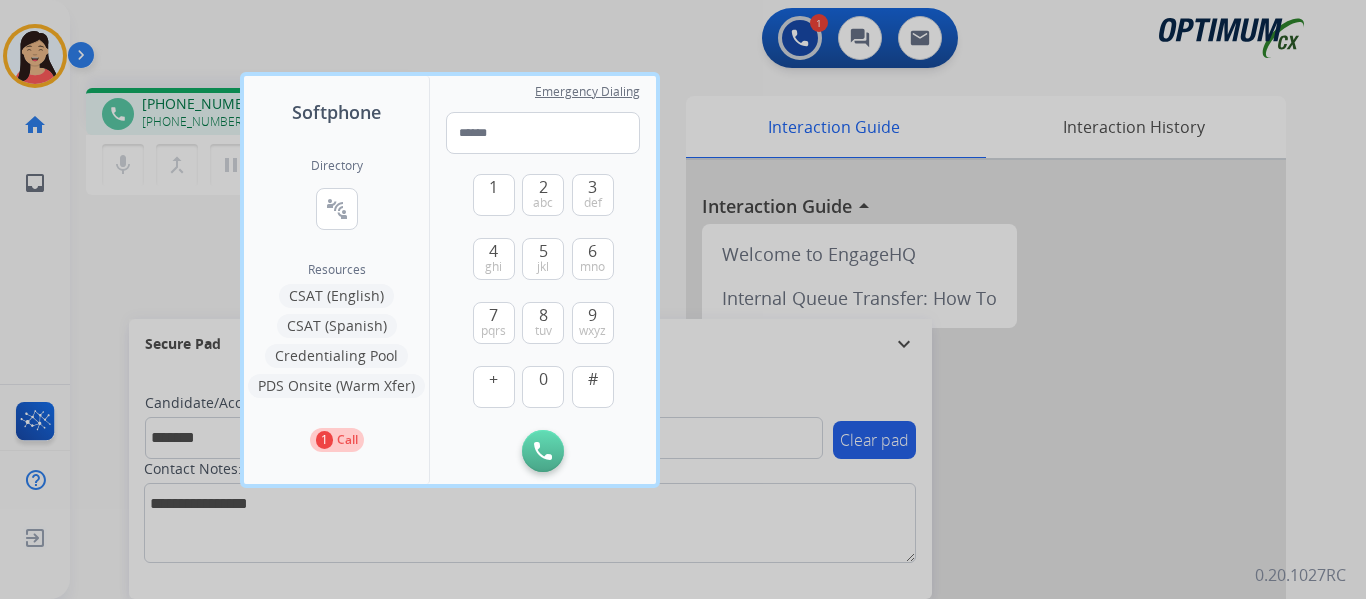 click on "CSAT (Spanish)" at bounding box center [337, 326] 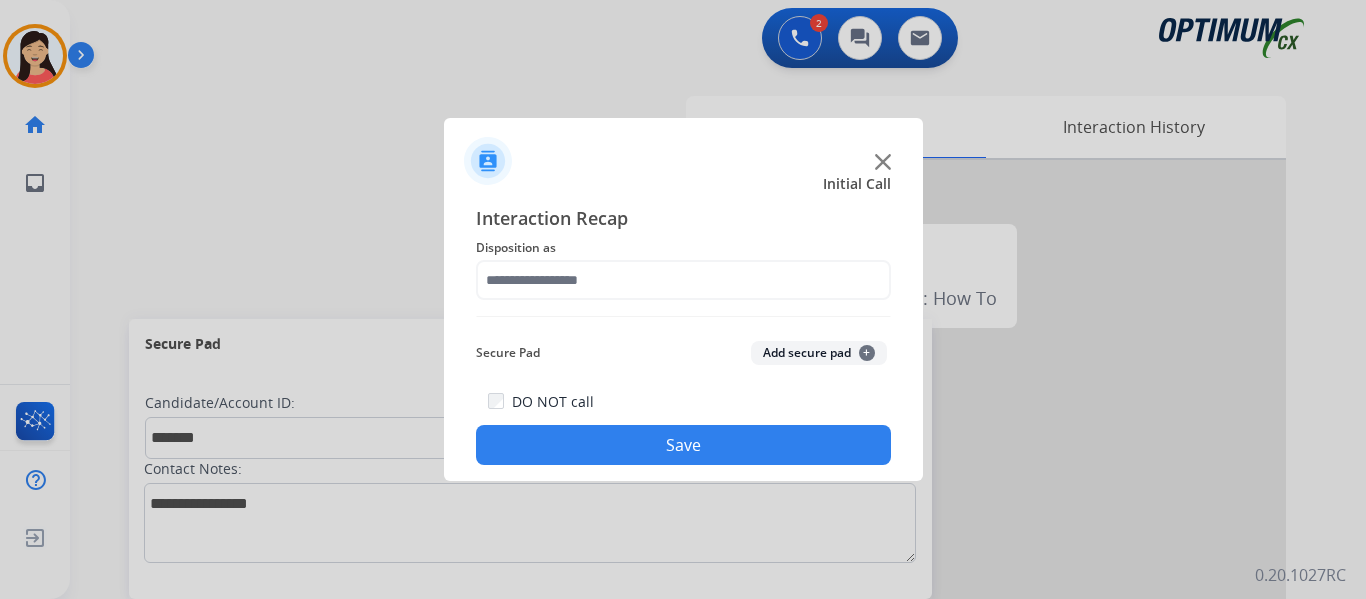 click on "Add secure pad  +" 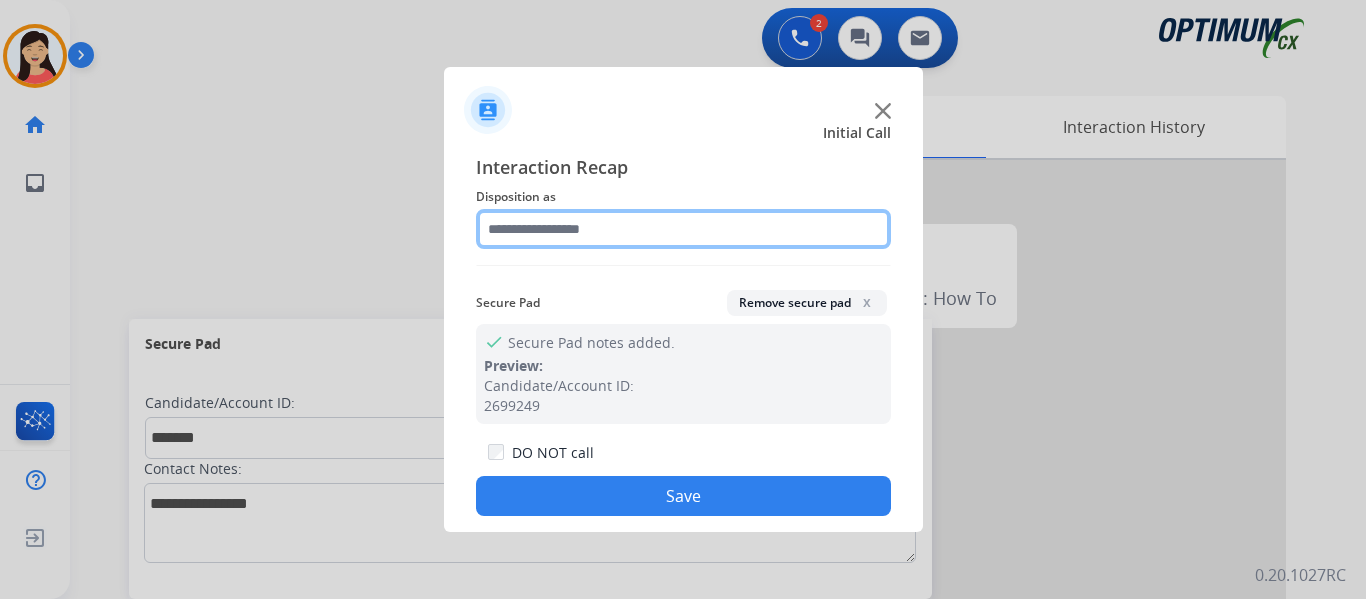 click 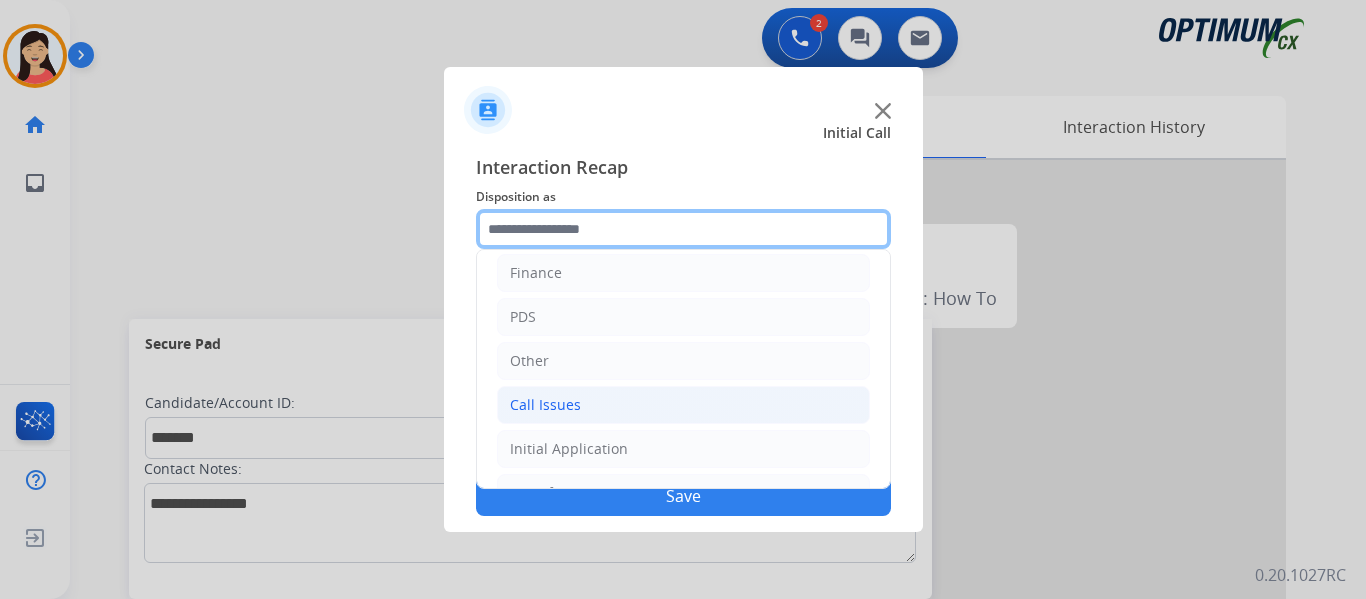 scroll, scrollTop: 136, scrollLeft: 0, axis: vertical 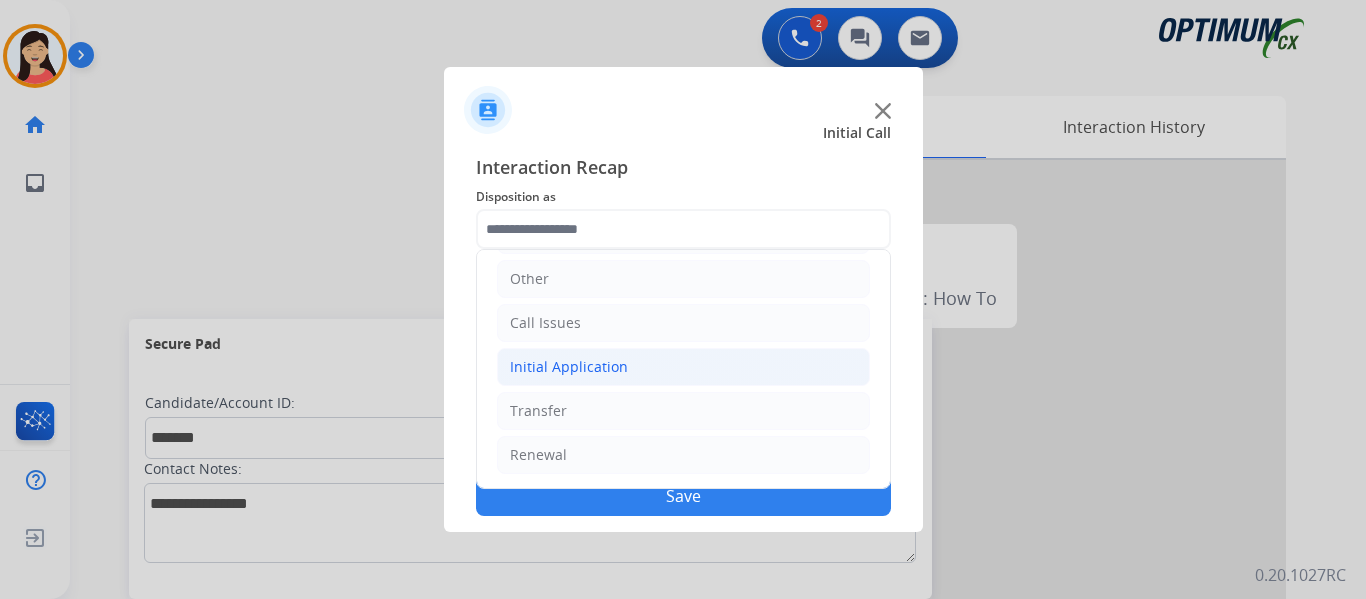 click on "Initial Application" 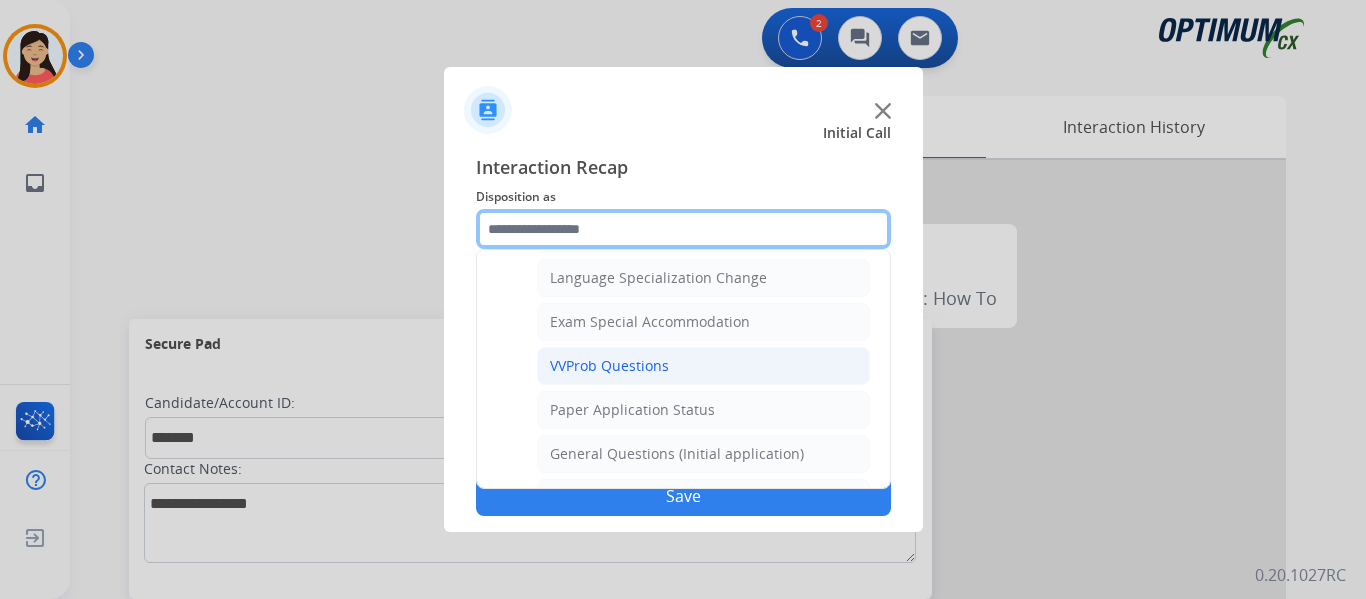 scroll, scrollTop: 1036, scrollLeft: 0, axis: vertical 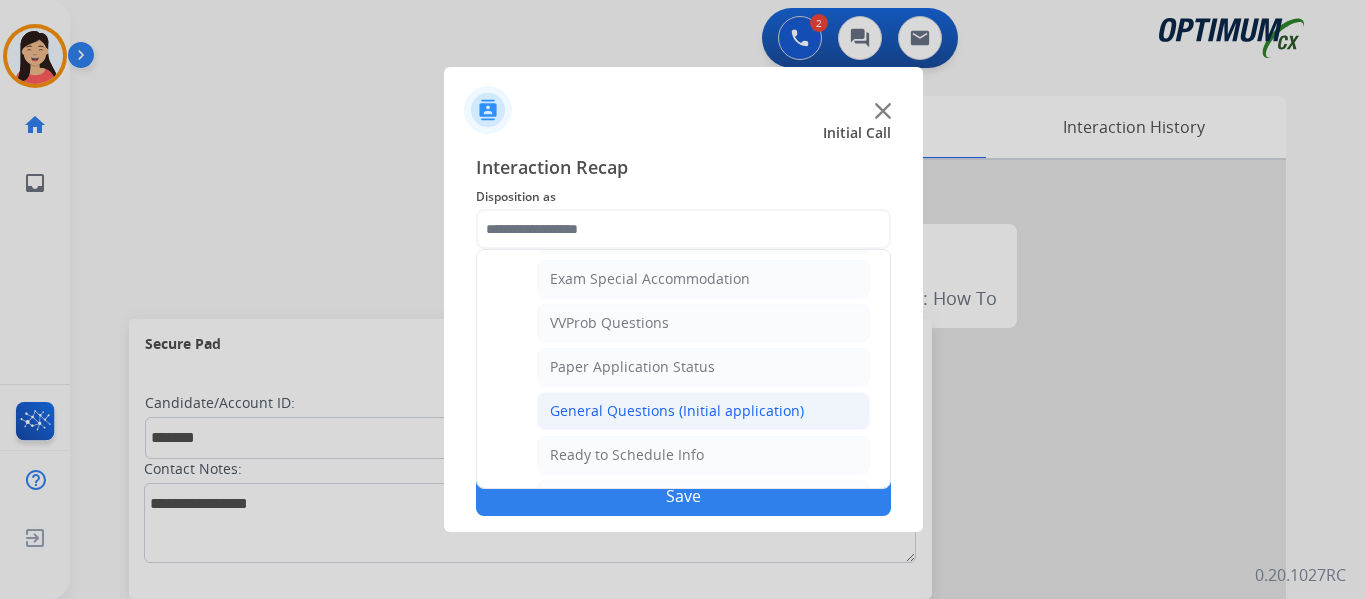 click on "General Questions (Initial application)" 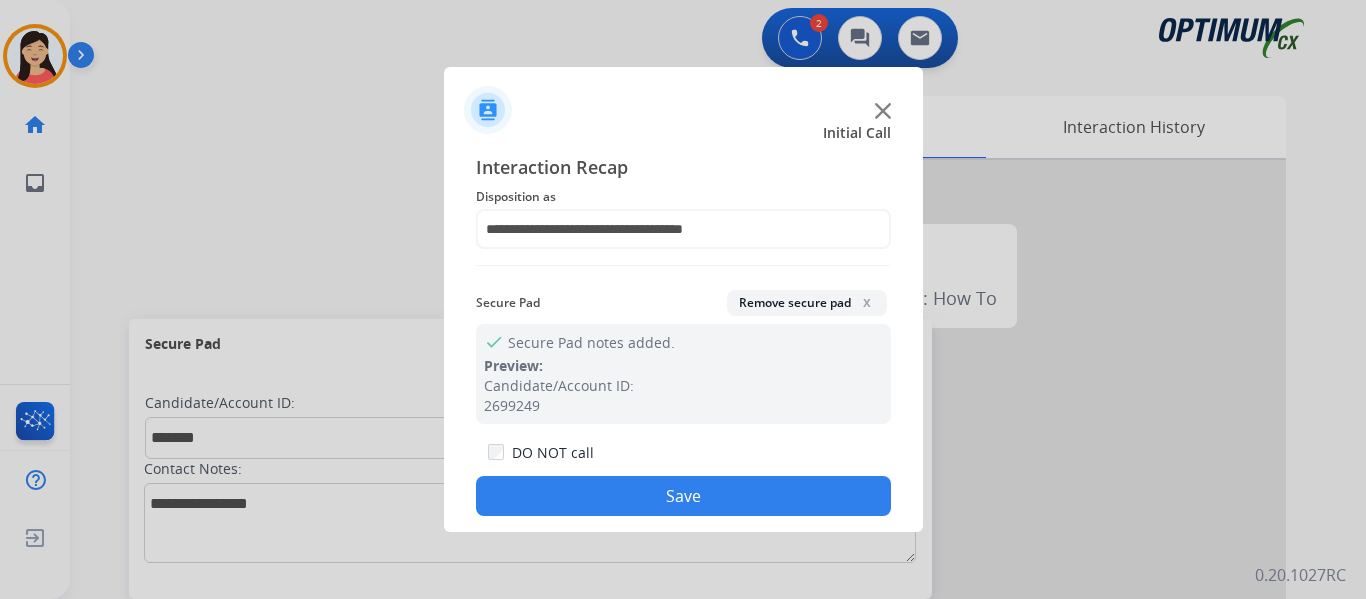 click on "Save" 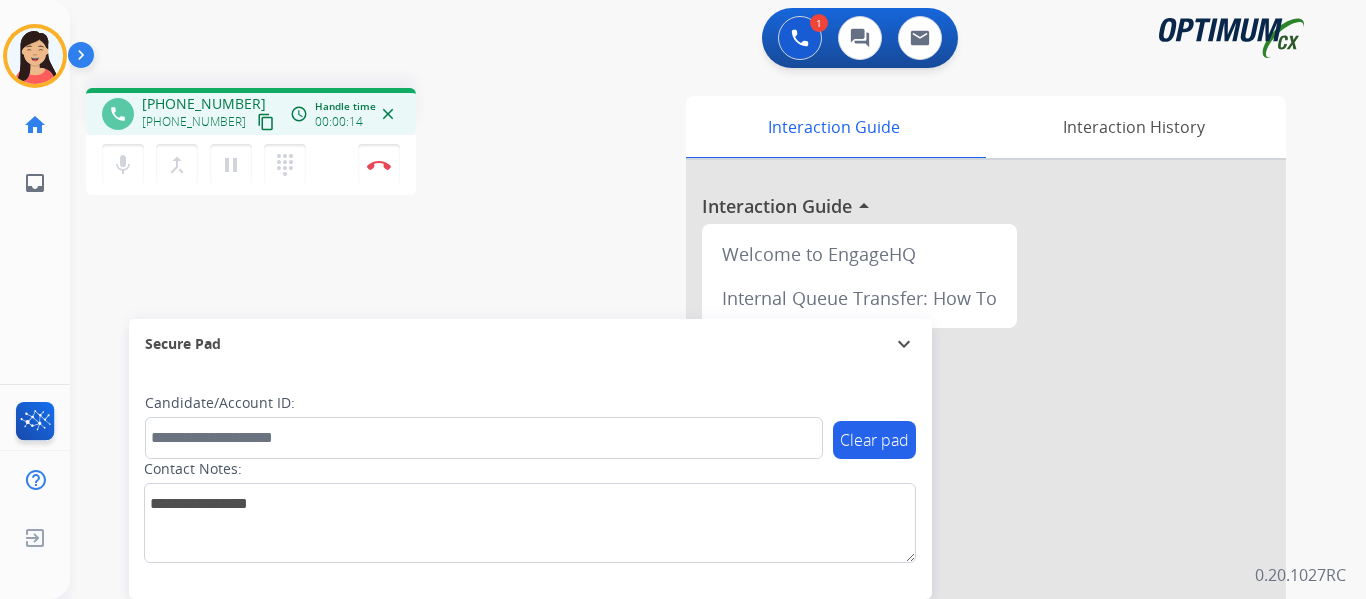 click on "content_copy" at bounding box center (266, 122) 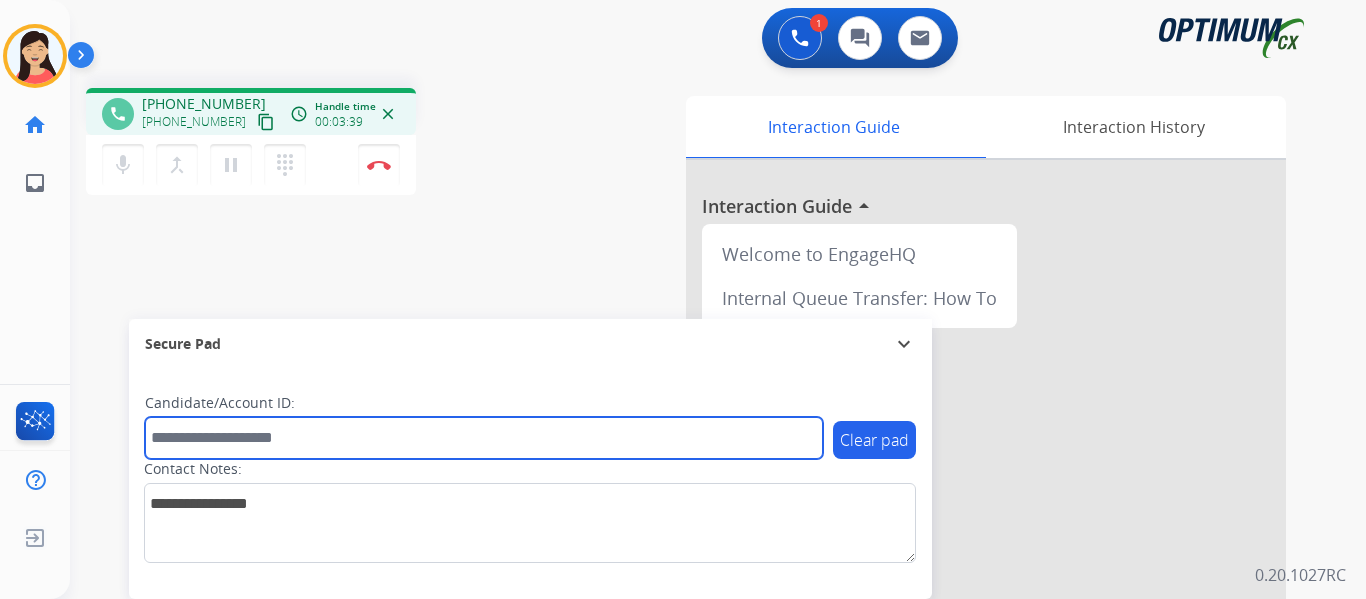 click at bounding box center [484, 438] 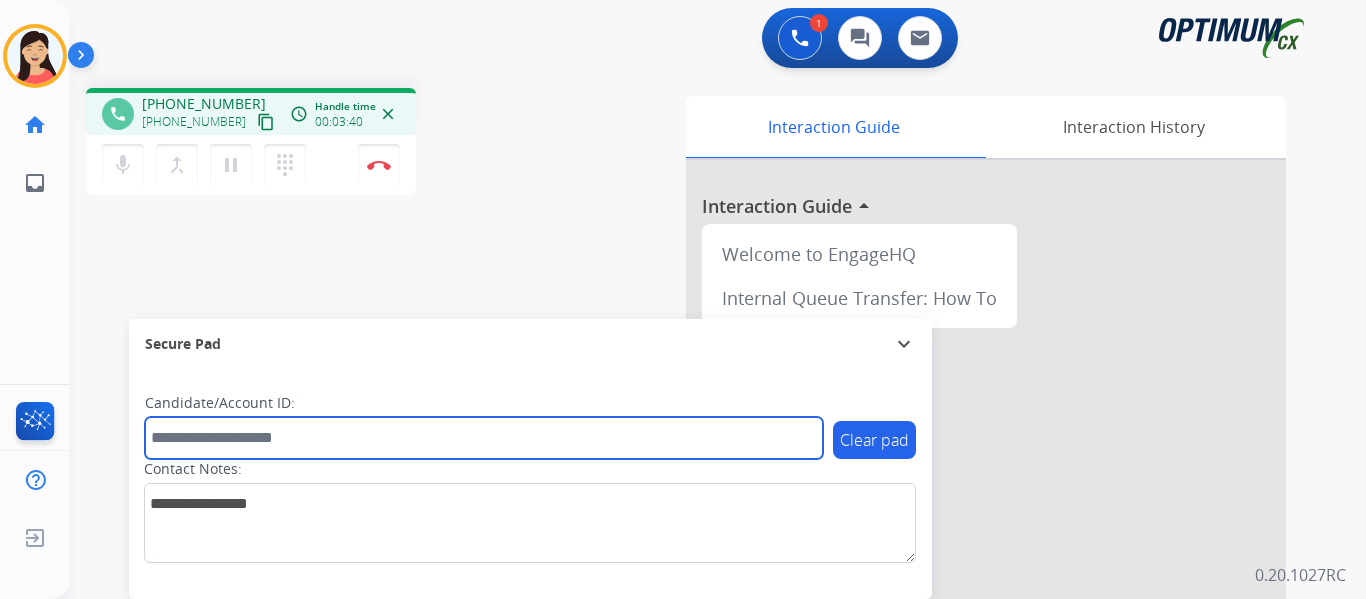 paste on "*******" 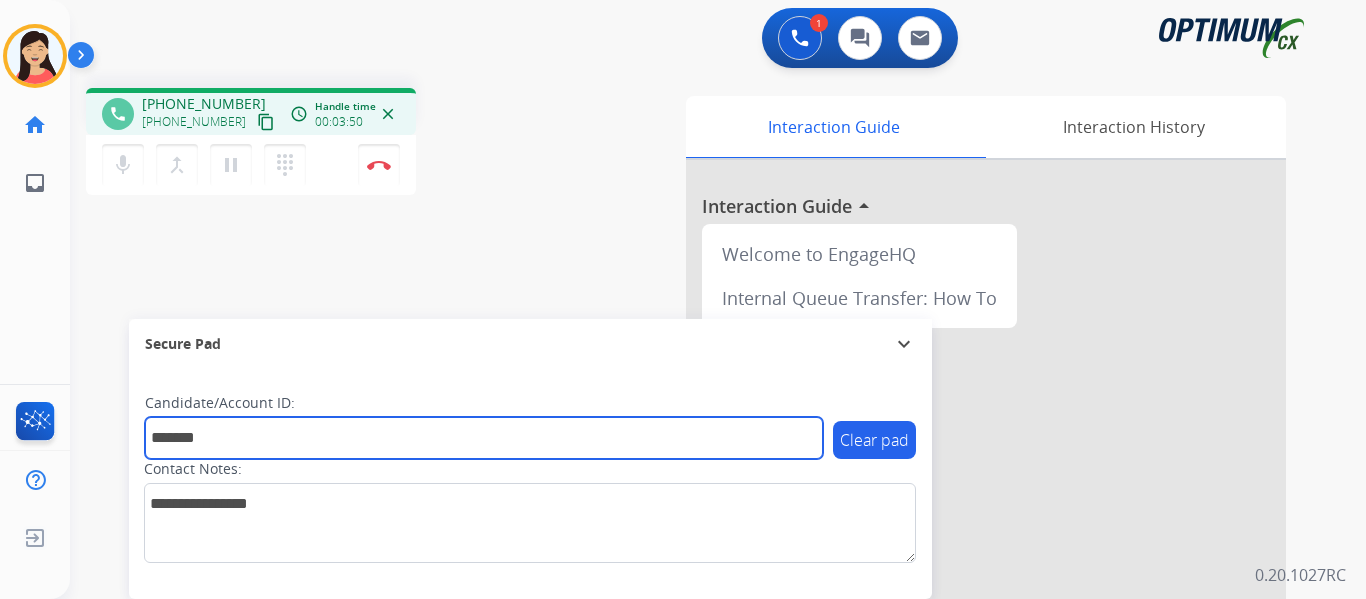 type on "*******" 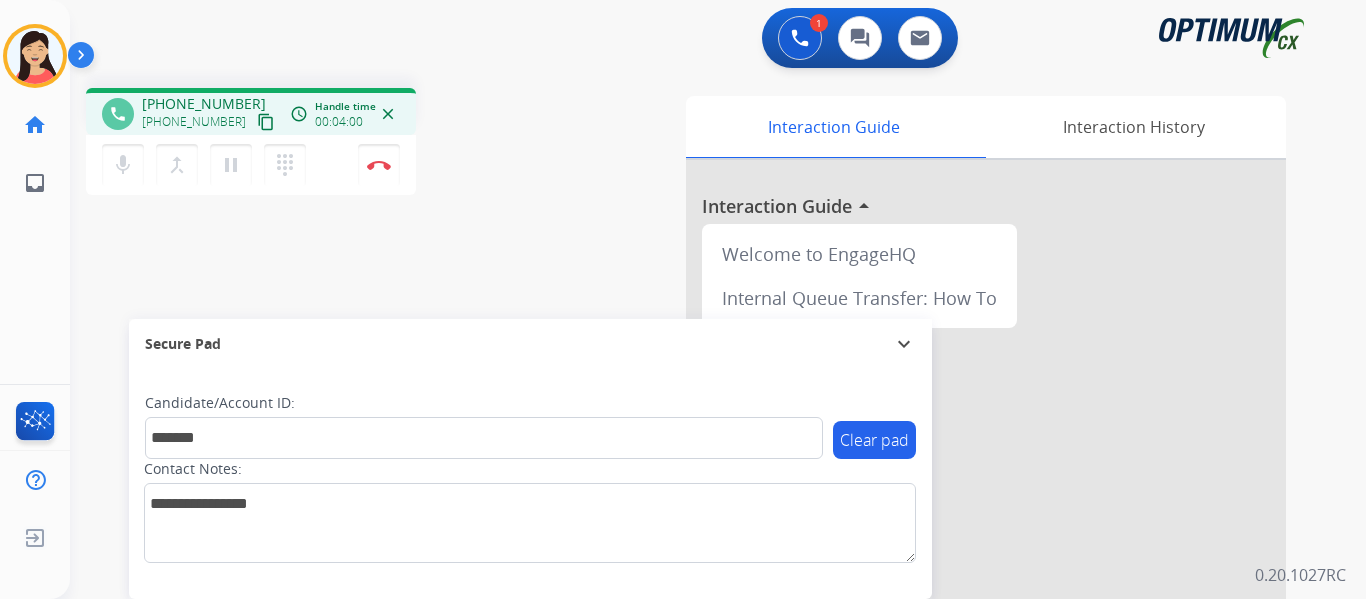 click on "phone [PHONE_NUMBER] [PHONE_NUMBER] content_copy access_time Call metrics Queue   00:07 Hold   00:00 Talk   04:01 Total   04:07 Handle time 00:04:00 close mic Mute merge_type Bridge pause Hold dialpad Dialpad Disconnect swap_horiz Break voice bridge close_fullscreen Connect 3-Way Call merge_type Separate 3-Way Call  Interaction Guide   Interaction History  Interaction Guide arrow_drop_up  Welcome to EngageHQ   Internal Queue Transfer: How To  Secure Pad expand_more Clear pad Candidate/Account ID: ******* Contact Notes:" at bounding box center [694, 489] 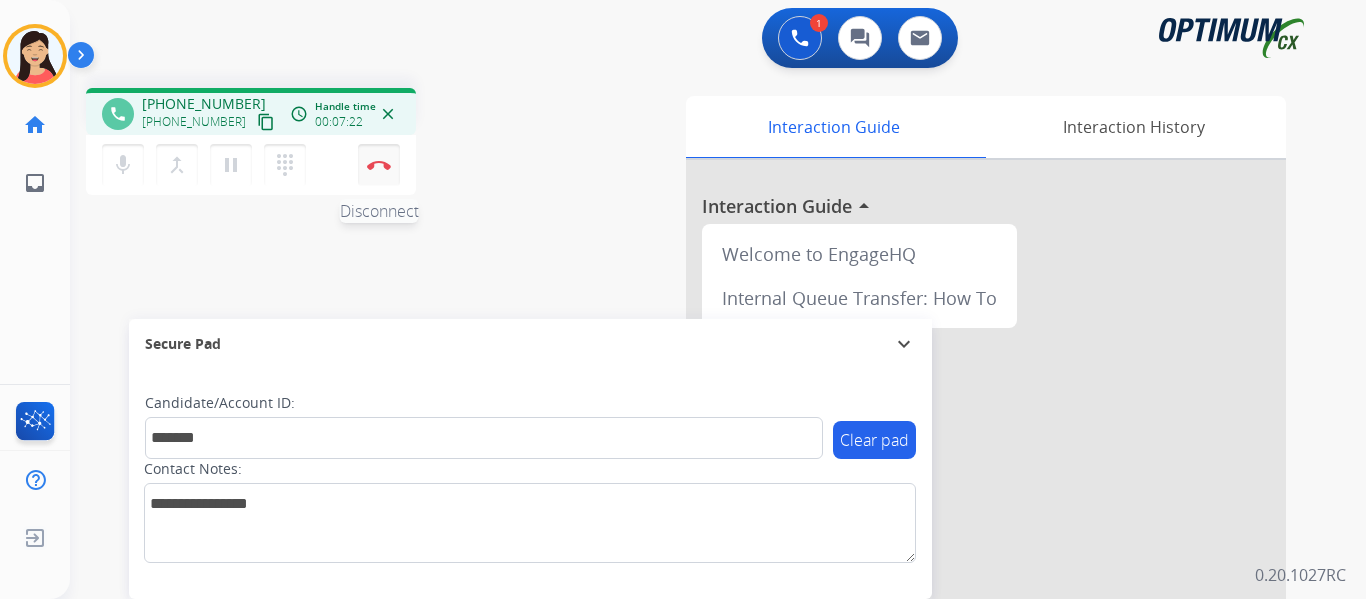 click at bounding box center [379, 165] 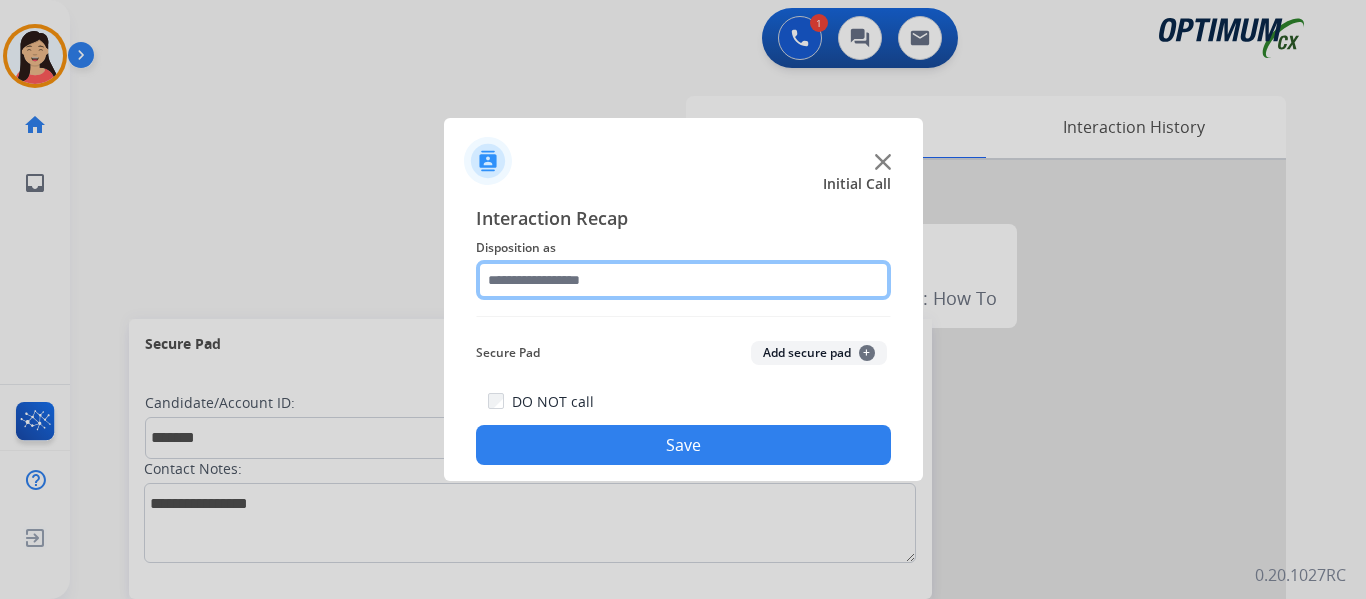 click 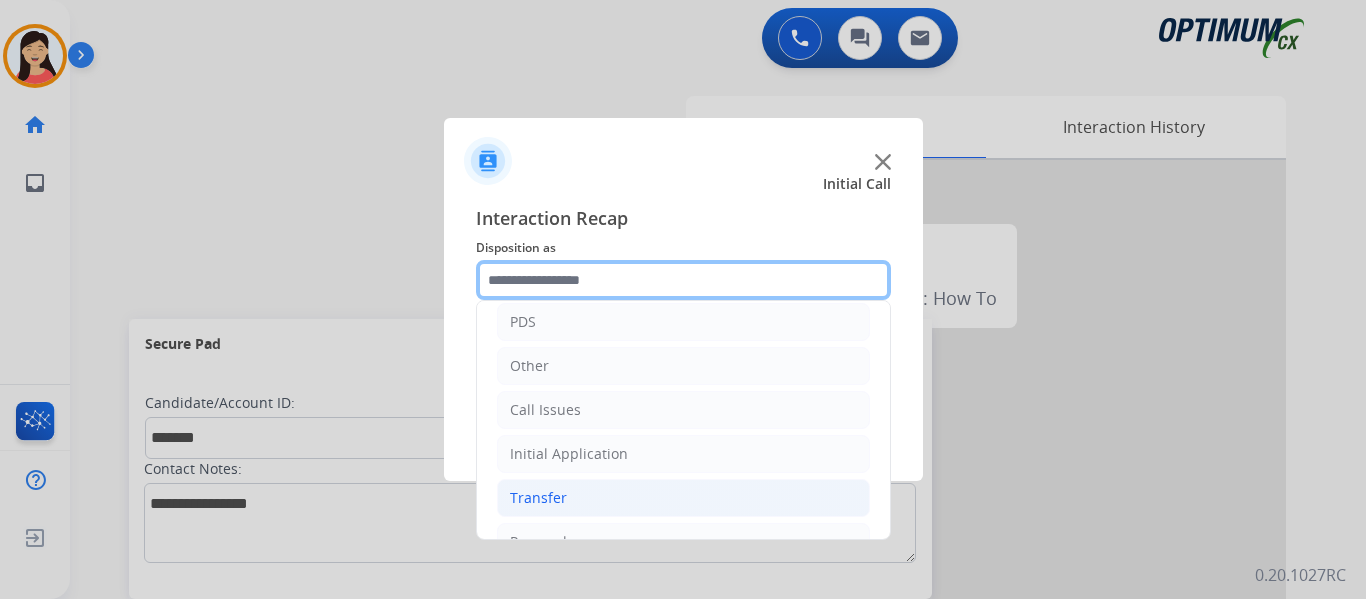 scroll, scrollTop: 136, scrollLeft: 0, axis: vertical 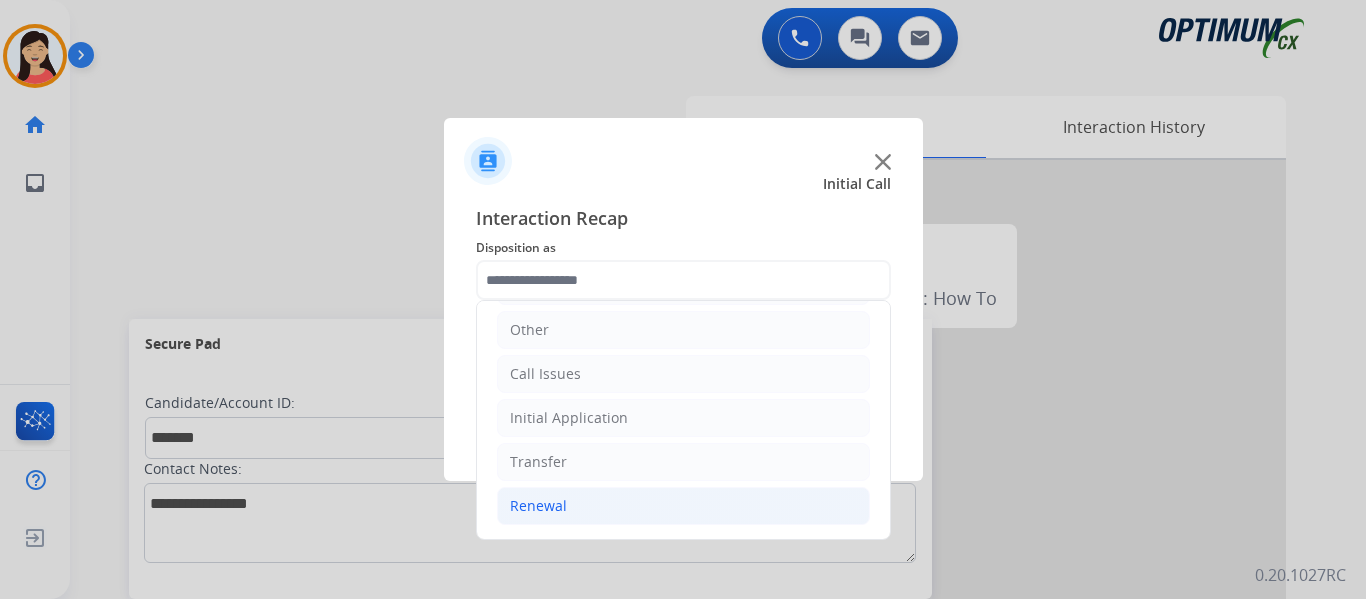 click on "Renewal" 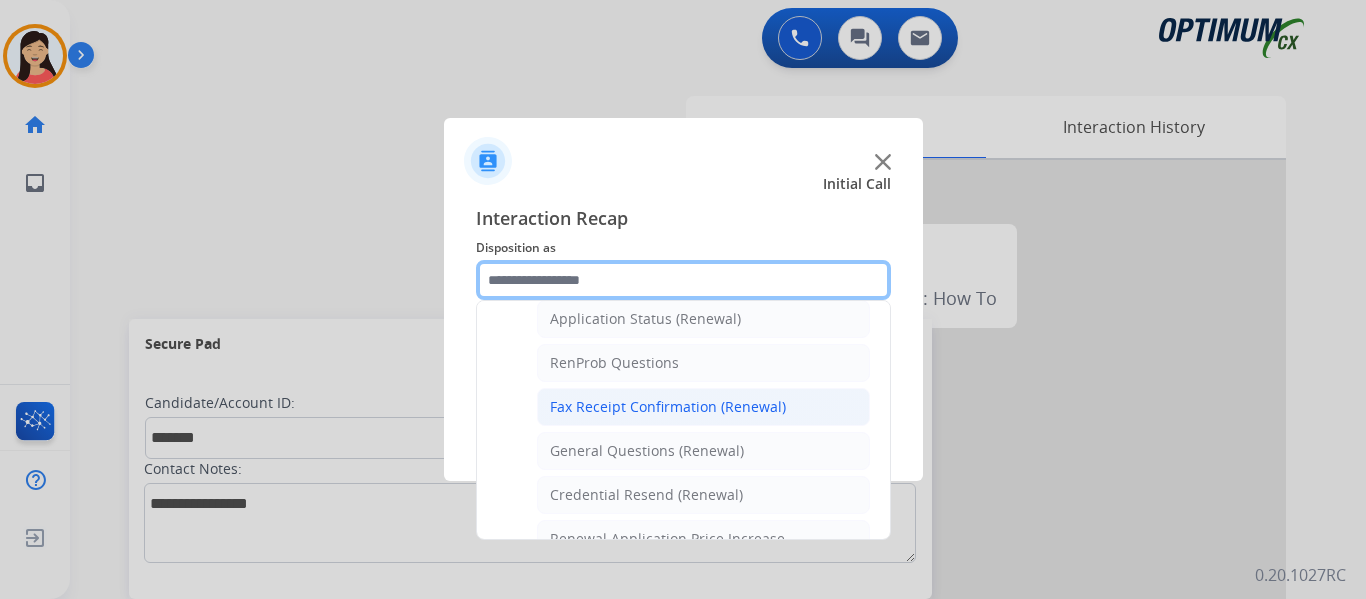 scroll, scrollTop: 536, scrollLeft: 0, axis: vertical 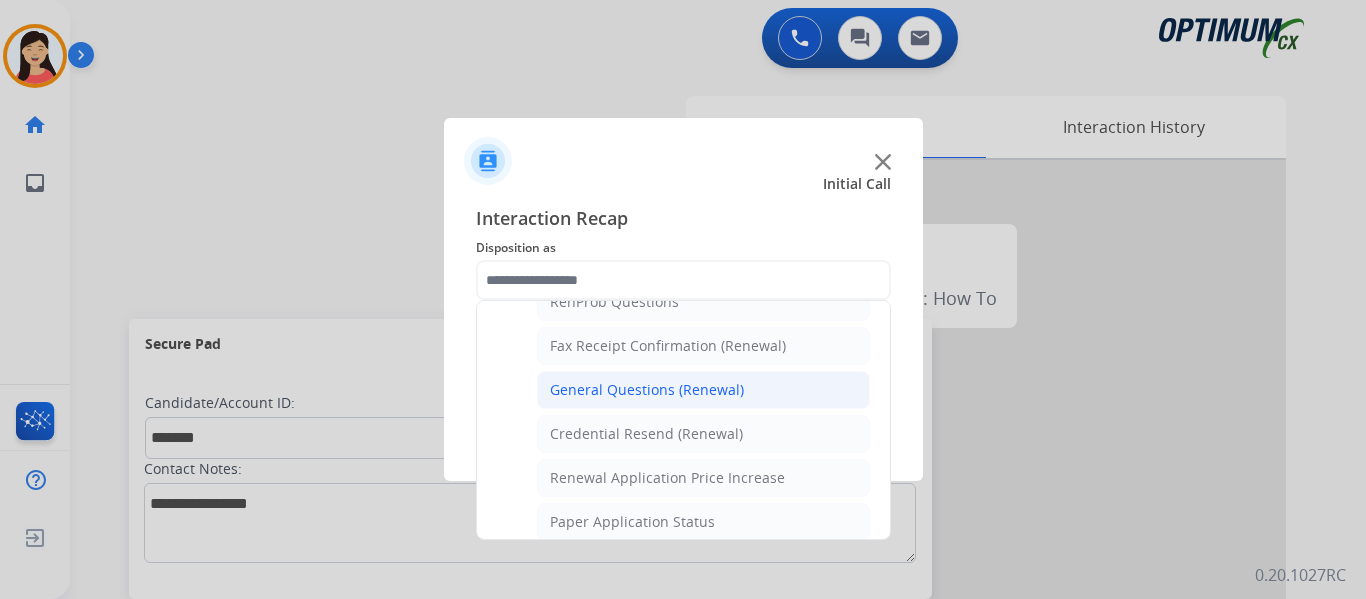 click on "General Questions (Renewal)" 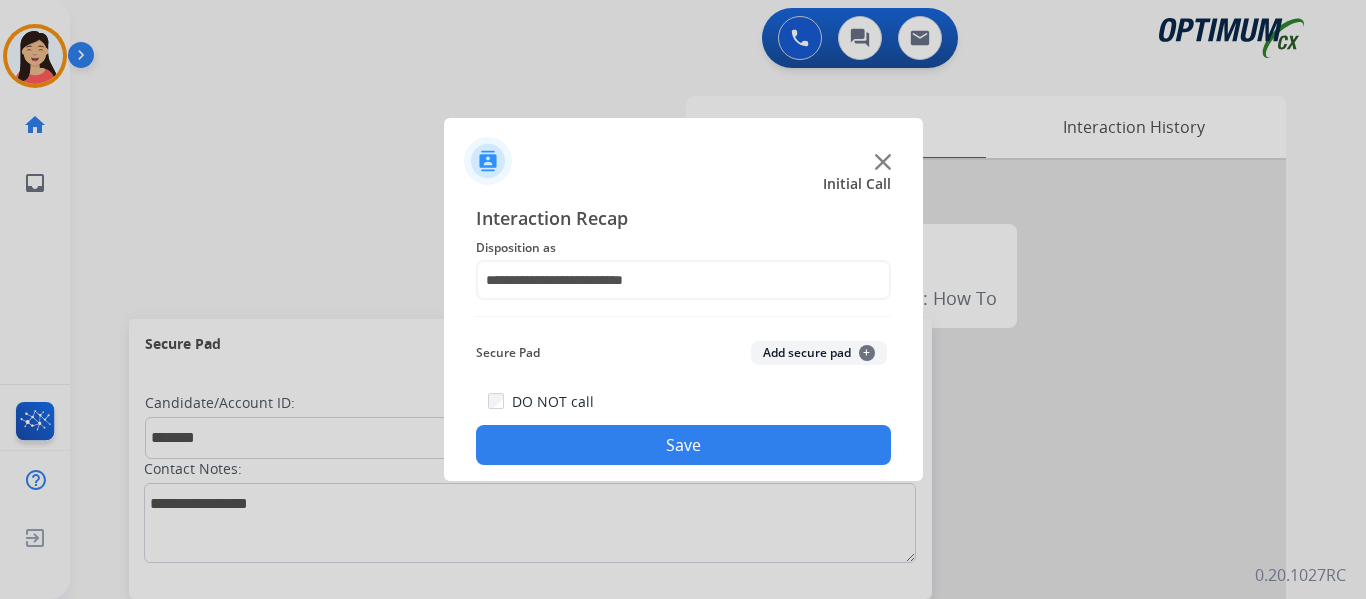 click on "Add secure pad  +" 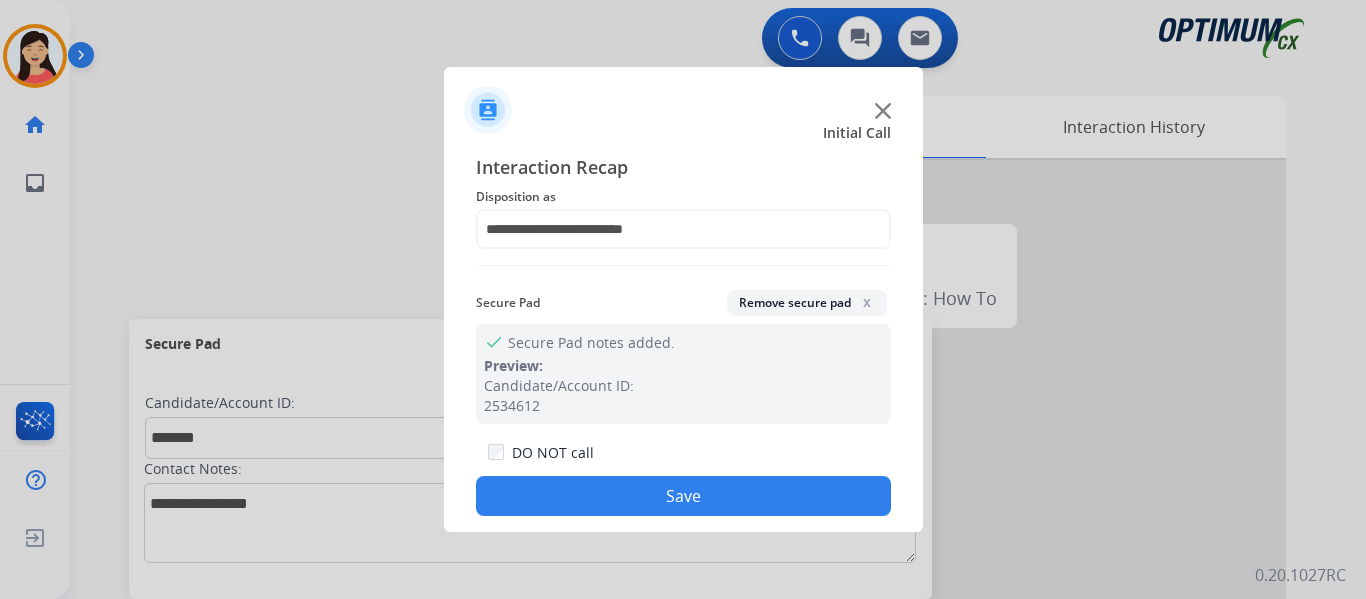 click on "Save" 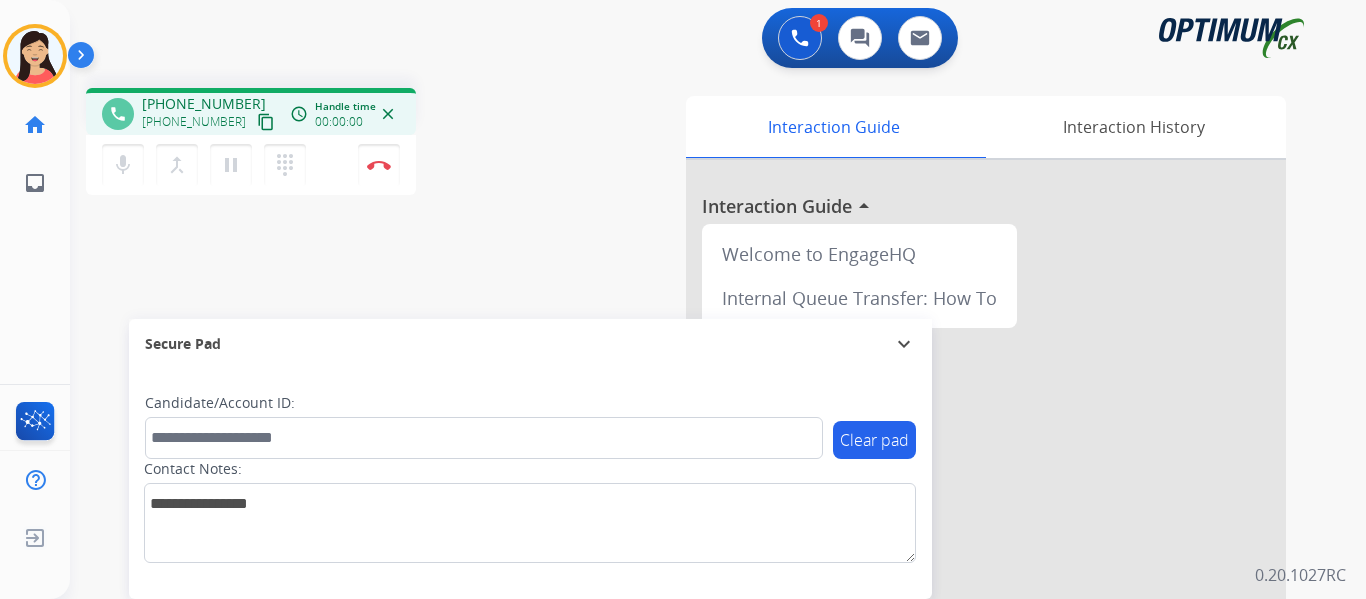 click on "content_copy" at bounding box center [266, 122] 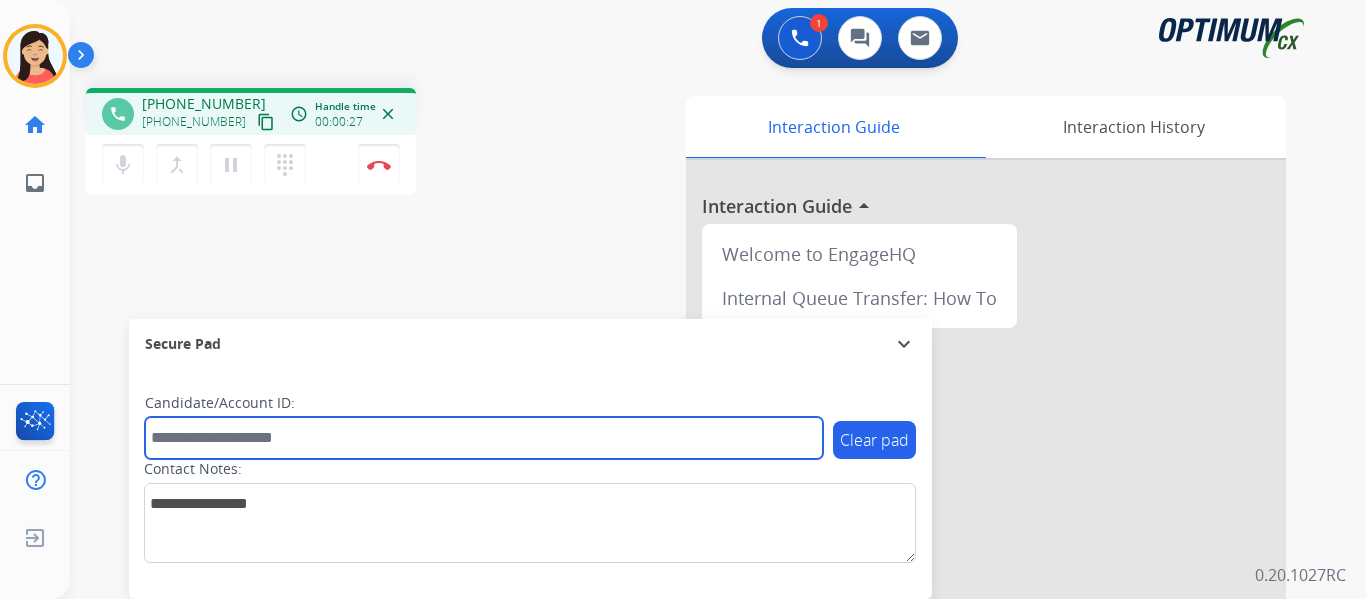 click at bounding box center (484, 438) 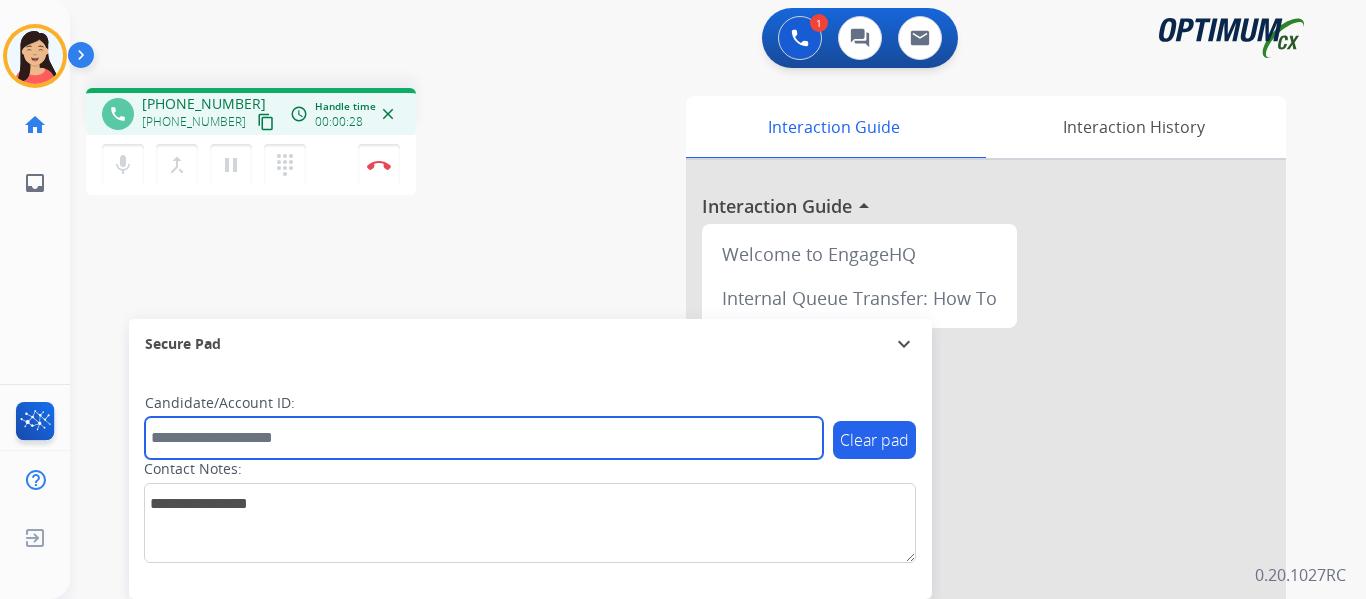 paste on "*******" 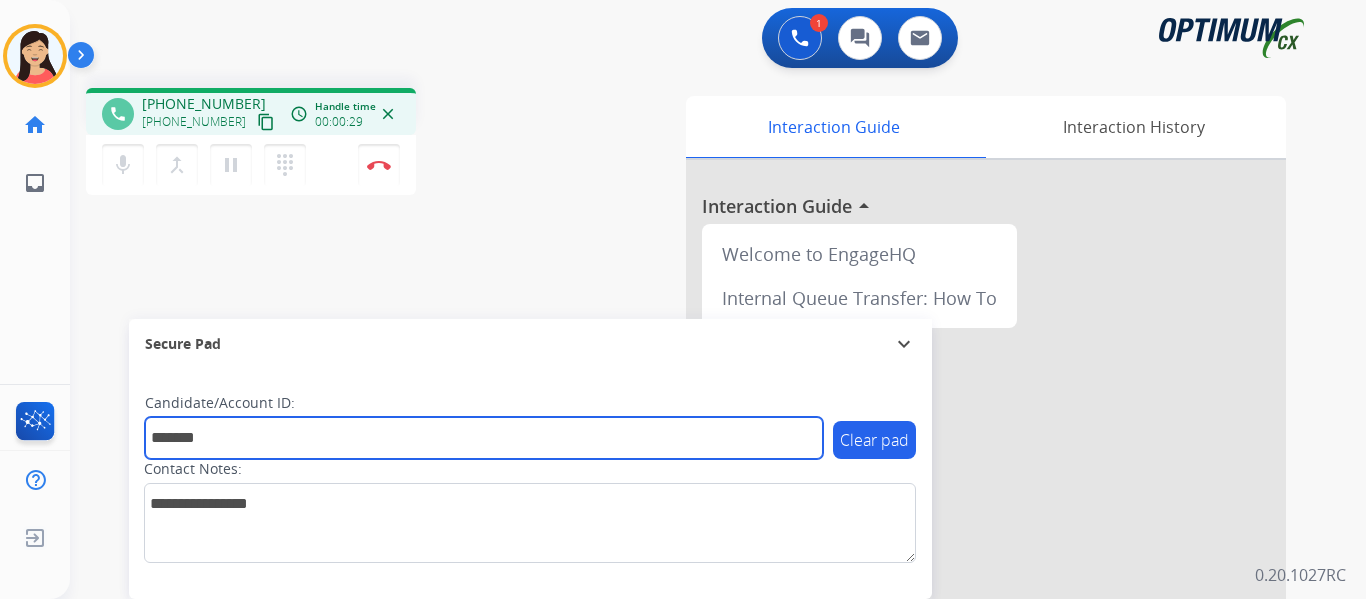 type on "*******" 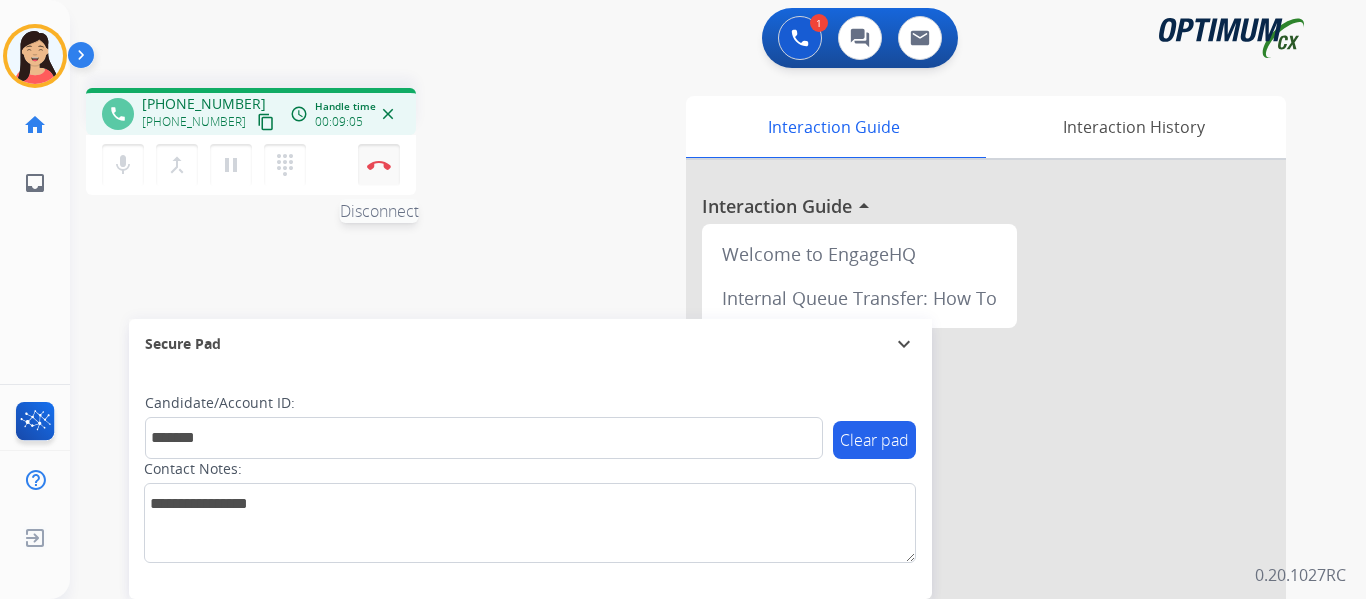 click at bounding box center [379, 165] 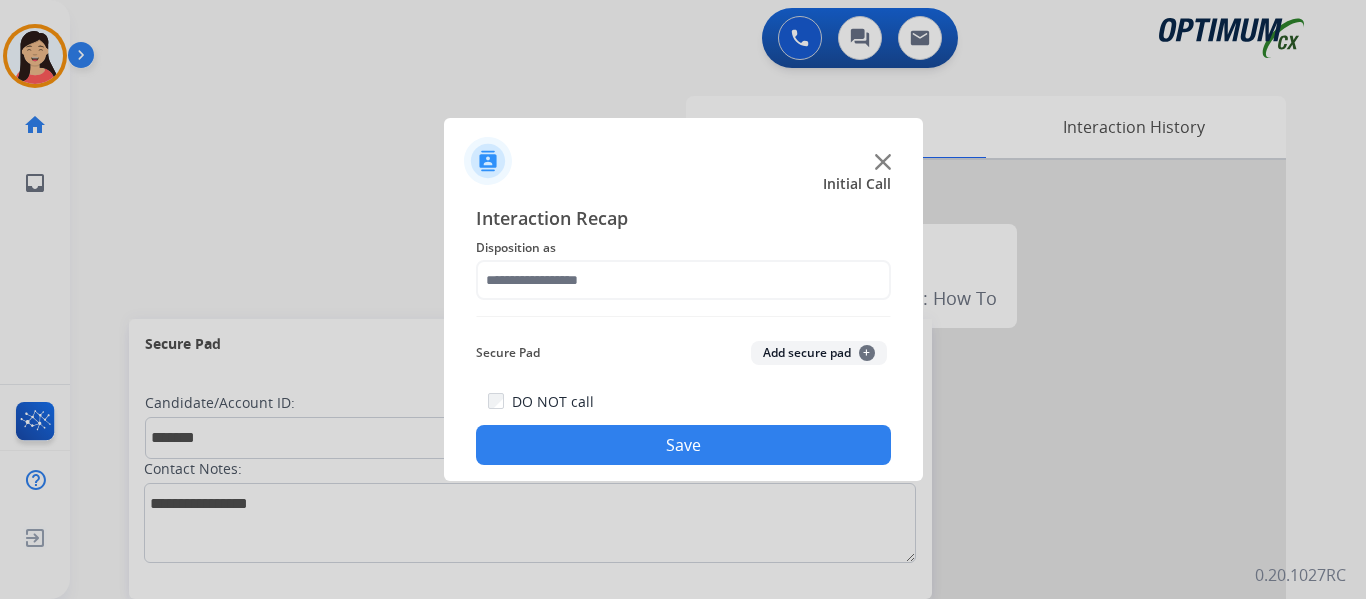 click on "Add secure pad  +" 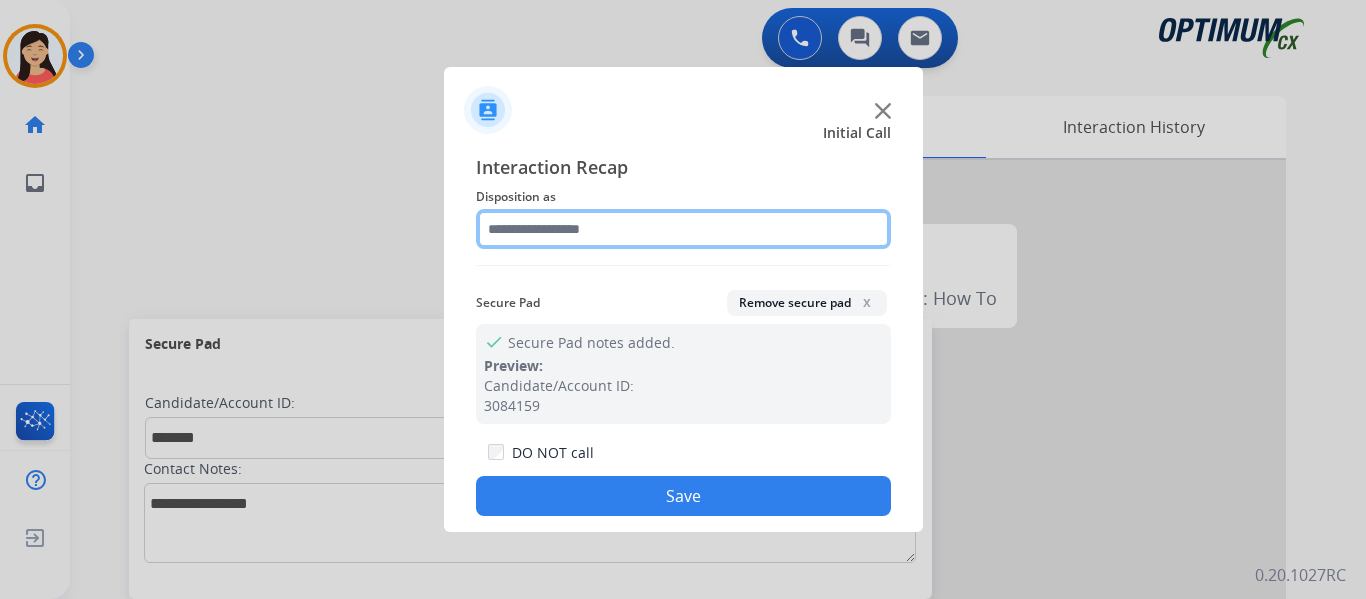 click 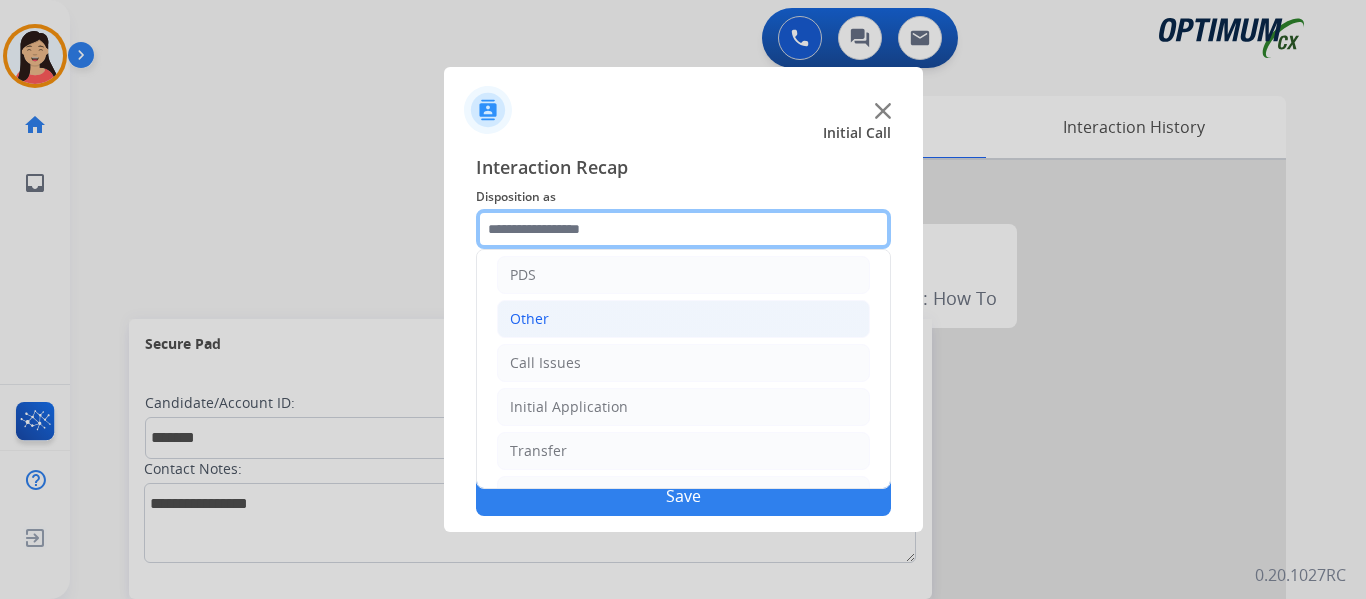 scroll, scrollTop: 136, scrollLeft: 0, axis: vertical 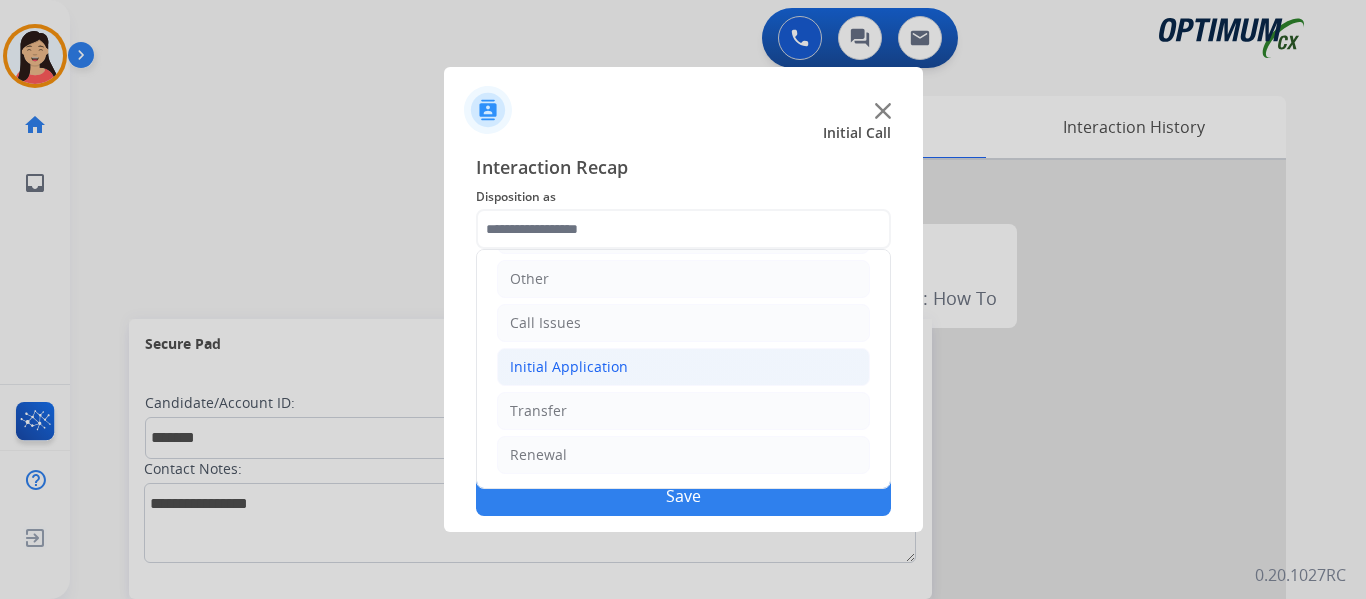 click on "Initial Application" 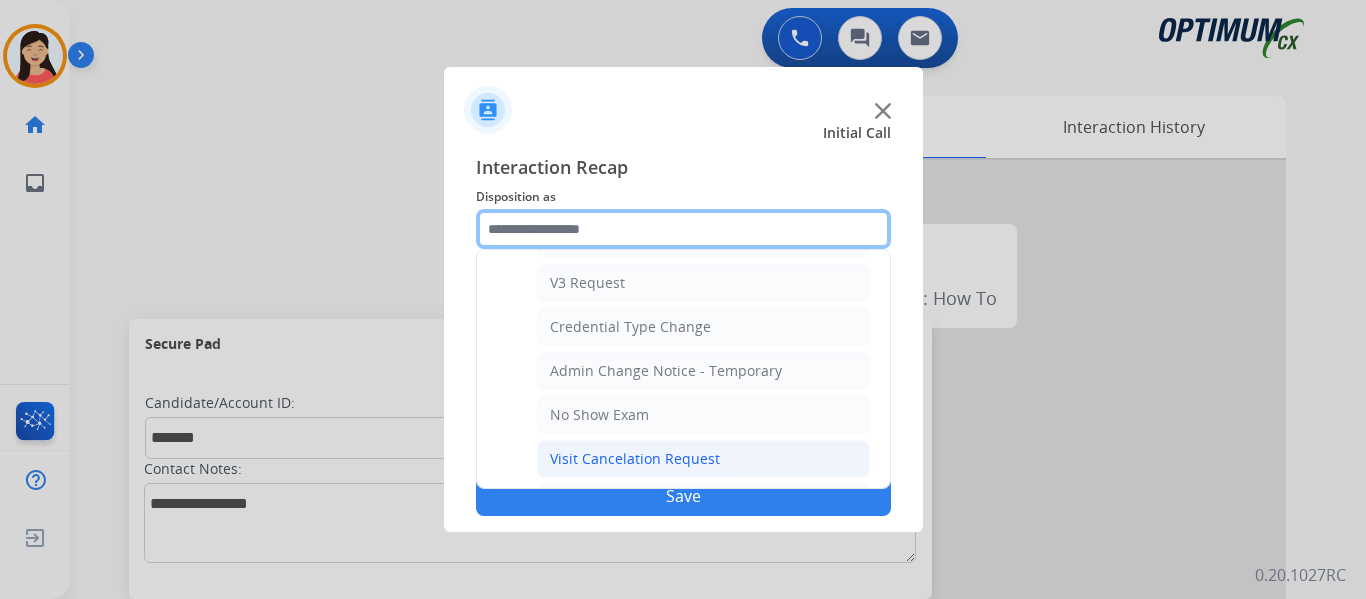 scroll, scrollTop: 736, scrollLeft: 0, axis: vertical 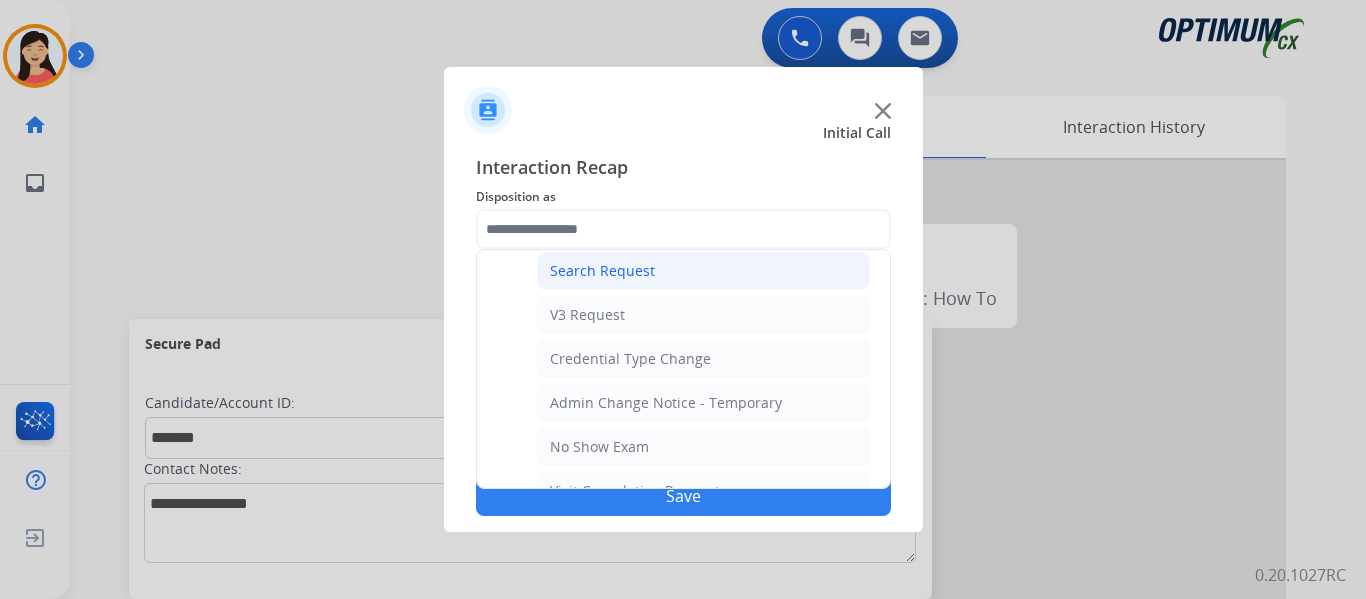 click on "Search Request" 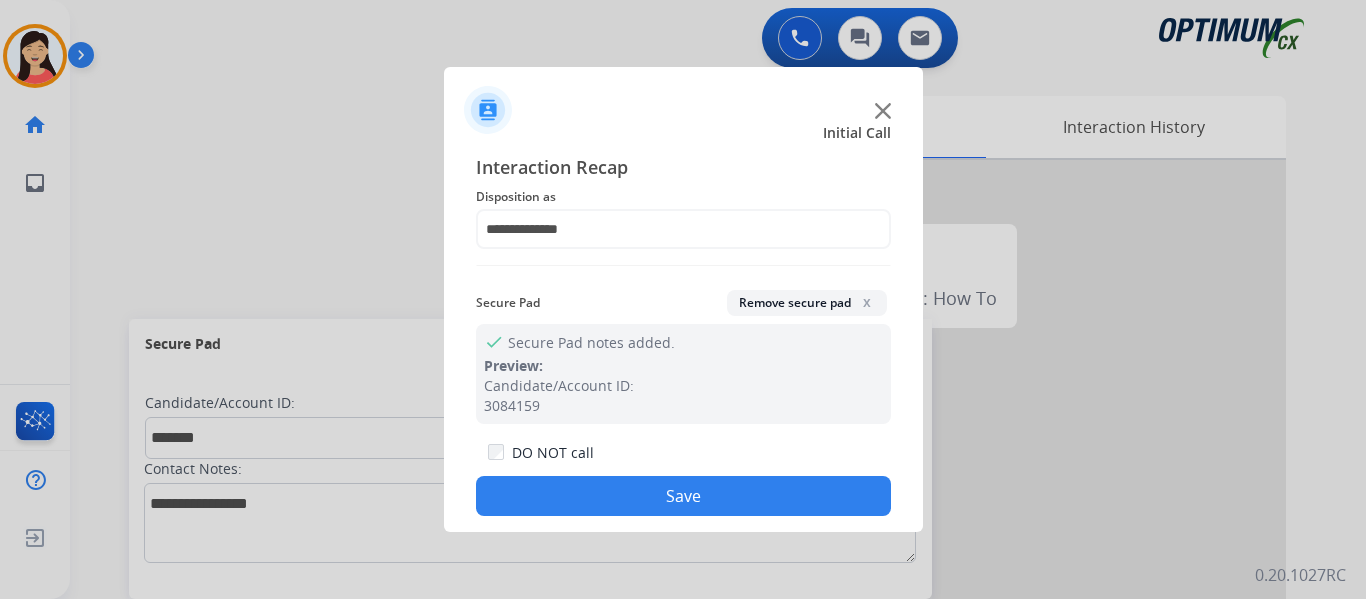 click on "Save" 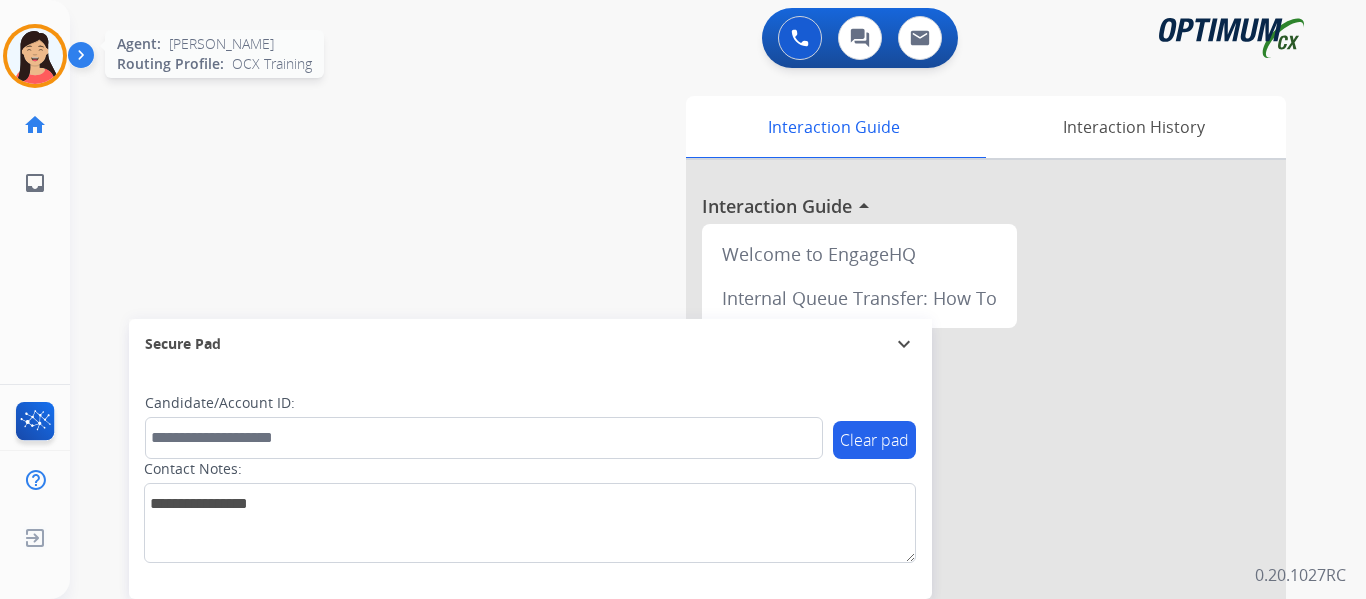 click at bounding box center (35, 56) 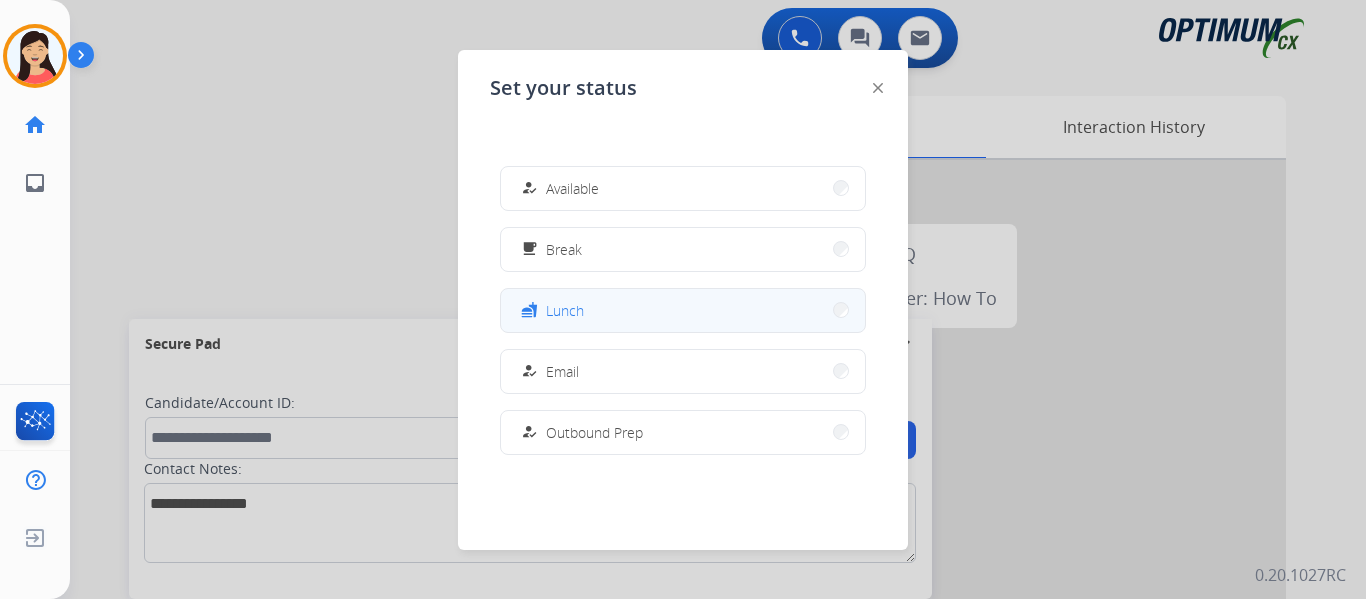 click on "fastfood Lunch" at bounding box center [683, 310] 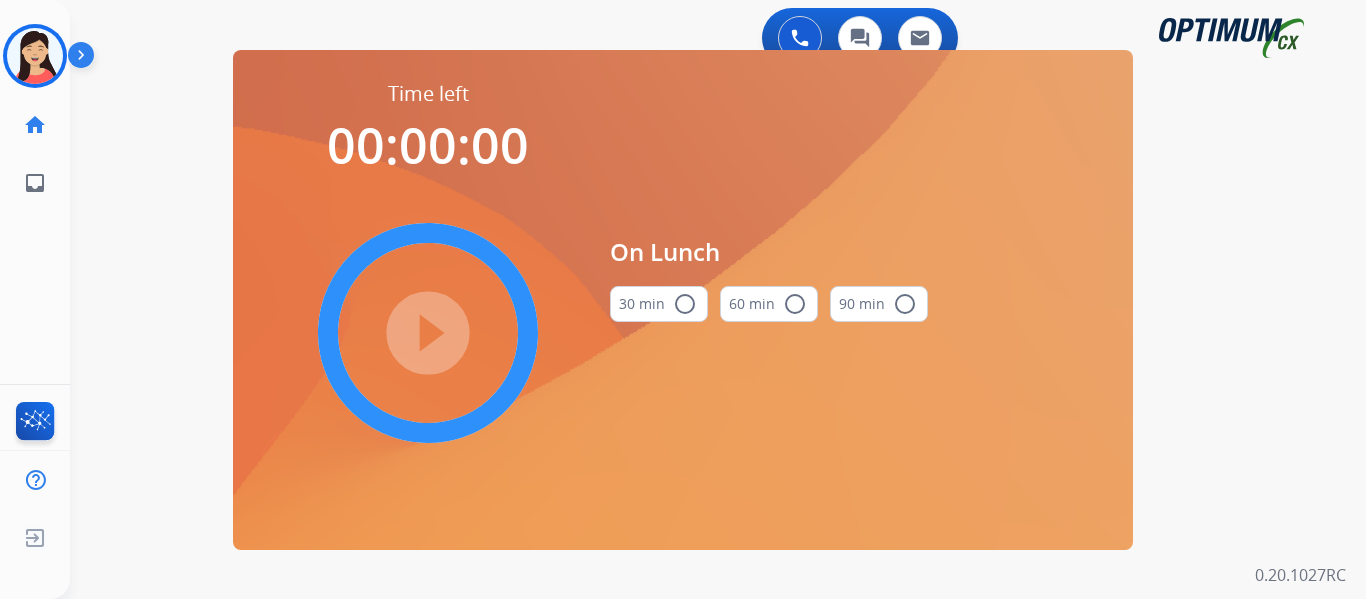 click on "30 min  radio_button_unchecked" at bounding box center (659, 304) 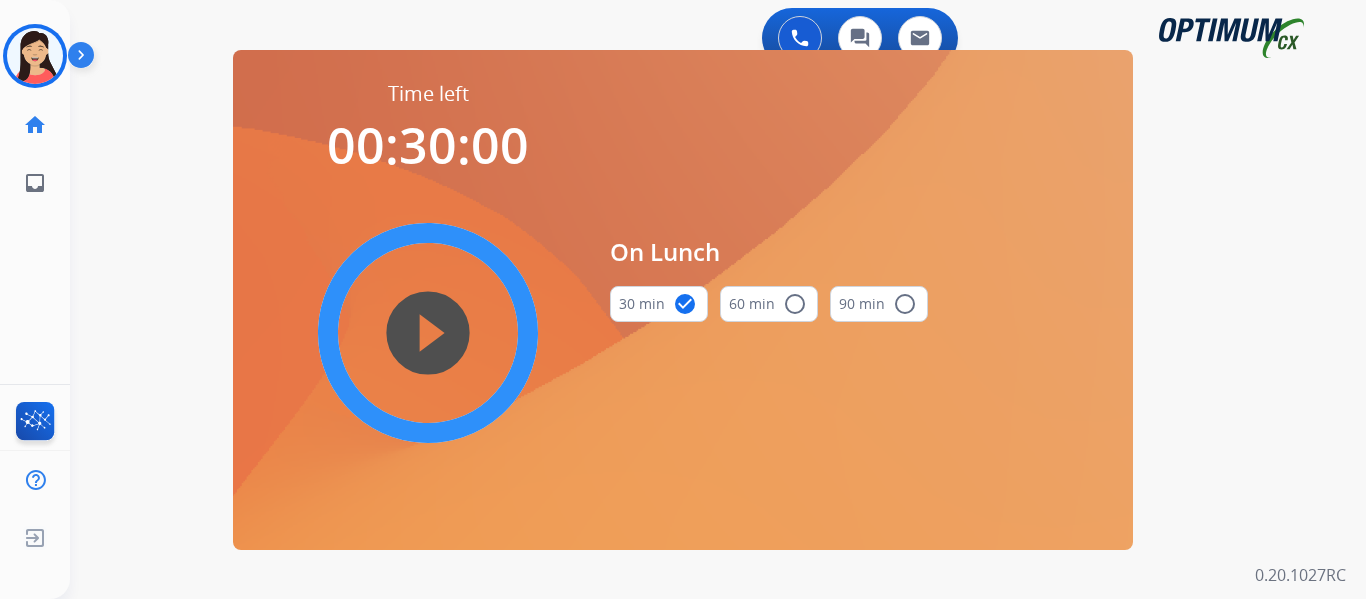 click on "60 min  radio_button_unchecked" at bounding box center [769, 304] 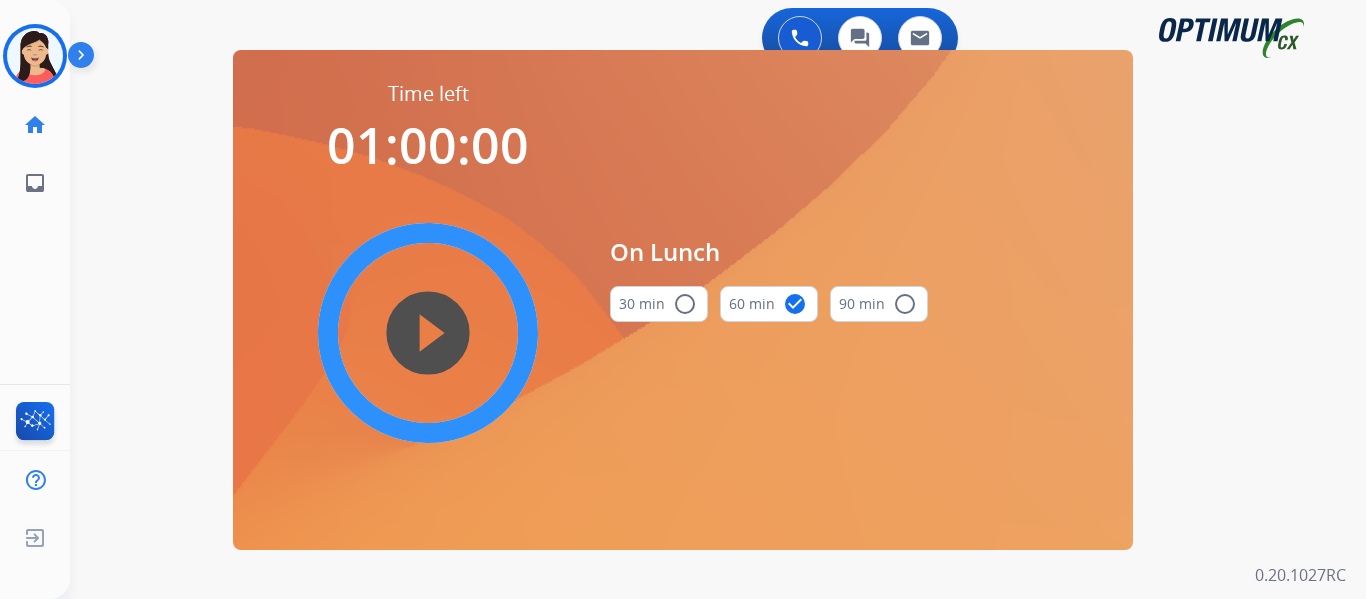 click on "play_circle_filled" at bounding box center (428, 333) 